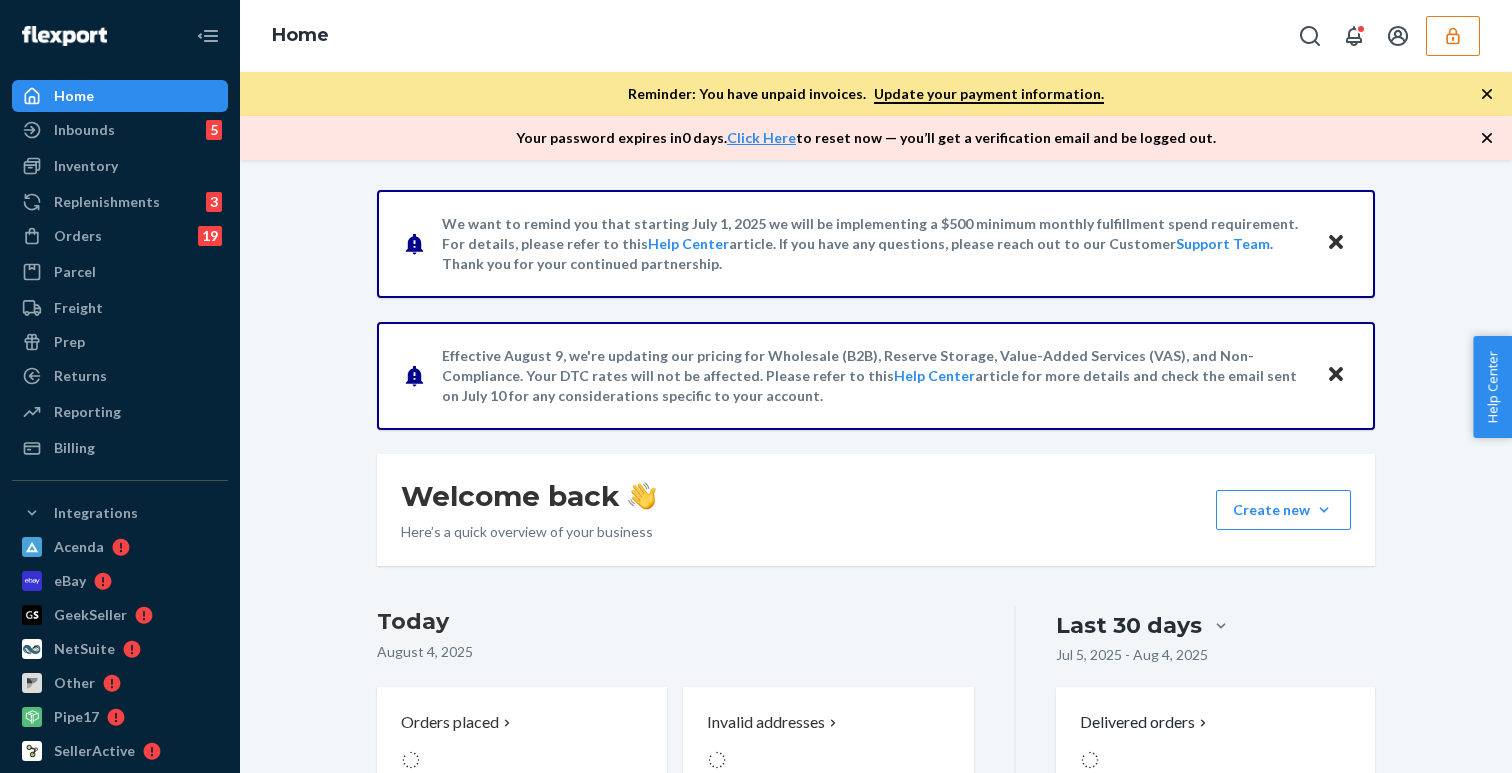 scroll, scrollTop: 0, scrollLeft: 0, axis: both 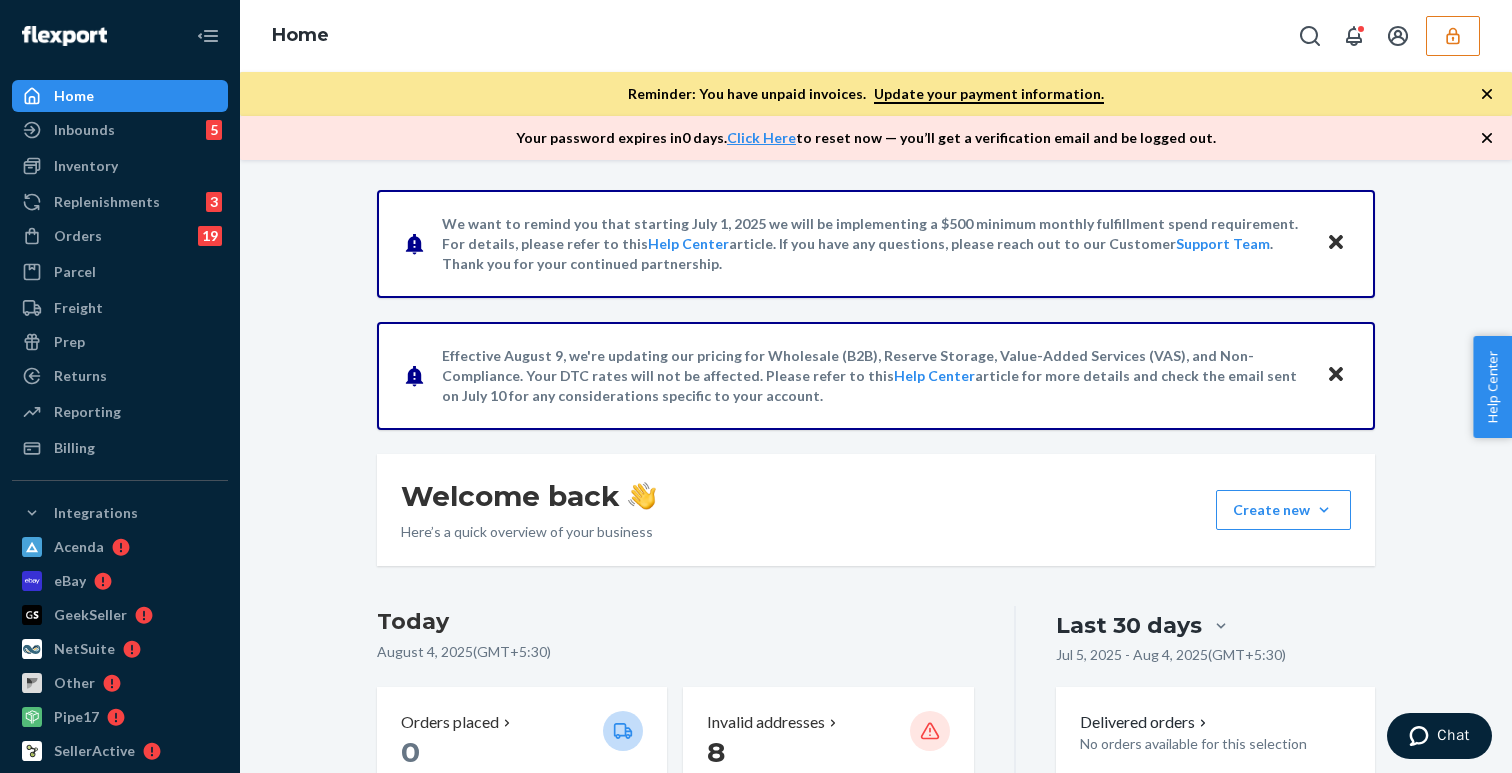 click 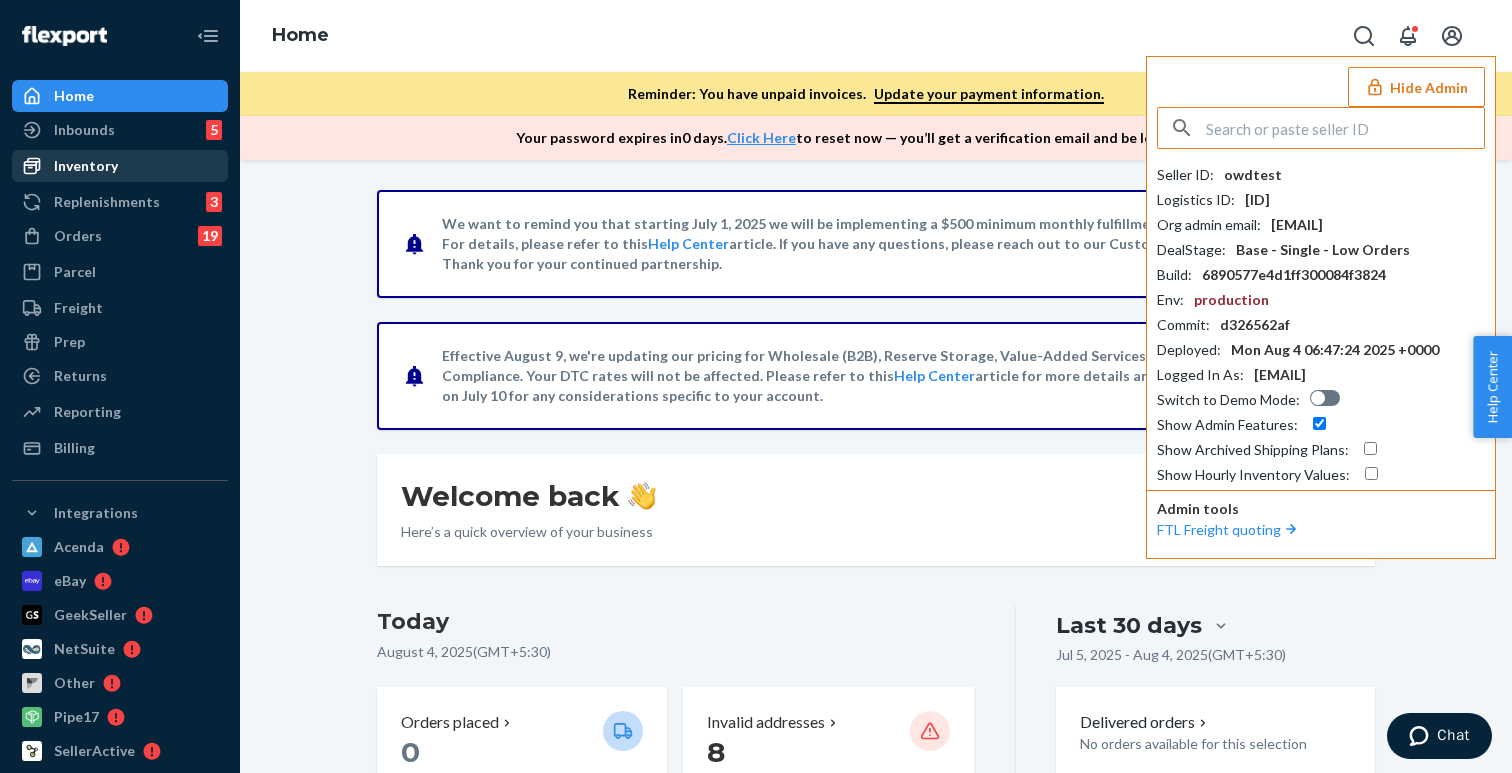 click 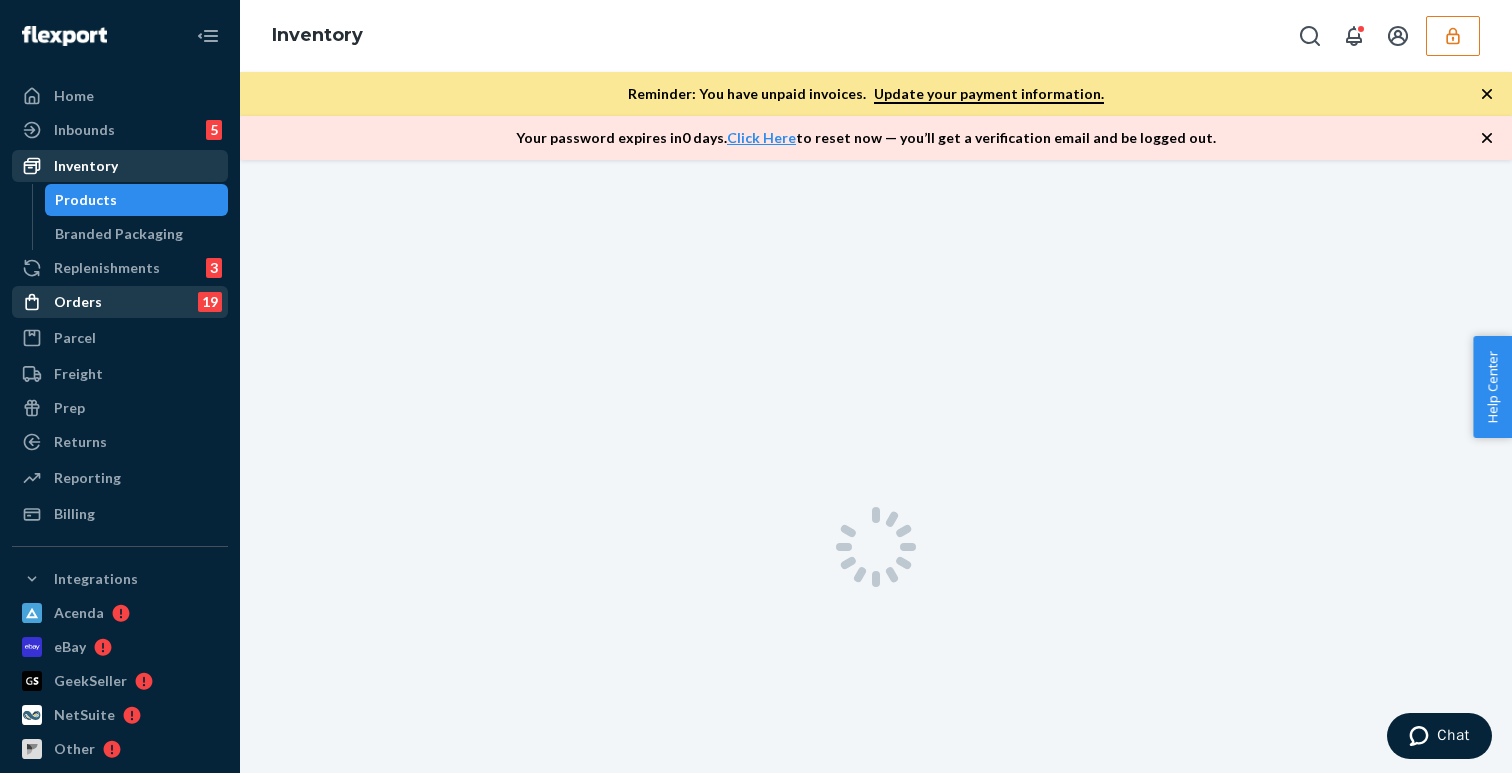 click on "Orders" at bounding box center (78, 302) 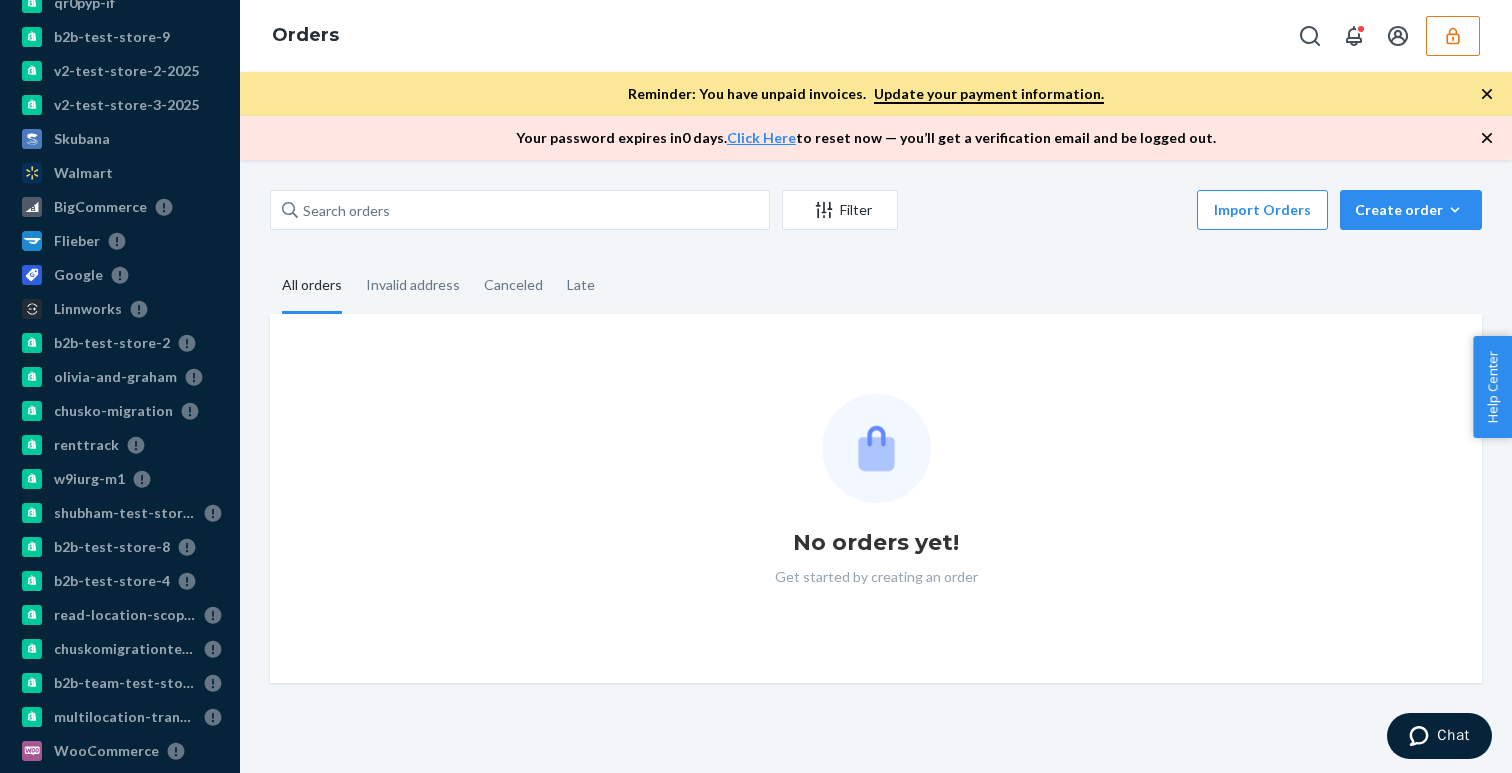 scroll, scrollTop: 918, scrollLeft: 0, axis: vertical 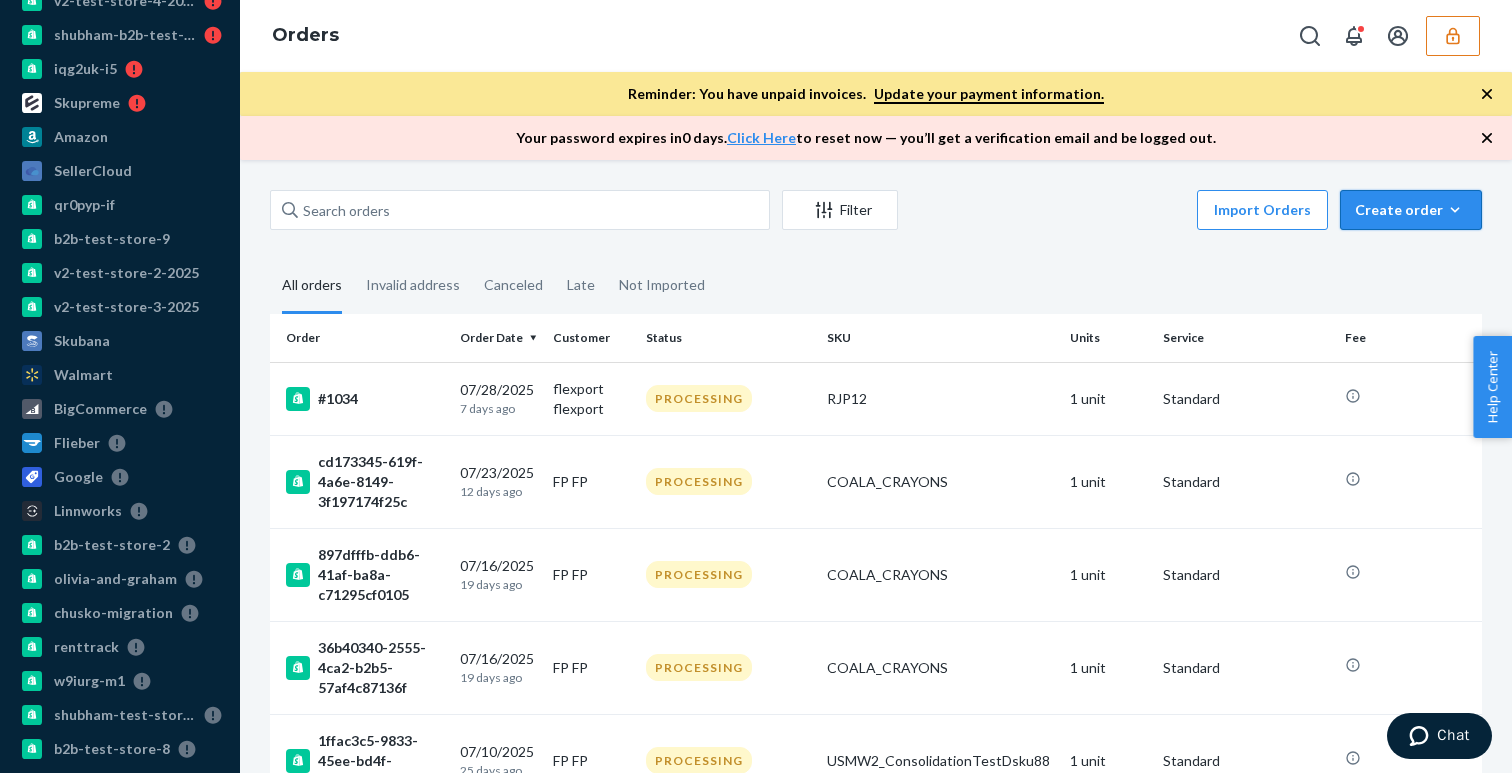 click on "Create order" at bounding box center [1411, 210] 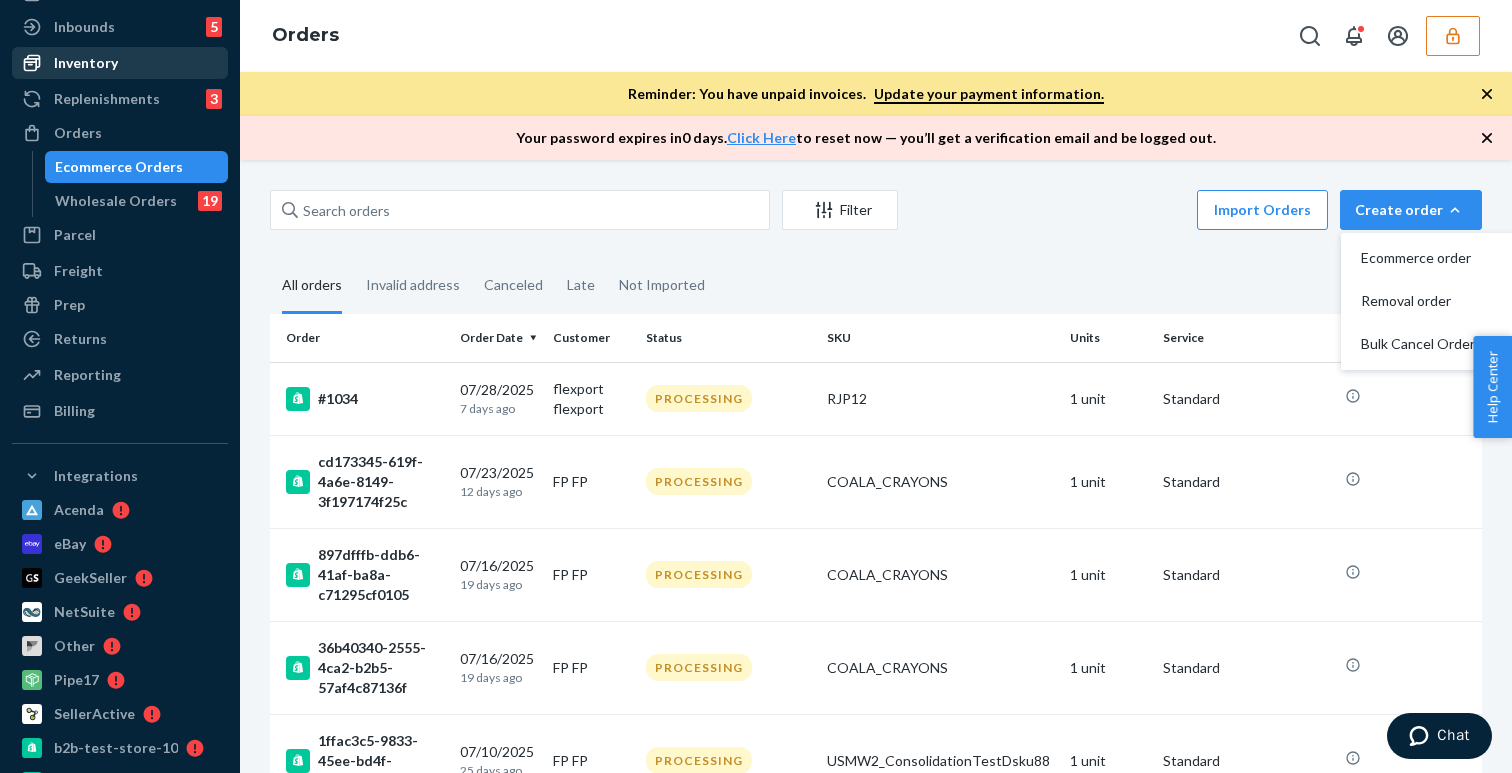 scroll, scrollTop: 0, scrollLeft: 0, axis: both 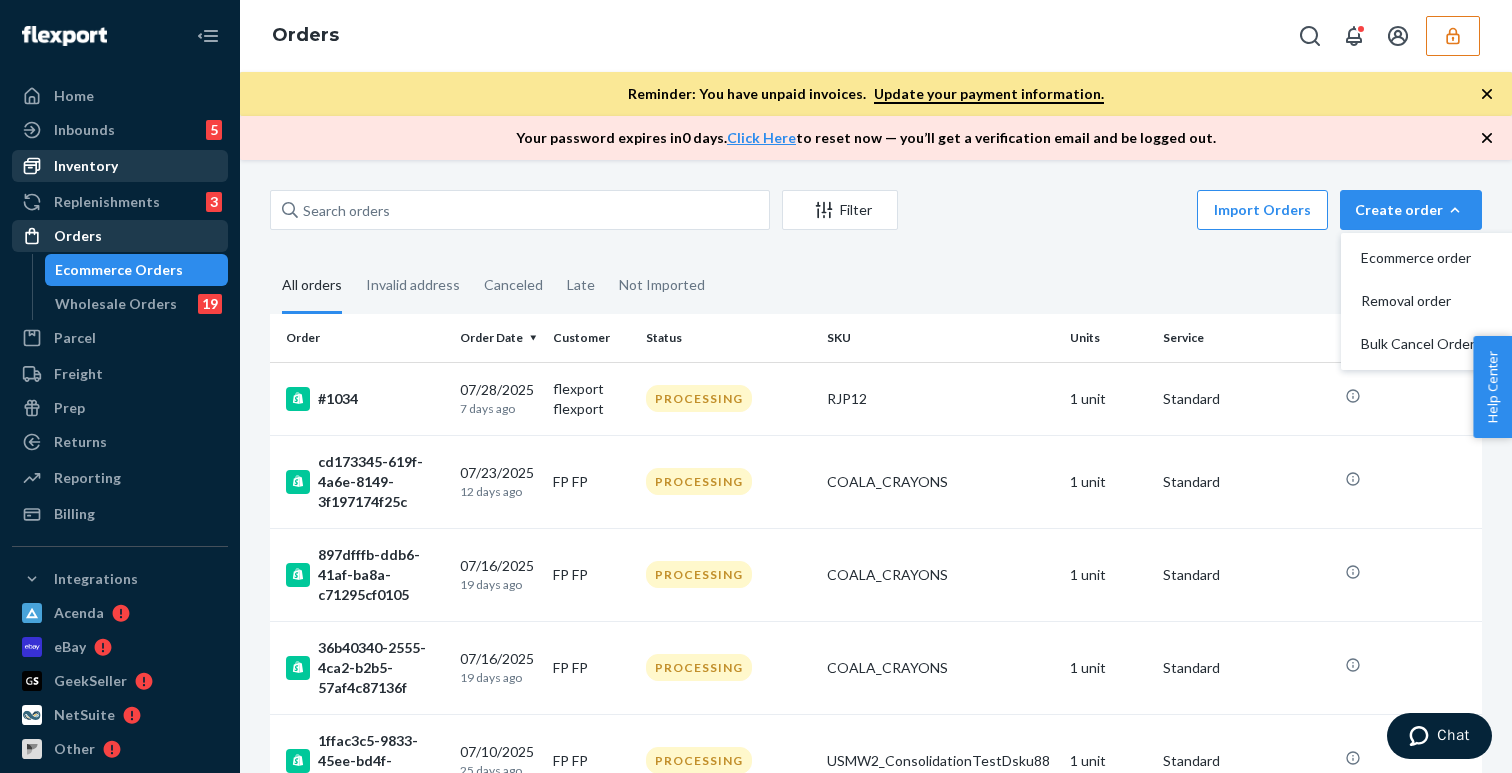 click on "Orders" at bounding box center [120, 236] 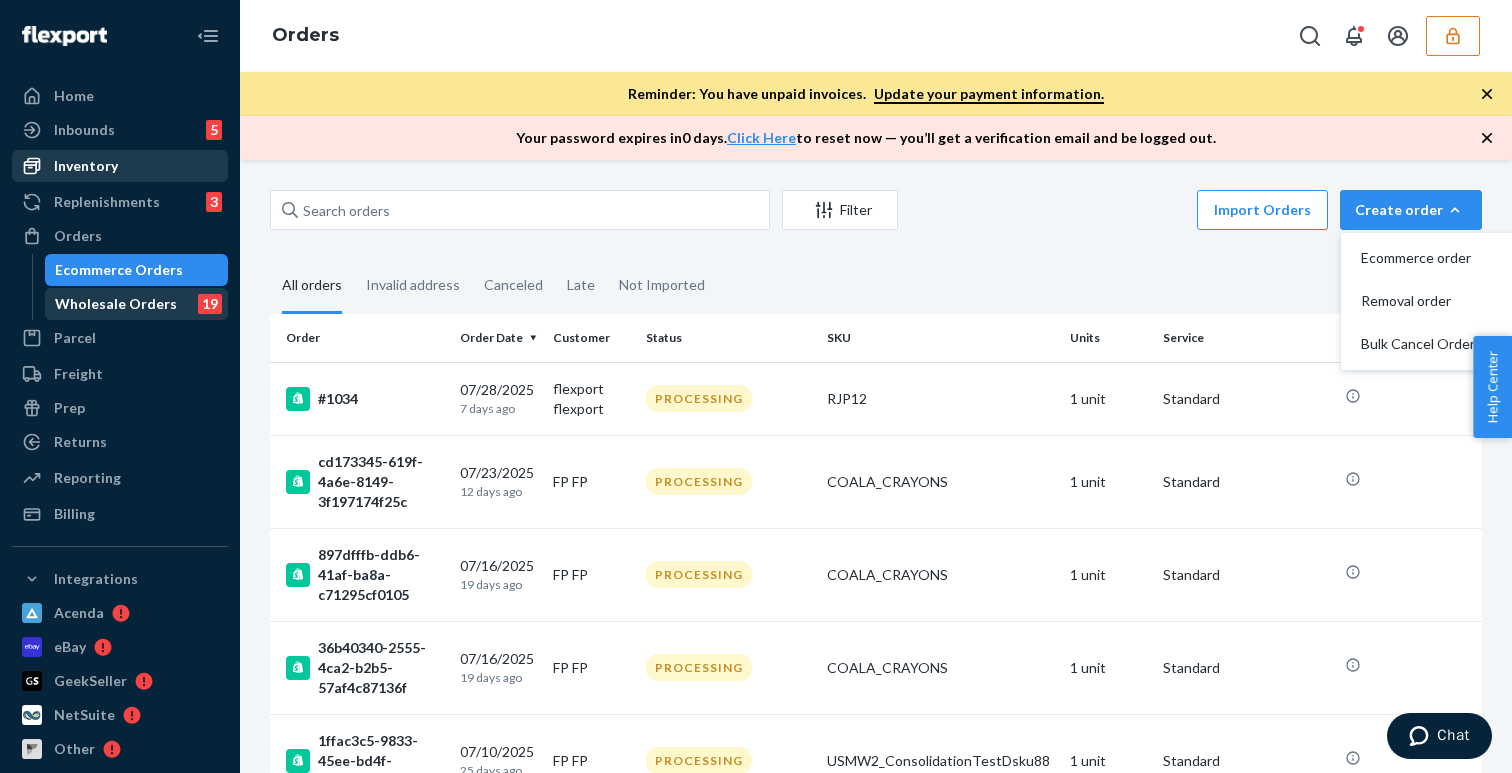 click on "Wholesale Orders" at bounding box center (116, 304) 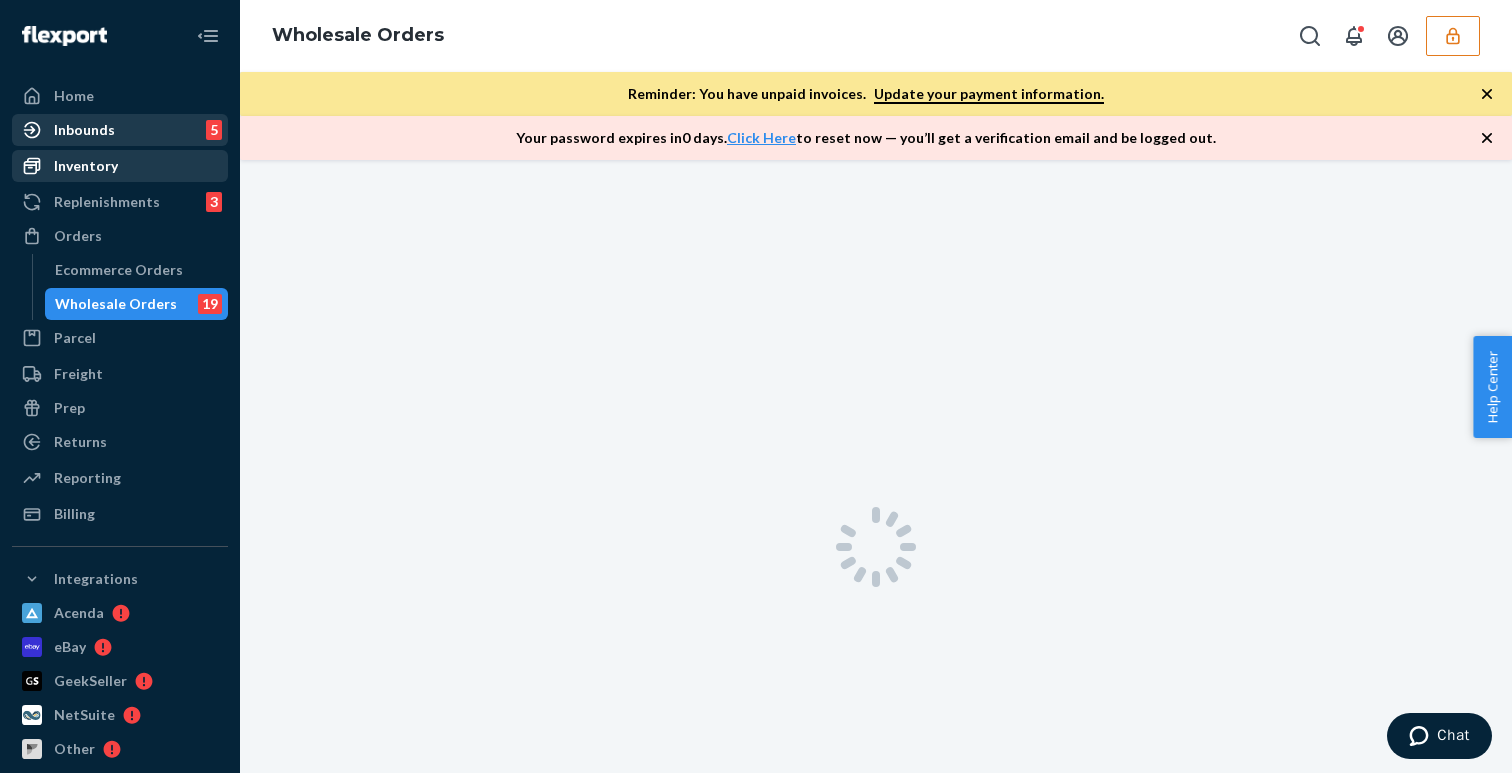 click on "Inbounds 5" at bounding box center [120, 130] 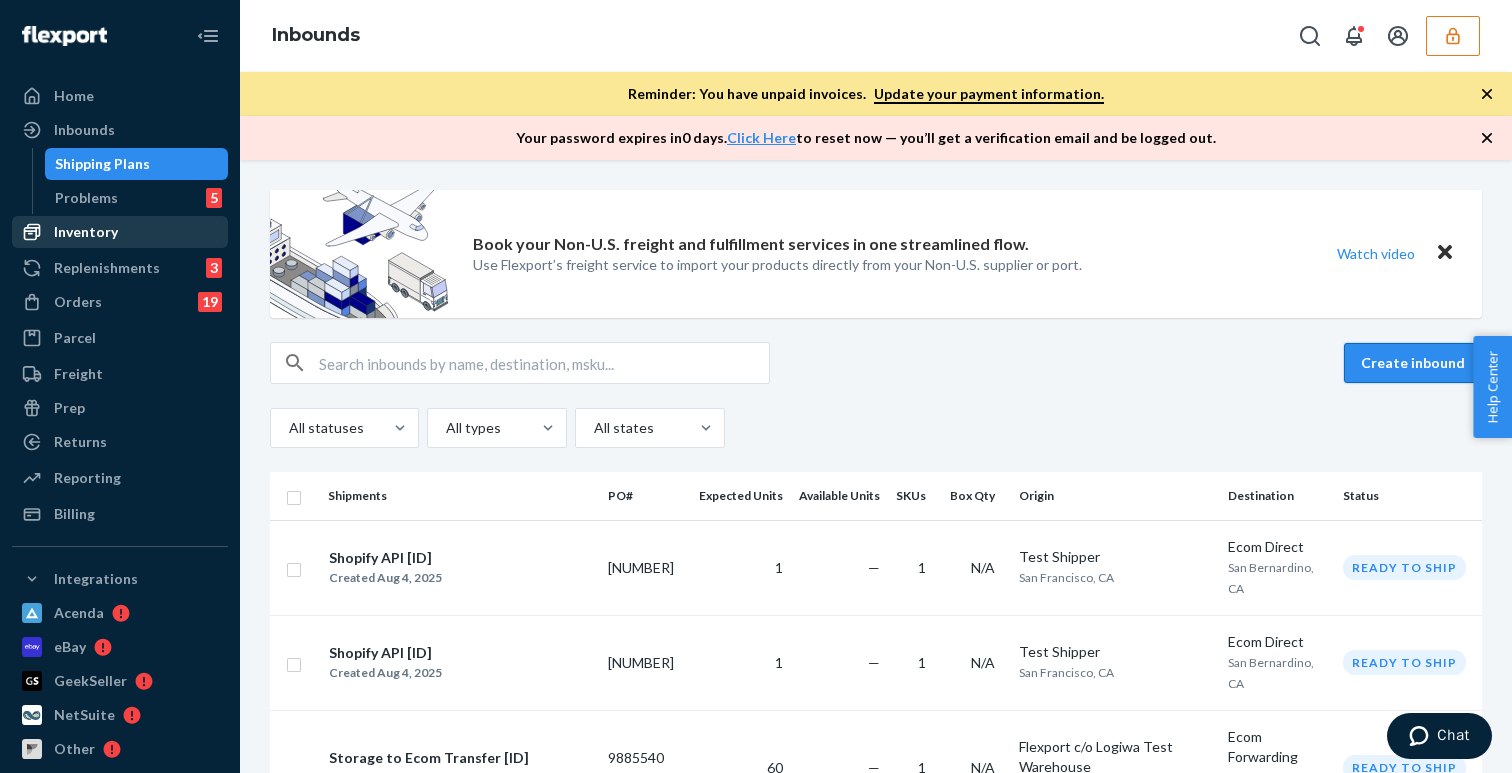 click on "Create inbound" at bounding box center [1413, 363] 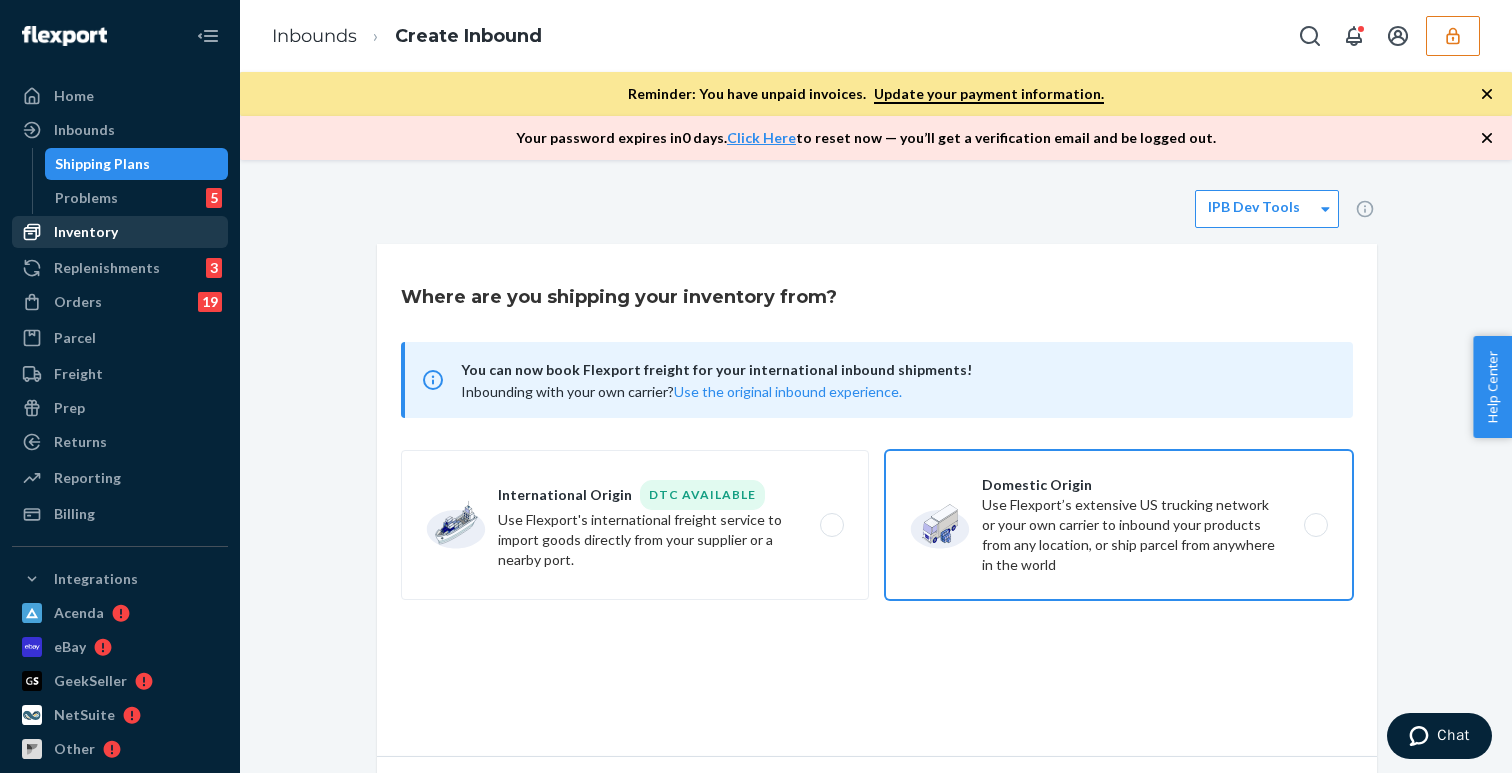 click on "Domestic Origin Use Flexport’s extensive US trucking network or your own carrier to inbound your products from any location, or ship parcel from anywhere in the world" at bounding box center [1119, 525] 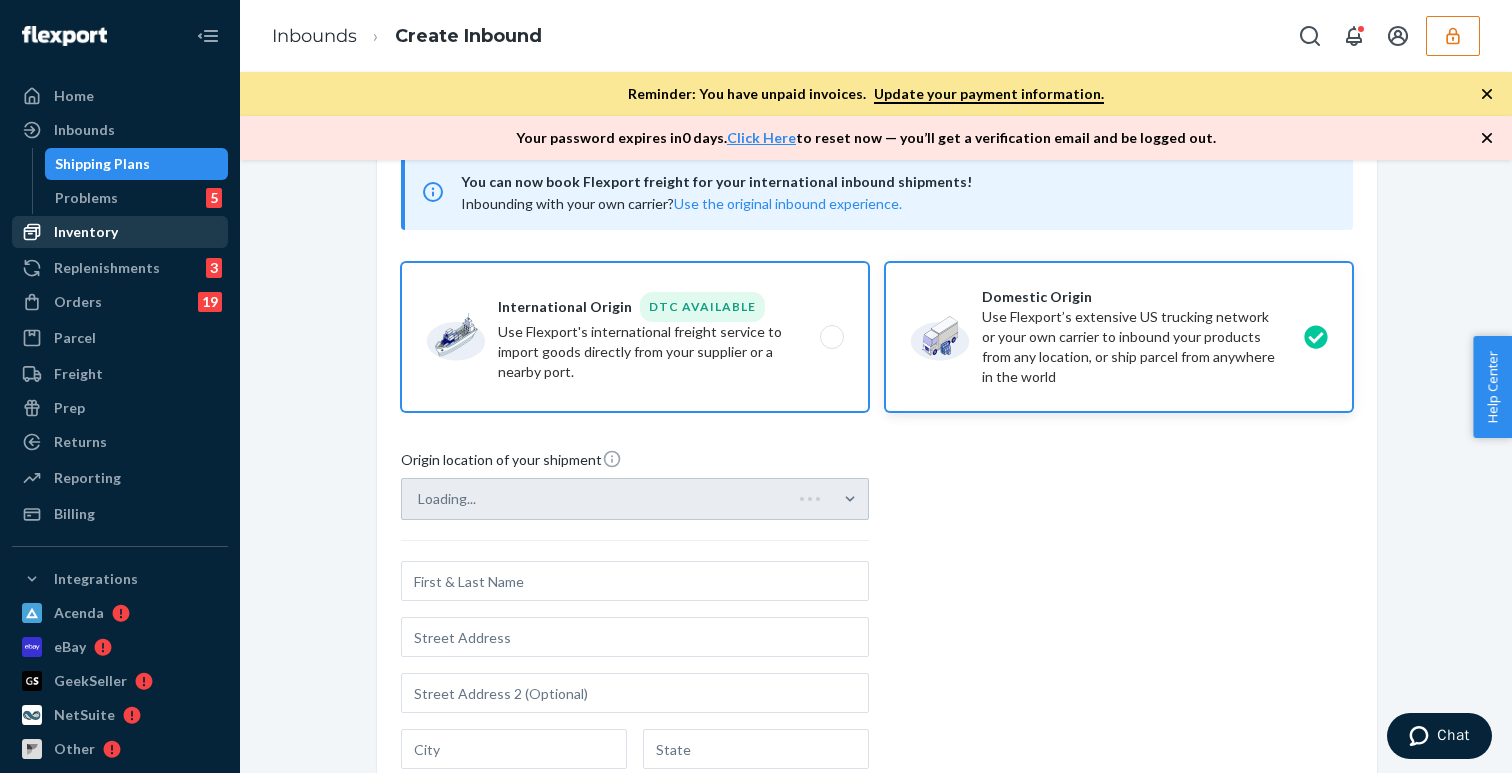 click on "International Origin DTC Available Use Flexport's international freight service to import goods directly from your supplier or a nearby port." at bounding box center (635, 337) 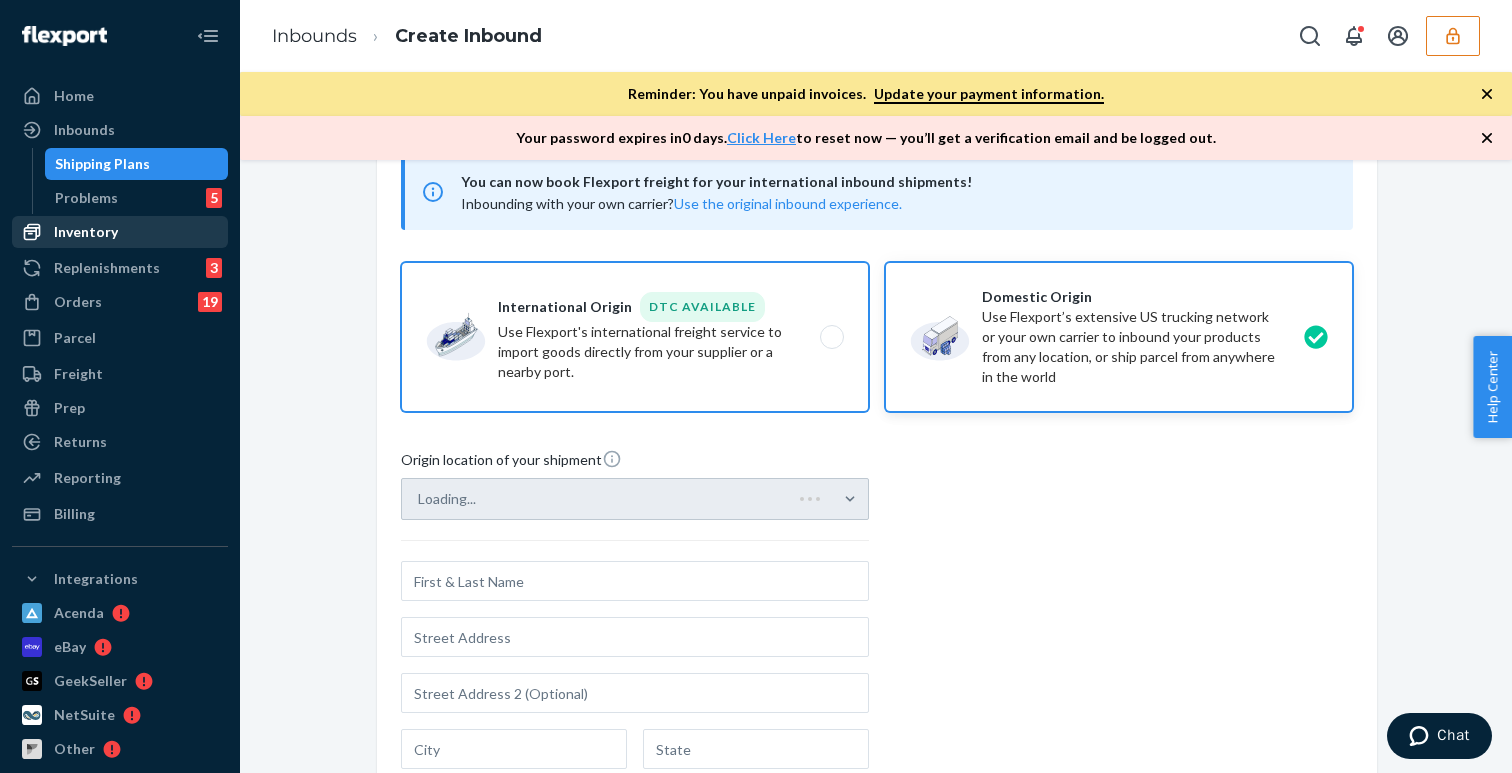 click on "International Origin DTC Available Use Flexport's international freight service to import goods directly from your supplier or a nearby port." at bounding box center [837, 337] 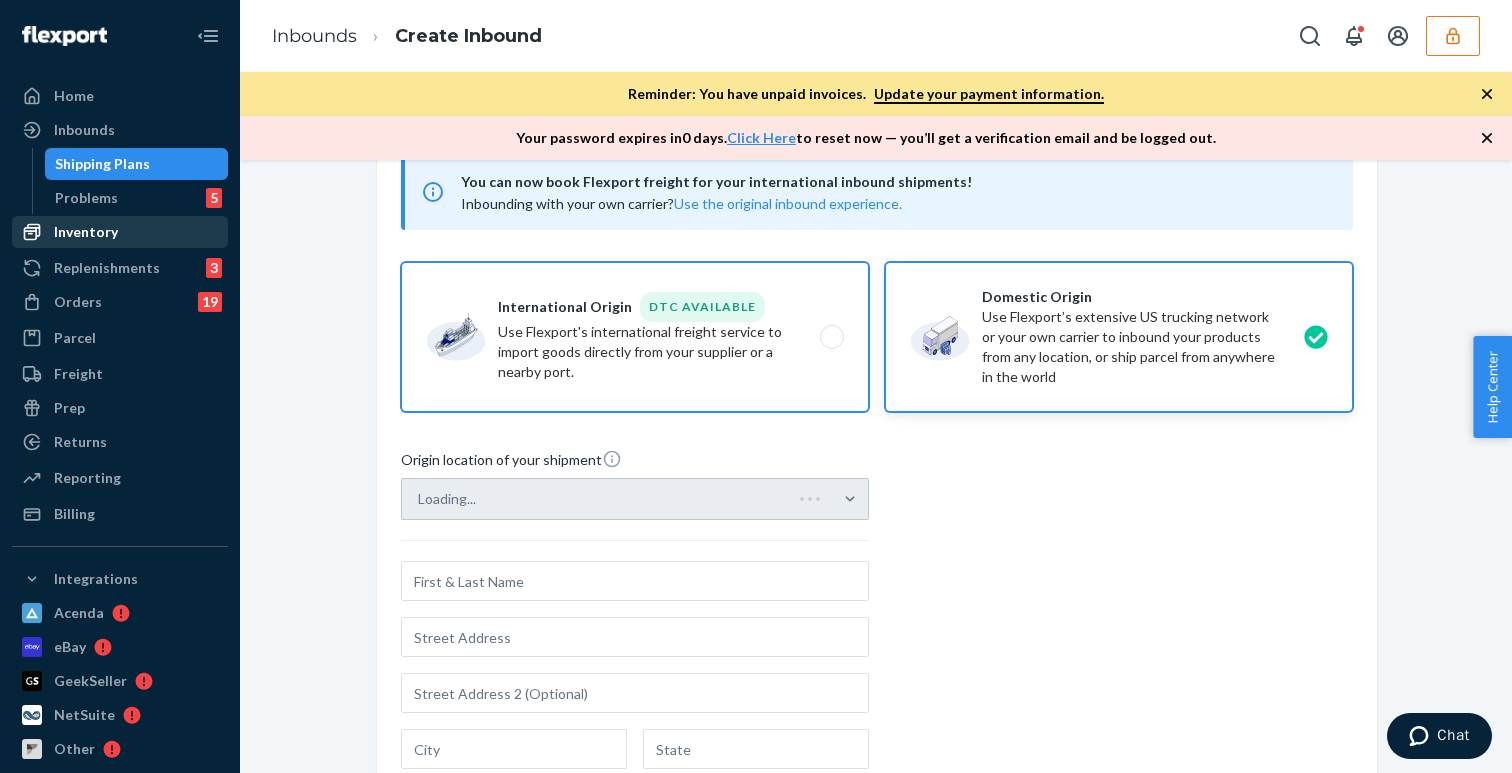 radio on "true" 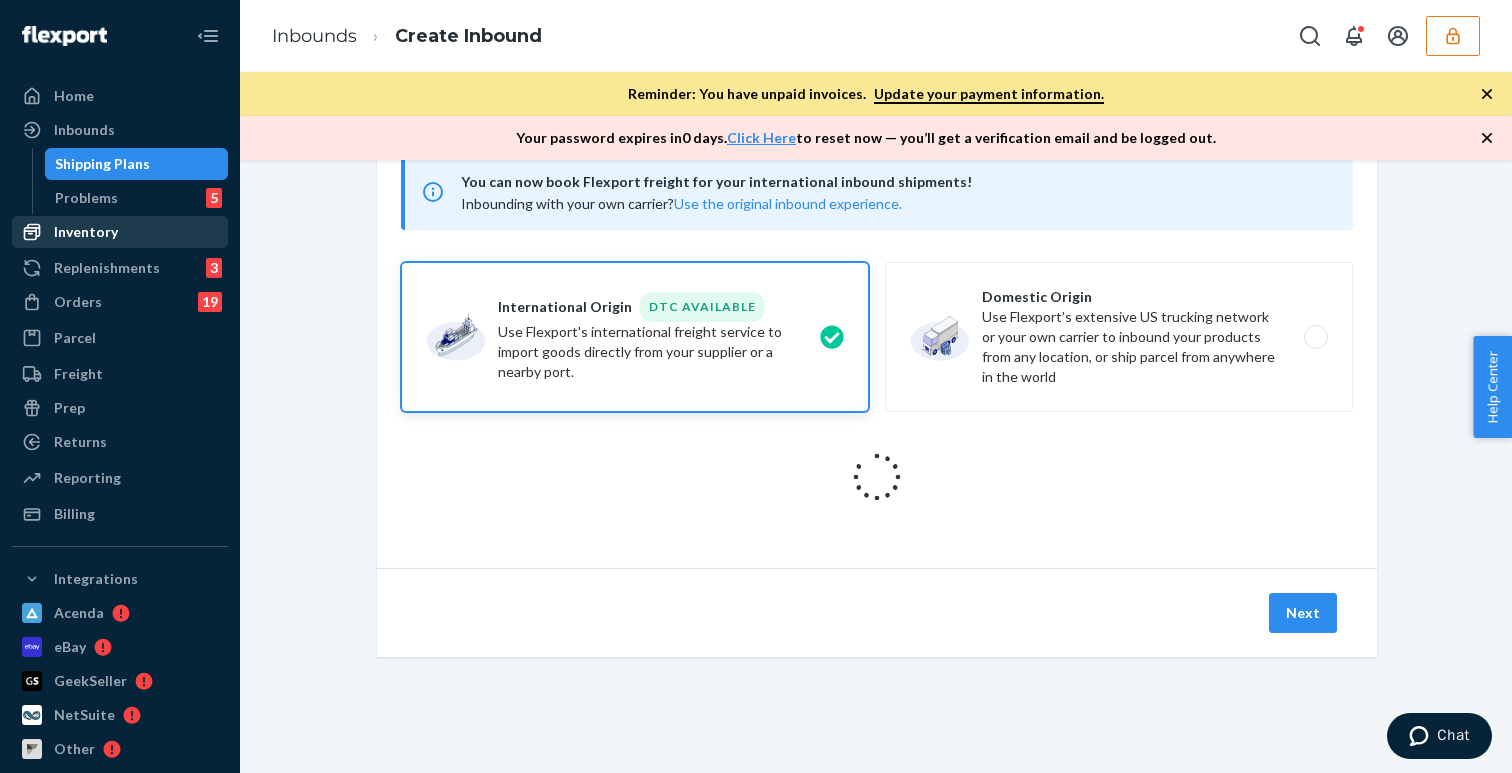 scroll, scrollTop: 219, scrollLeft: 0, axis: vertical 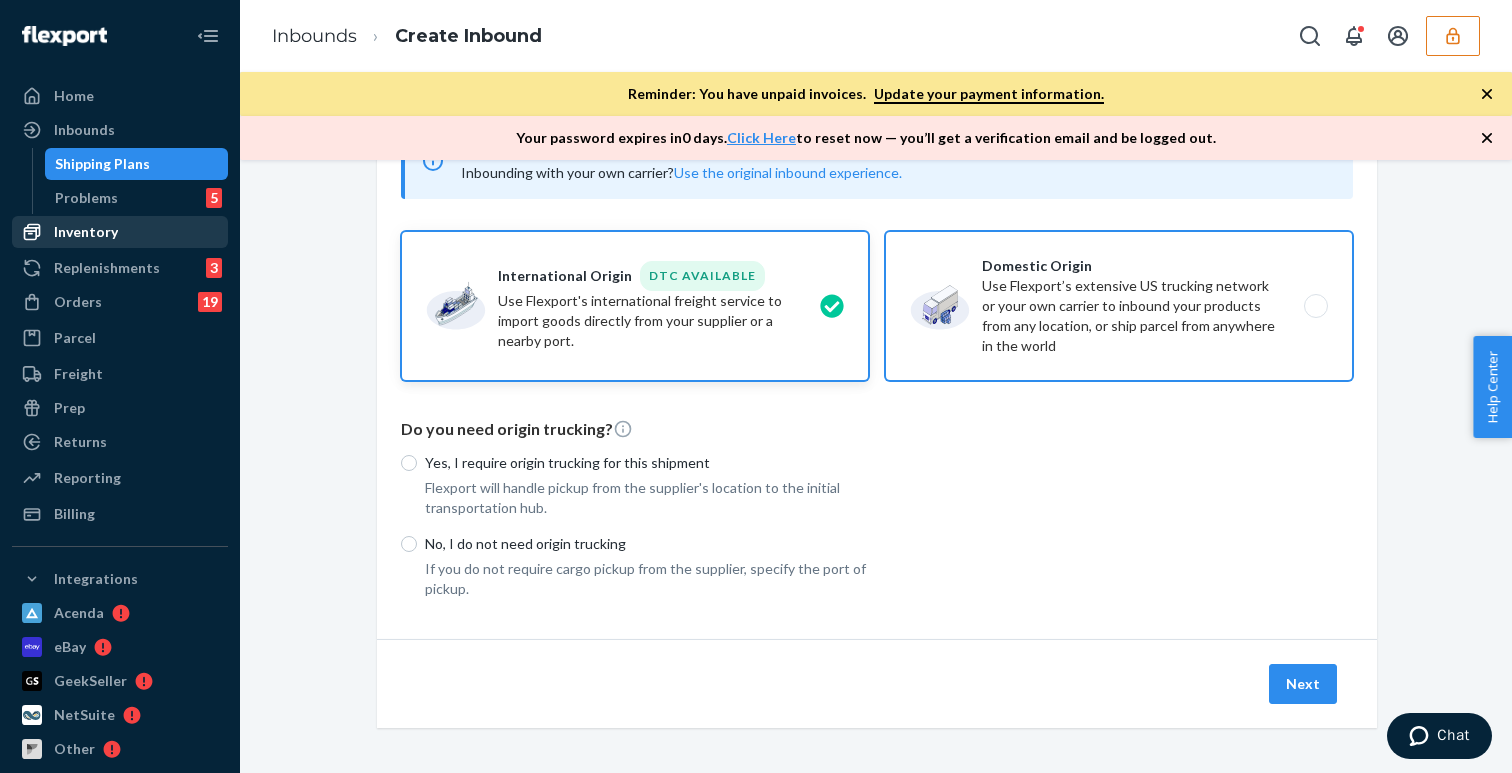 click on "Domestic Origin Use Flexport’s extensive US trucking network or your own carrier to inbound your products from any location, or ship parcel from anywhere in the world" at bounding box center [1119, 306] 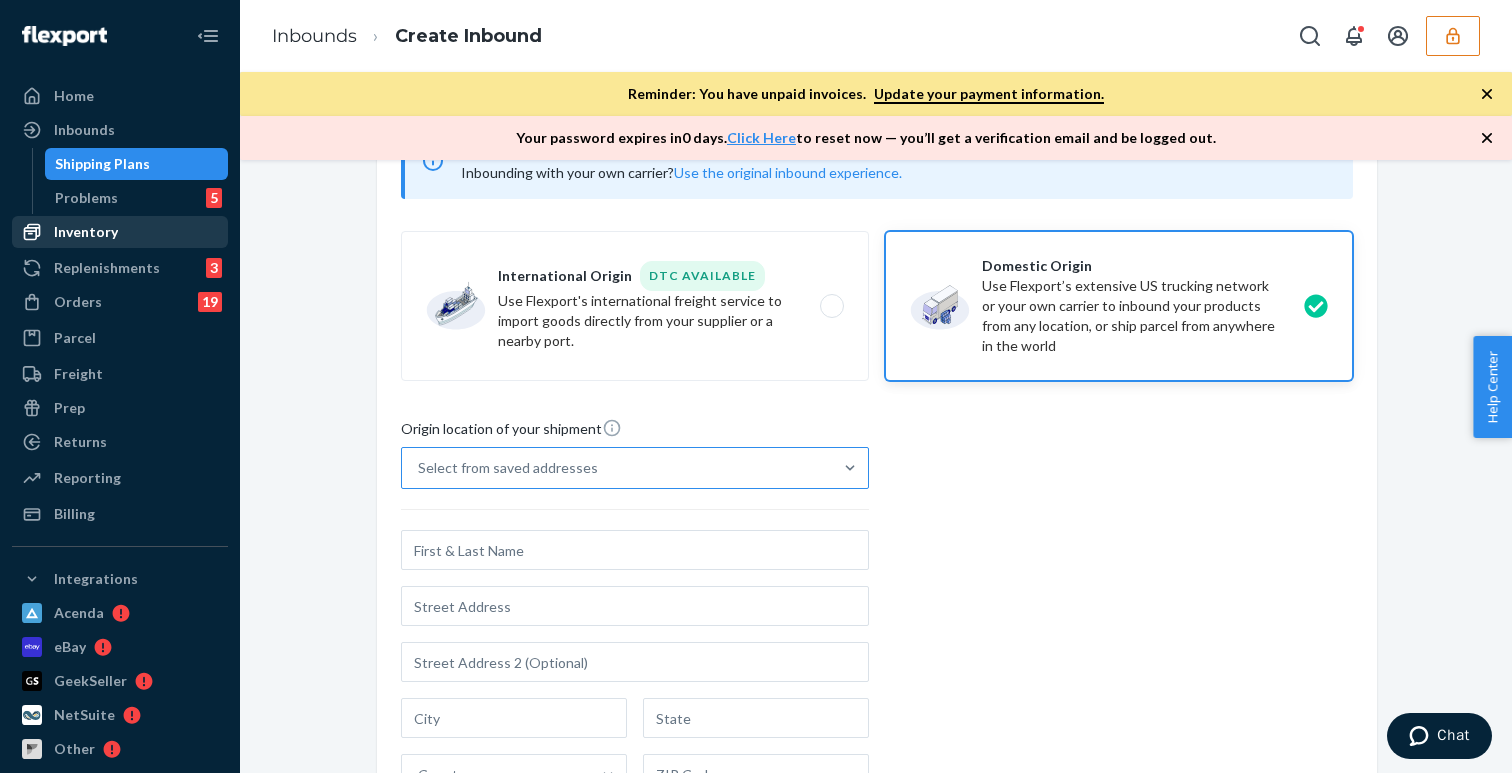 click on "Select from saved addresses" at bounding box center (617, 468) 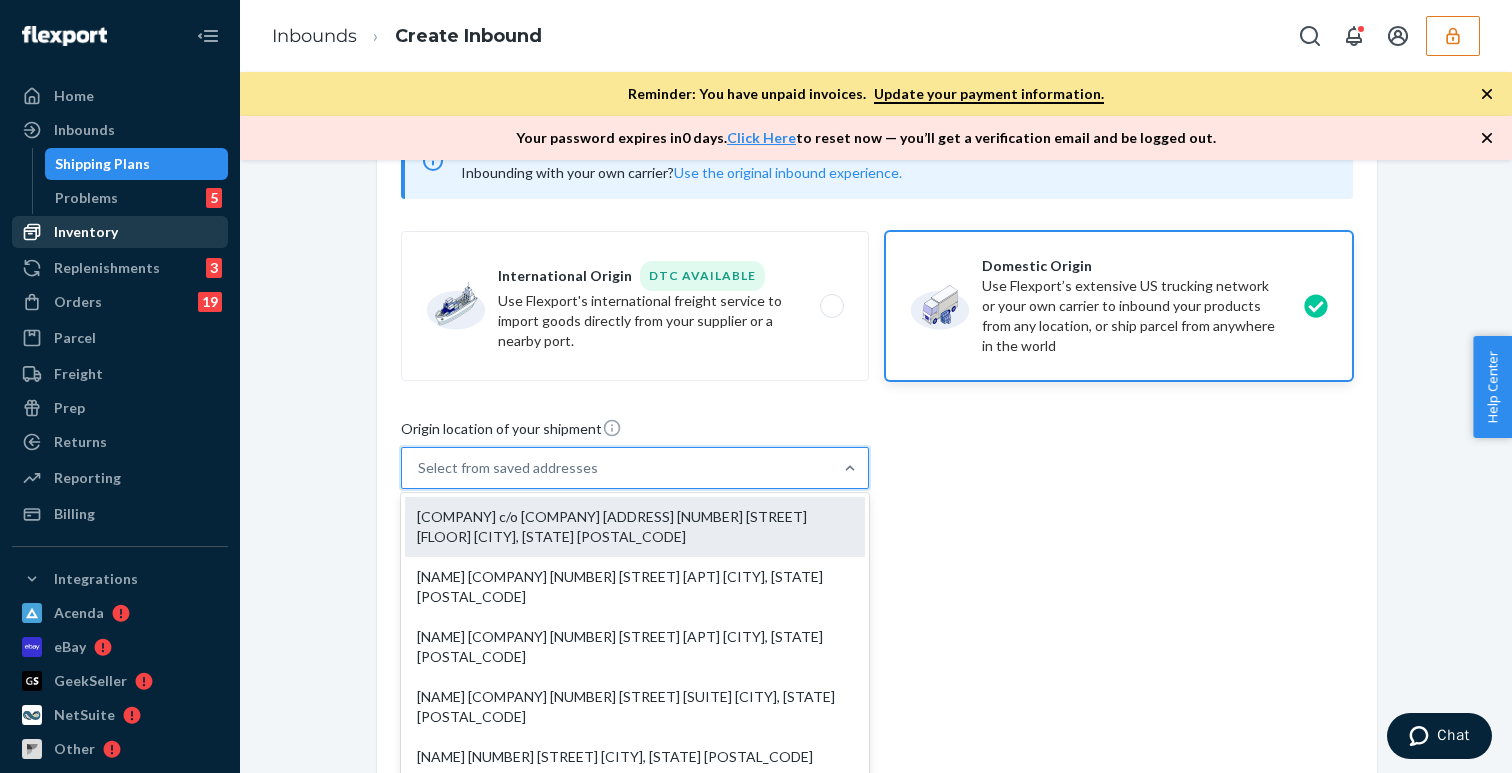 click on "Flexport c/o Logiwa Test Warehouse
110 sutter st
Floor 9
[CITY], [STATE] [POSTAL_CODE]" at bounding box center (635, 527) 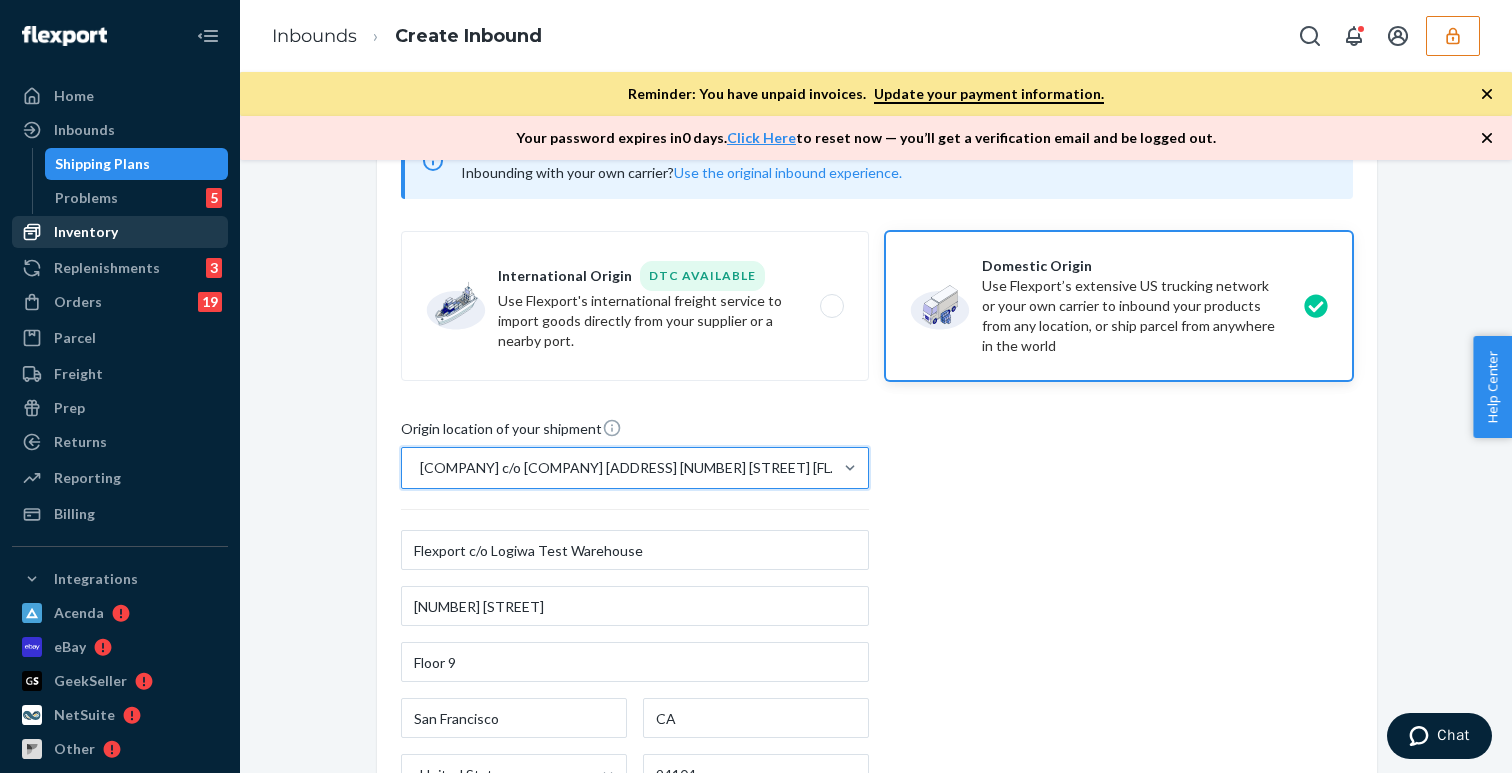 scroll, scrollTop: 537, scrollLeft: 0, axis: vertical 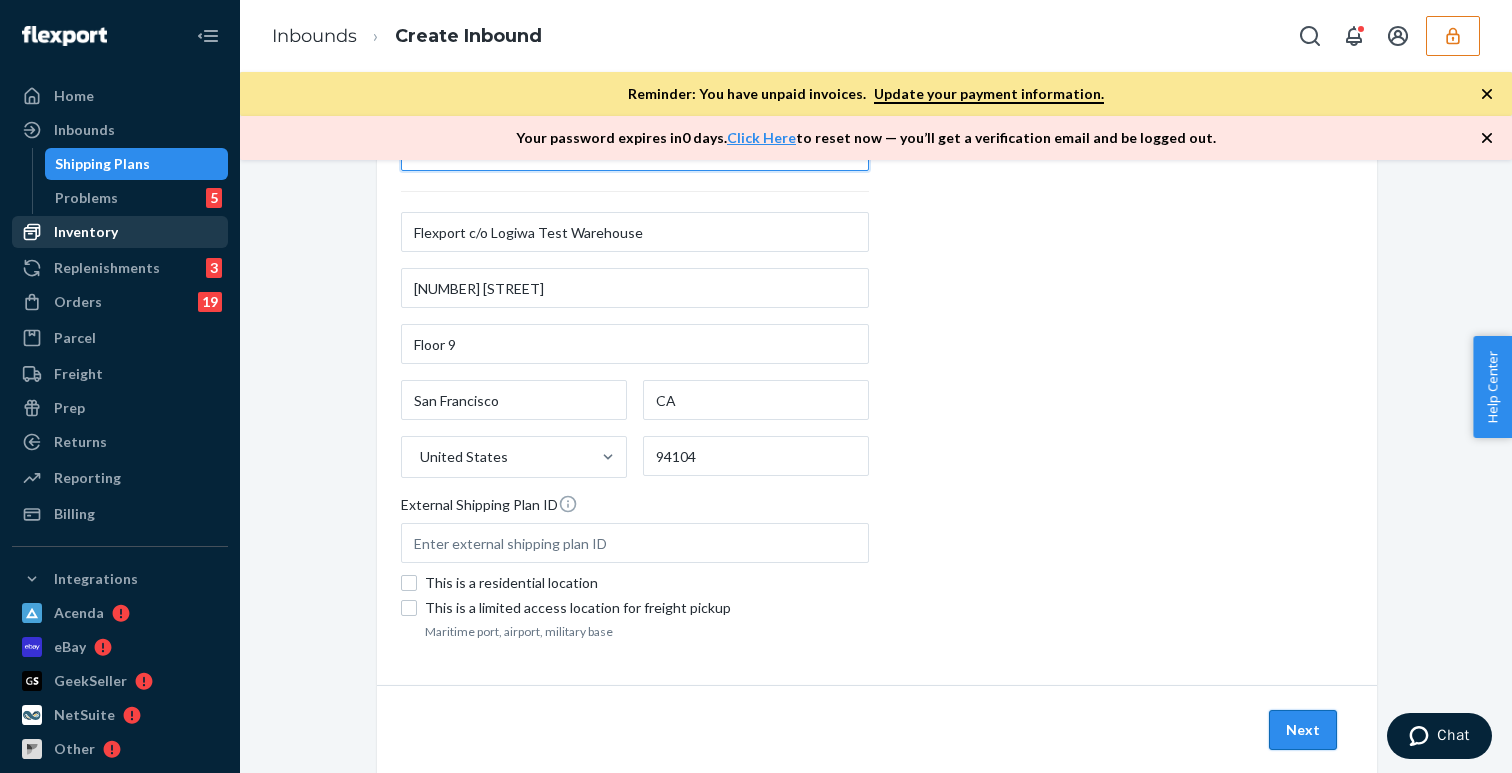 click on "Next" at bounding box center [1303, 730] 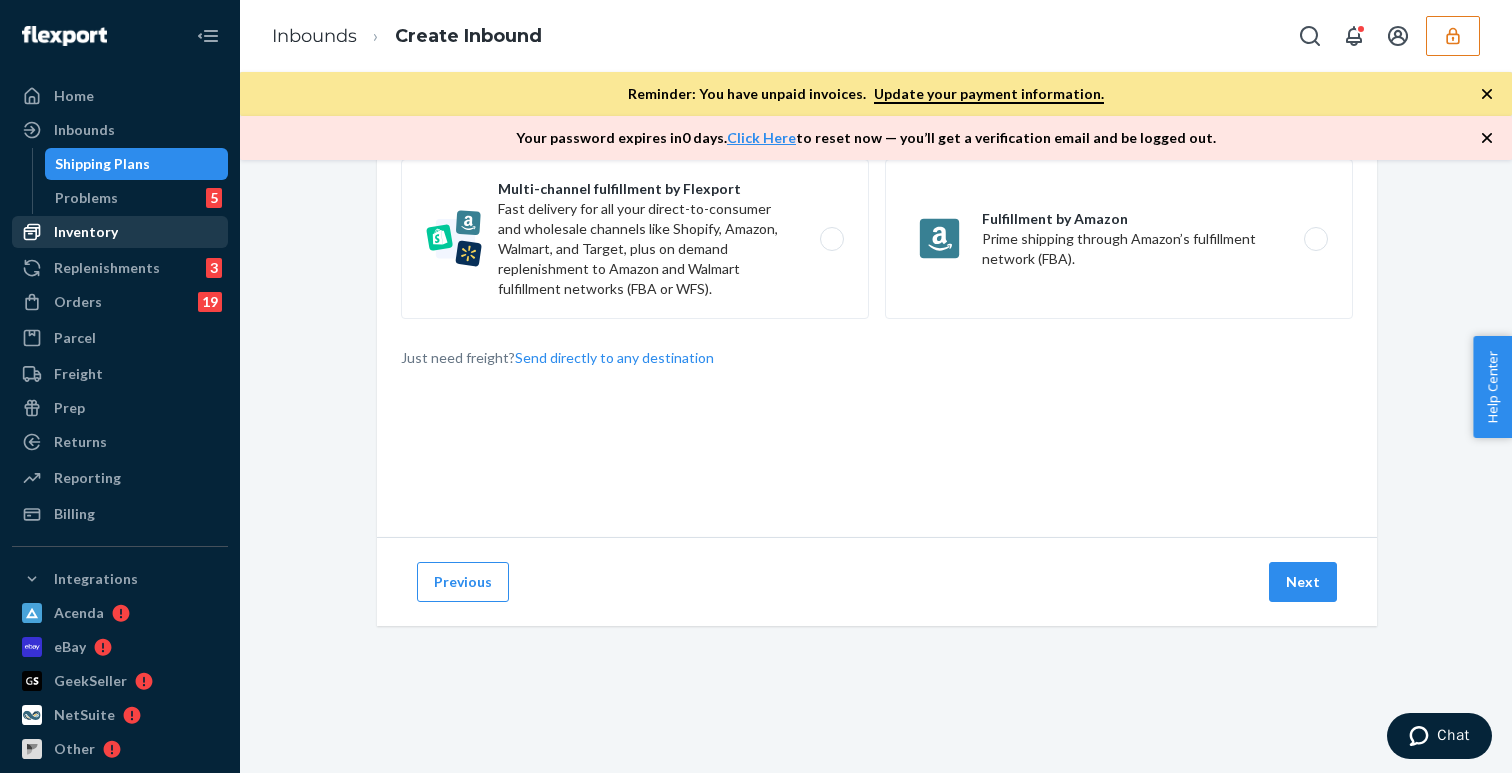 scroll, scrollTop: 0, scrollLeft: 0, axis: both 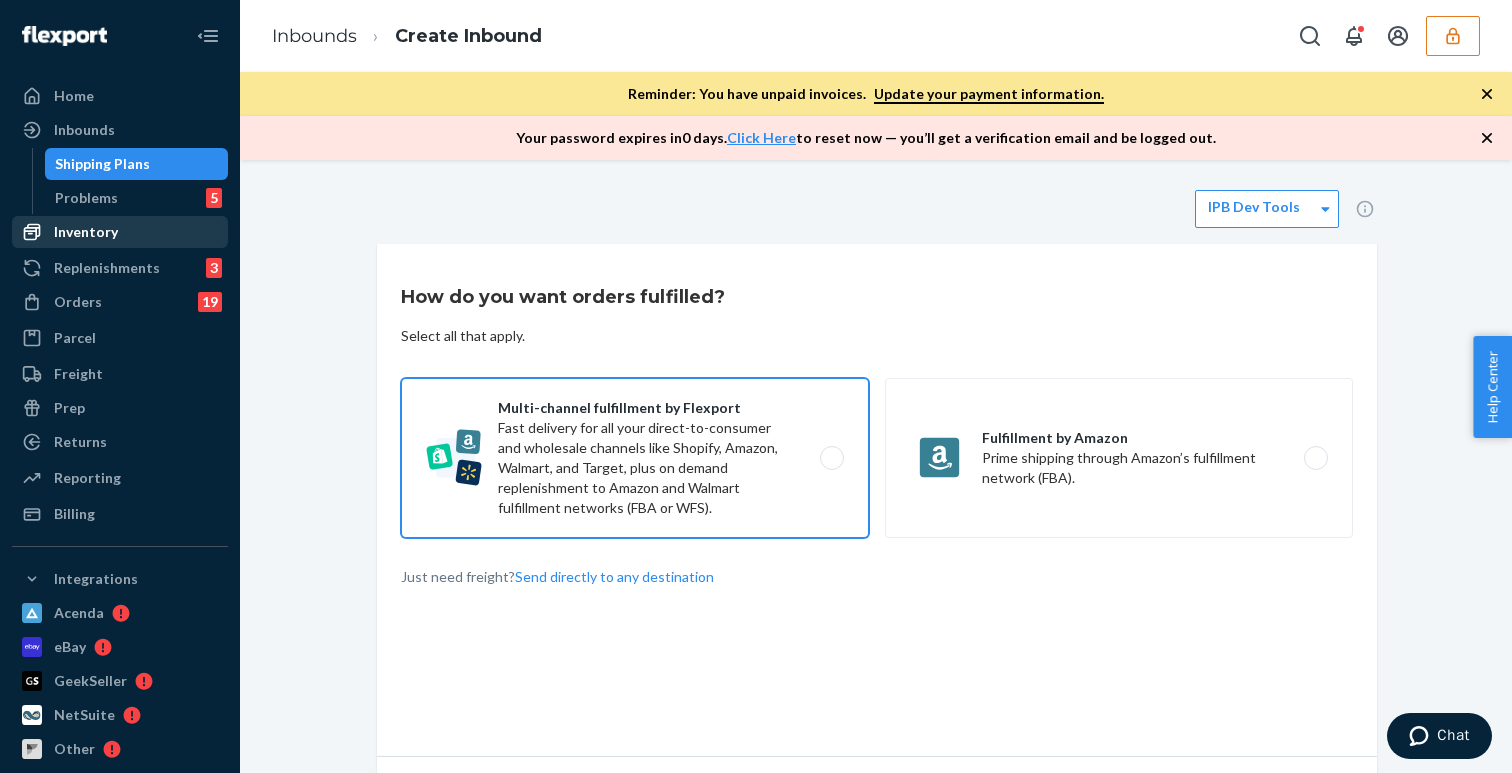 click on "Multi-channel fulfillment by Flexport Fast delivery for all your direct-to-consumer and wholesale channels like Shopify, Amazon, Walmart, and Target, plus on demand replenishment to Amazon and Walmart fulfillment networks (FBA or WFS)." at bounding box center (635, 458) 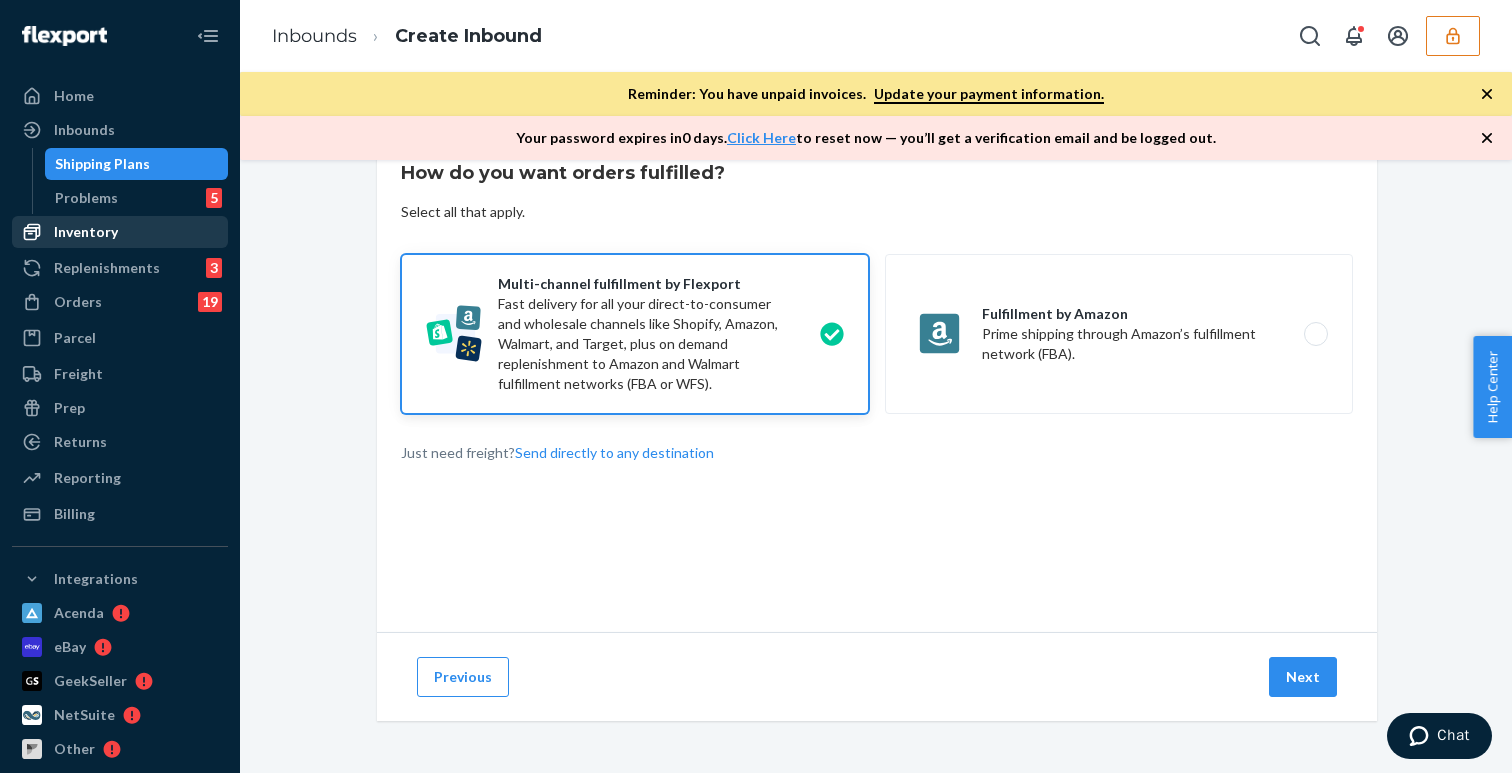 scroll, scrollTop: 219, scrollLeft: 0, axis: vertical 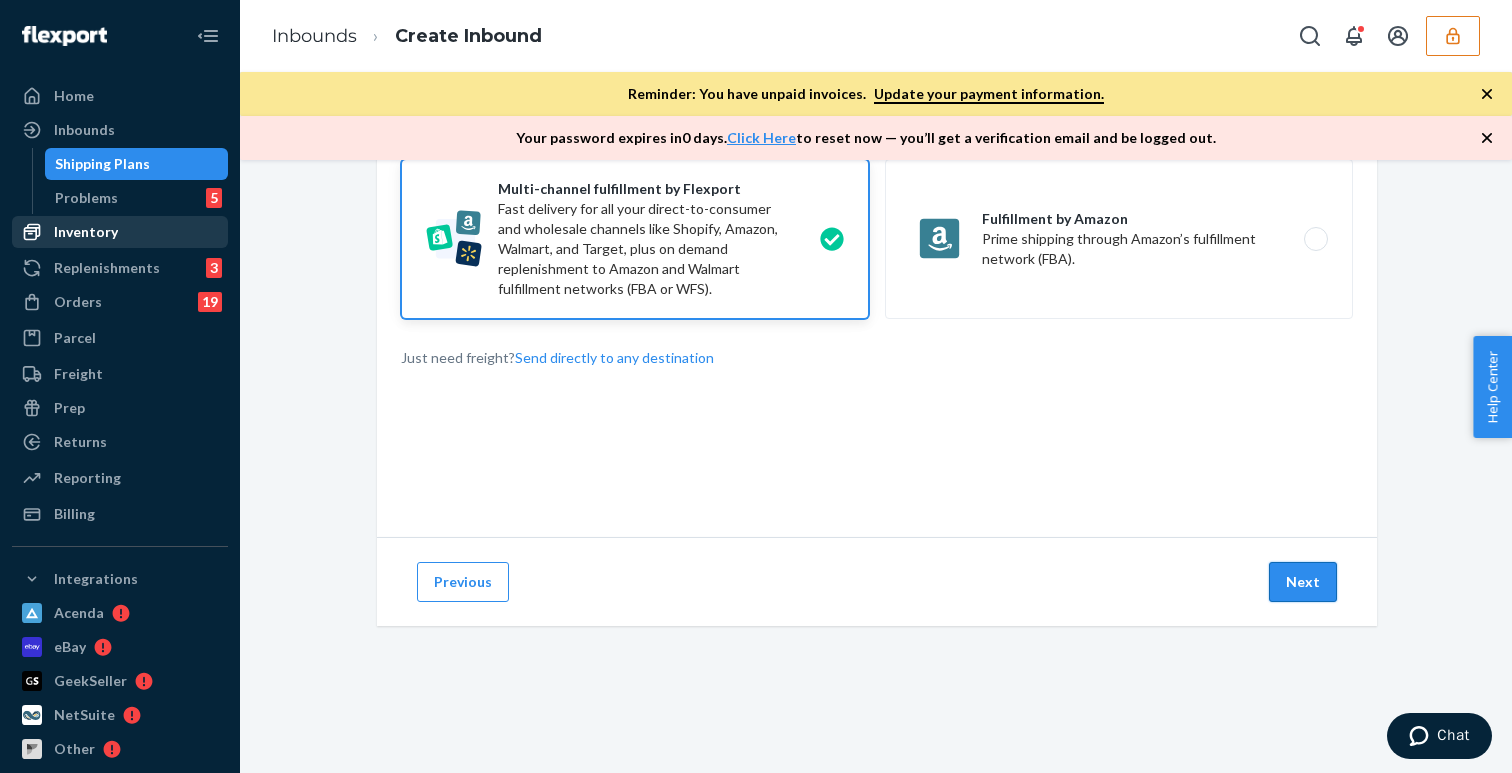 click on "Next" at bounding box center [1303, 582] 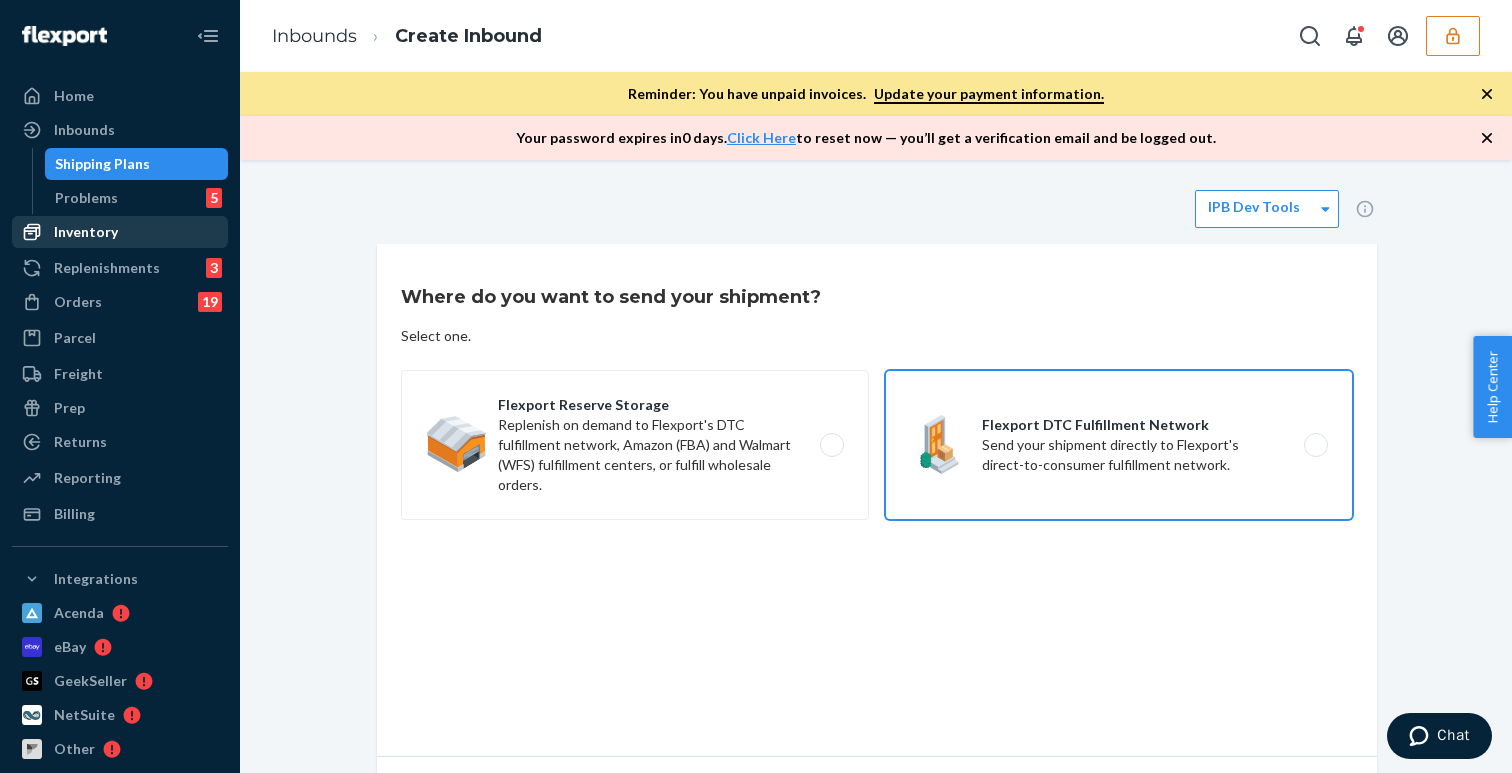click on "Flexport DTC Fulfillment Network Send your shipment directly to Flexport's direct-to-consumer fulfillment network." at bounding box center (1119, 445) 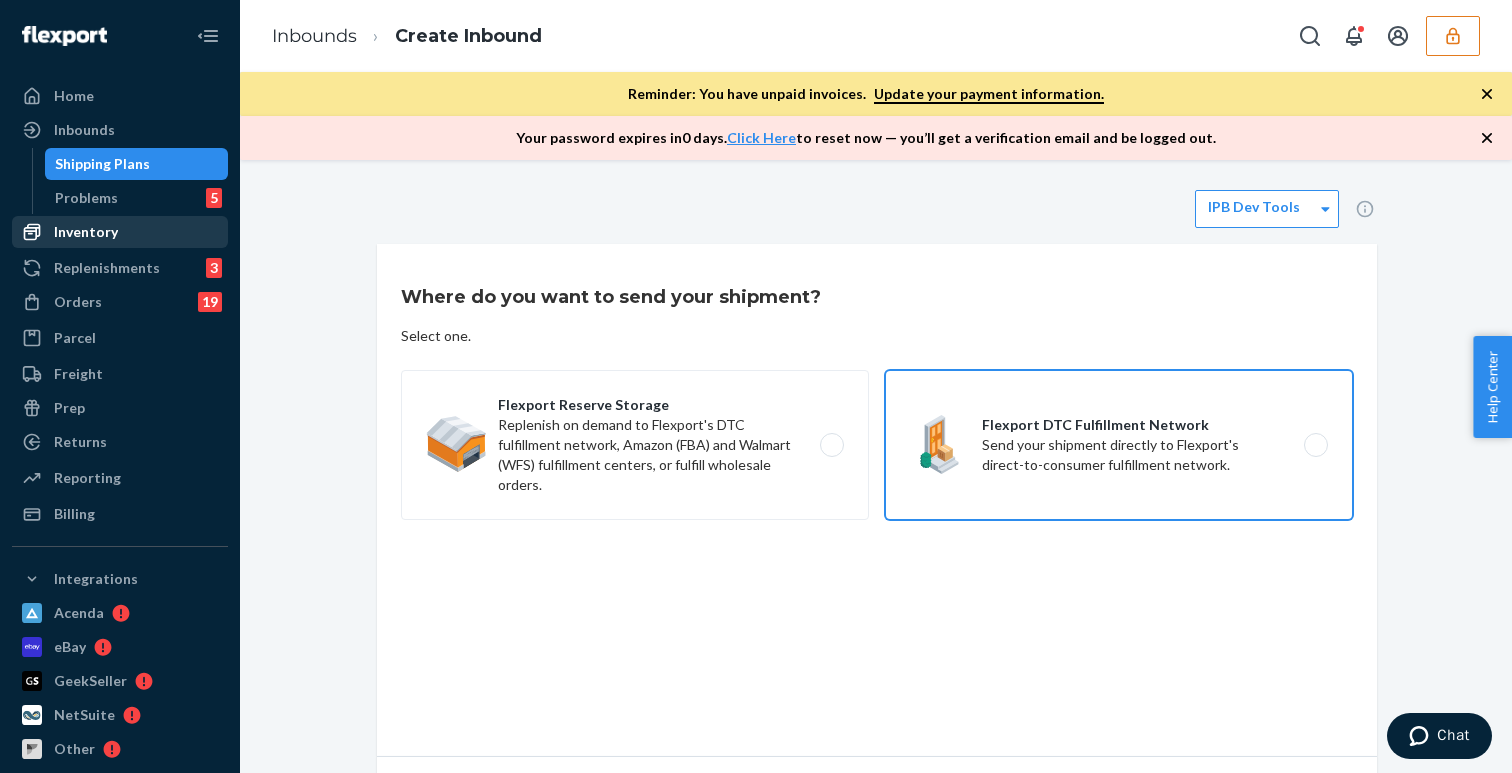 click on "Flexport DTC Fulfillment Network Send your shipment directly to Flexport's direct-to-consumer fulfillment network." at bounding box center (1321, 445) 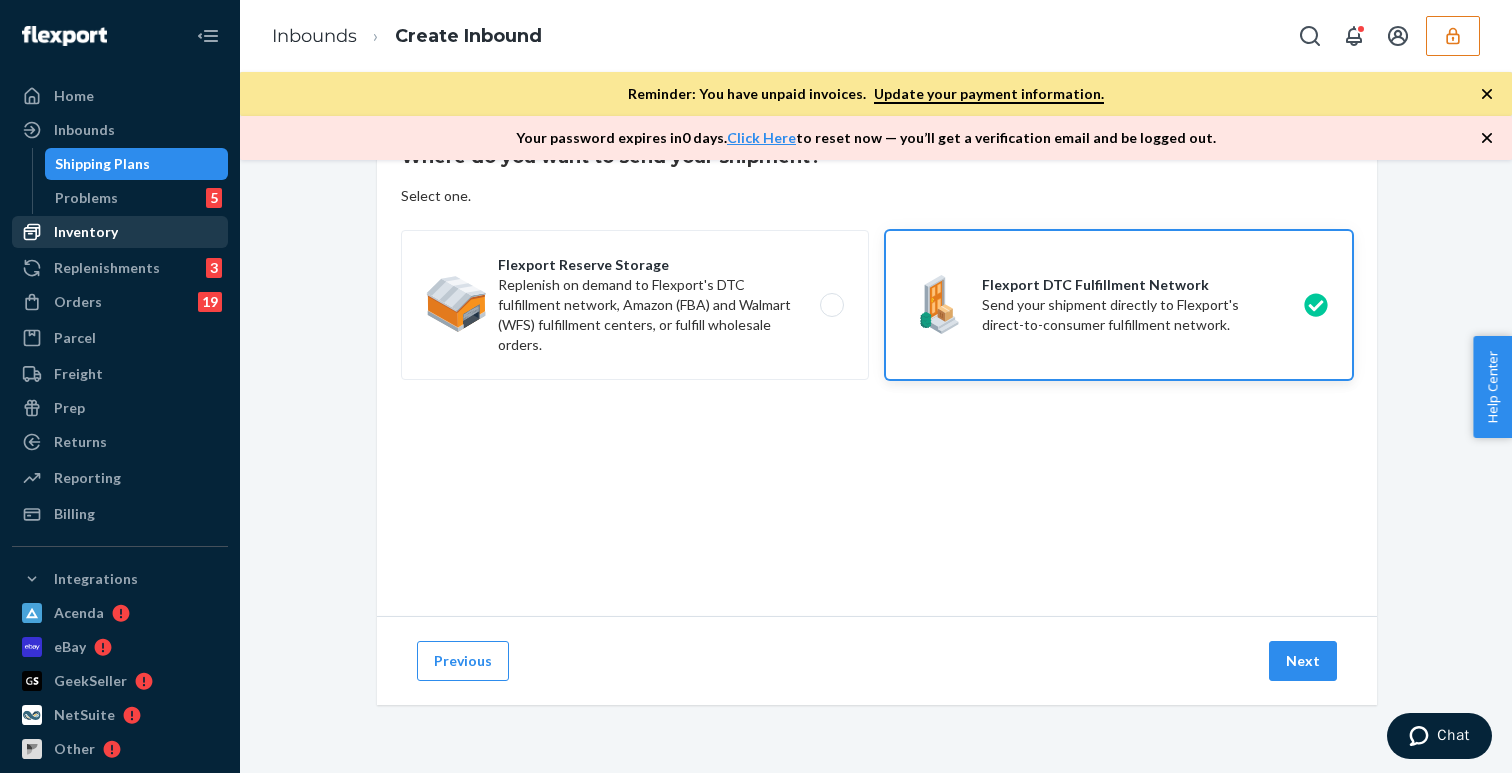 scroll, scrollTop: 219, scrollLeft: 0, axis: vertical 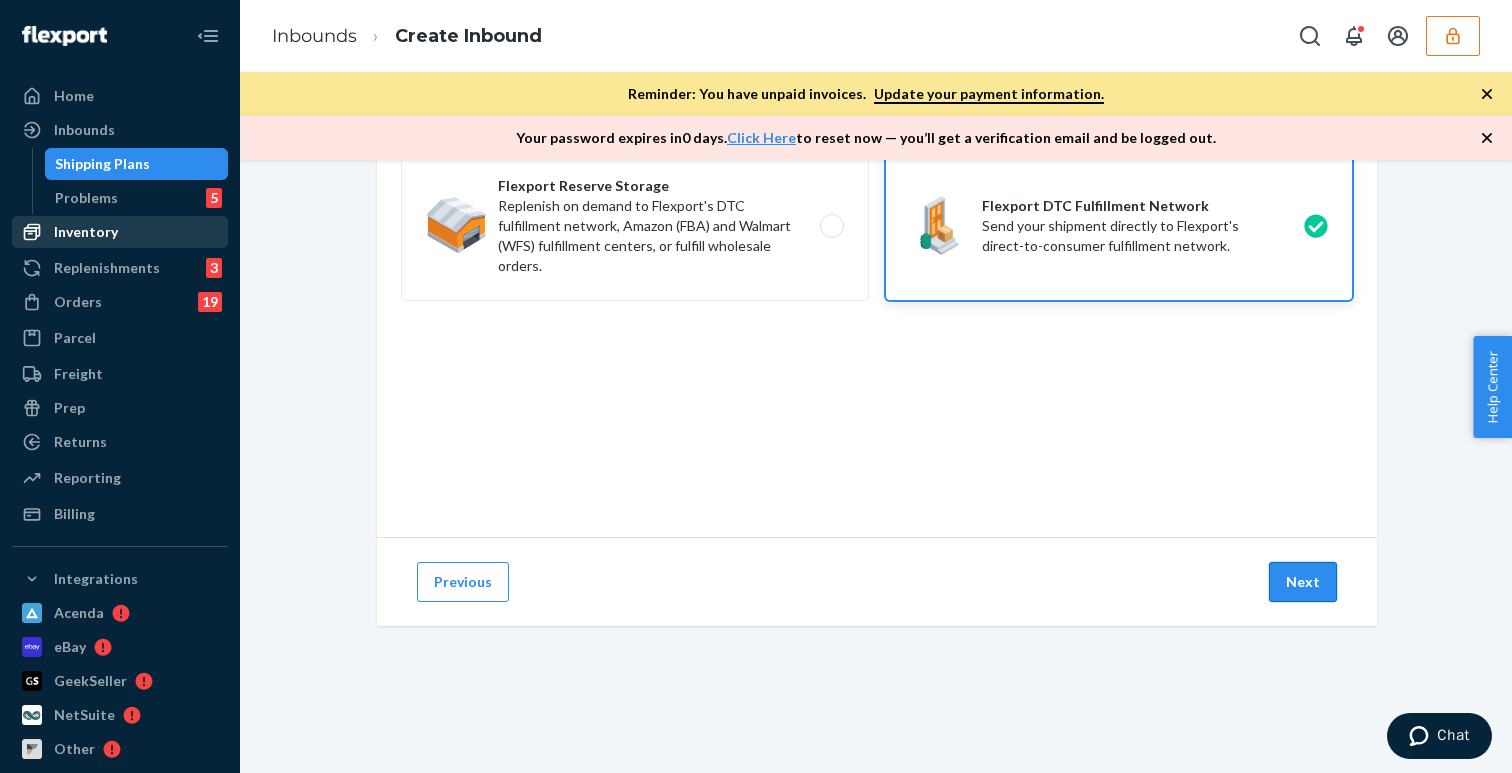 click on "Next" at bounding box center [1303, 582] 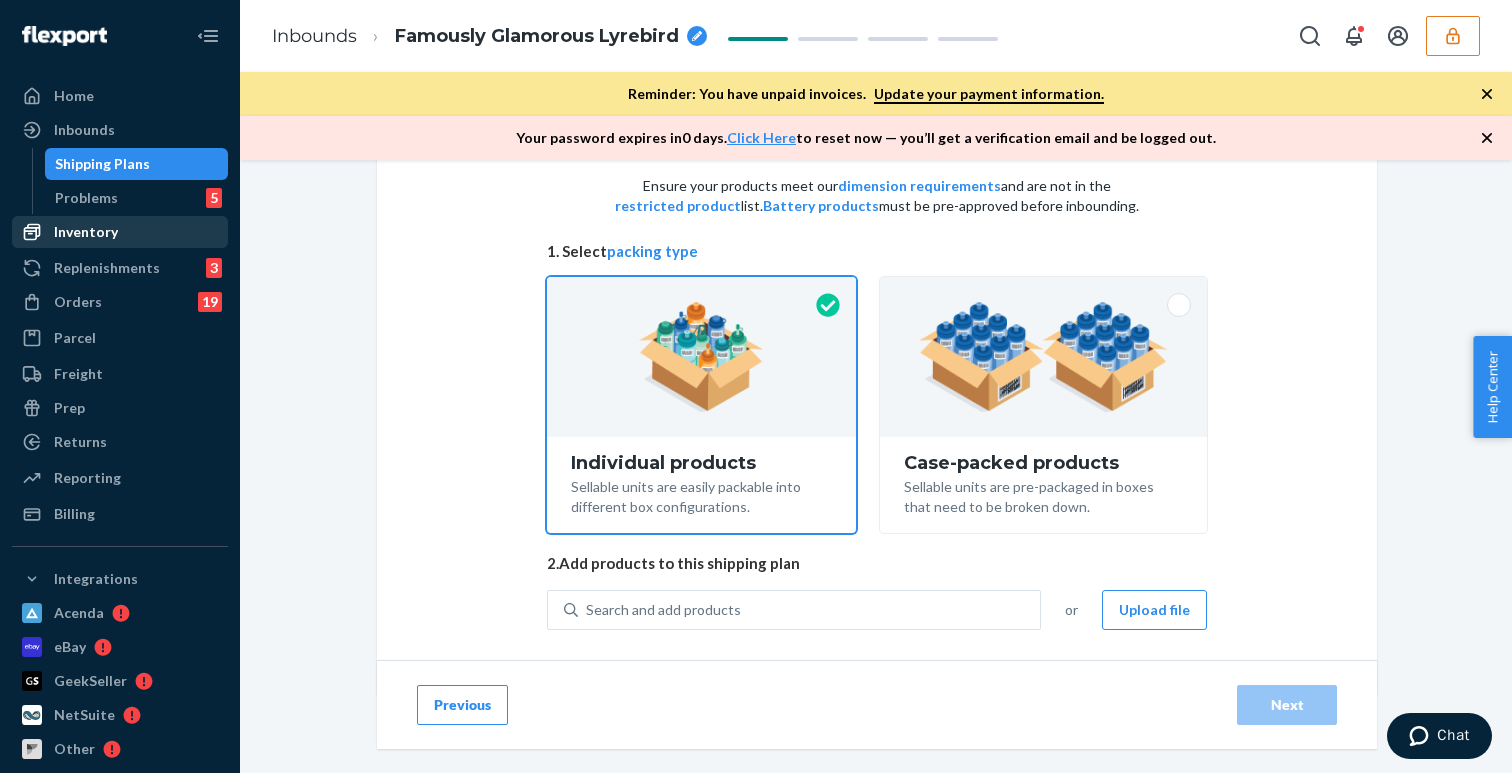 scroll, scrollTop: 298, scrollLeft: 0, axis: vertical 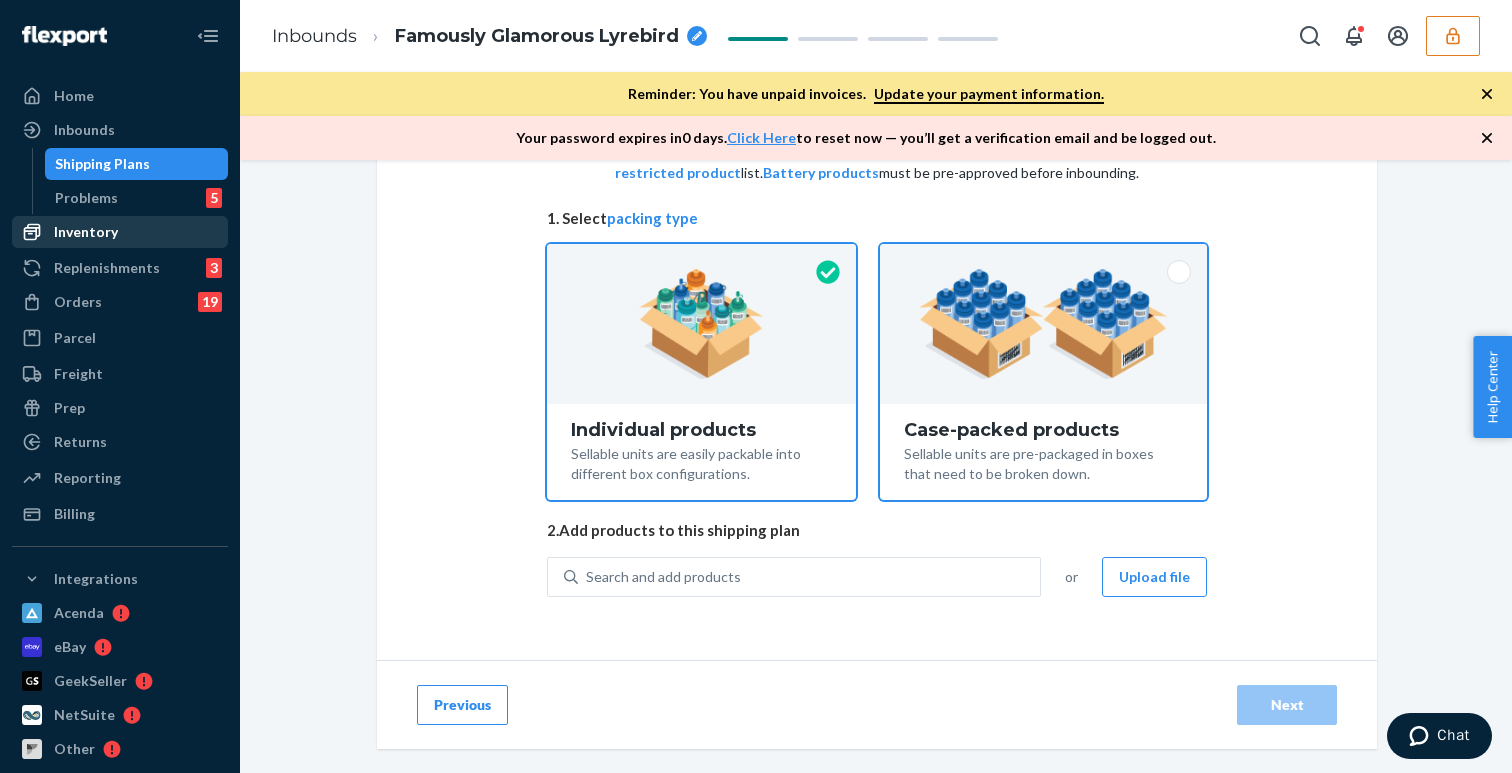 click on "Sellable units are pre-packaged in boxes that need to be broken down." at bounding box center (1043, 462) 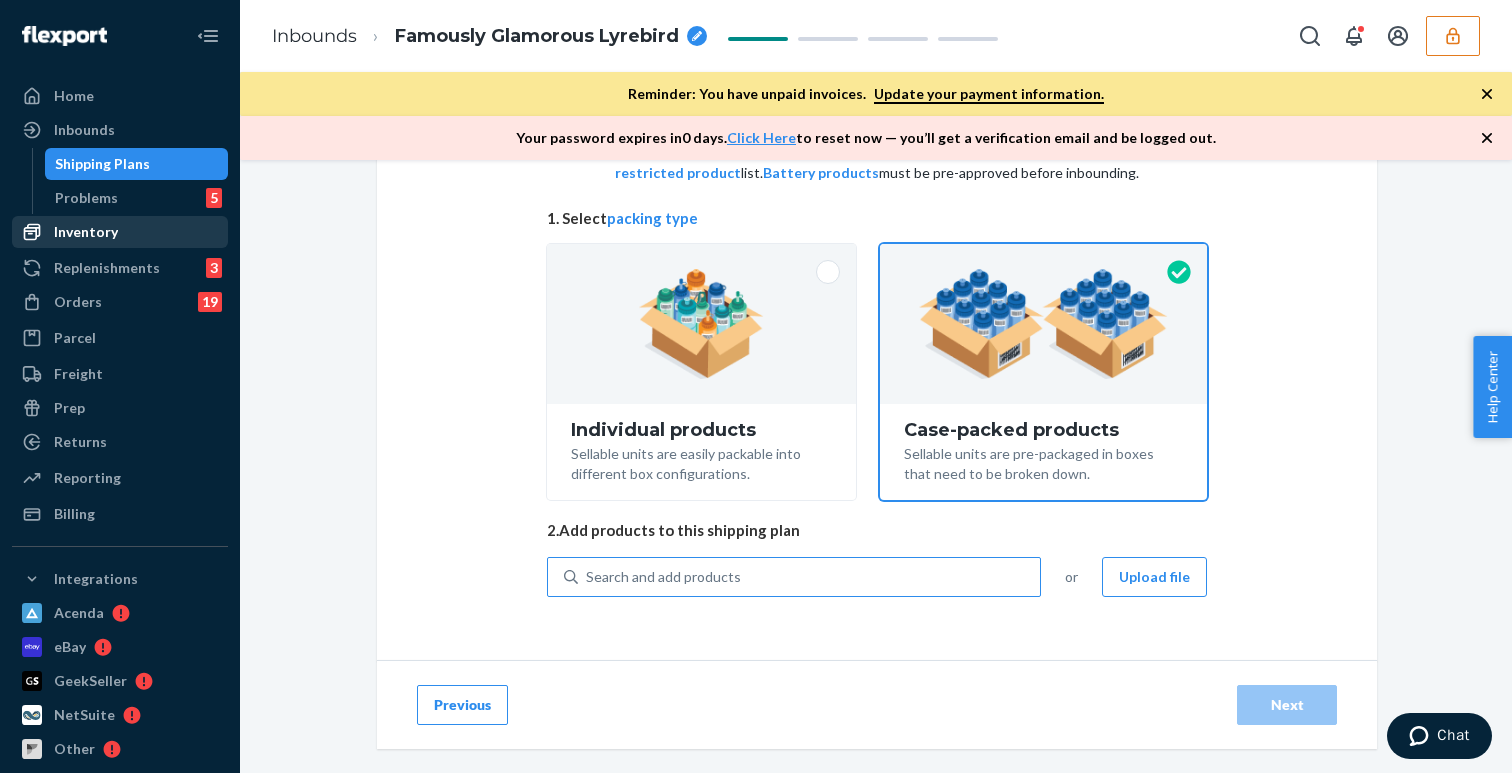 click on "Search and add products" at bounding box center (809, 577) 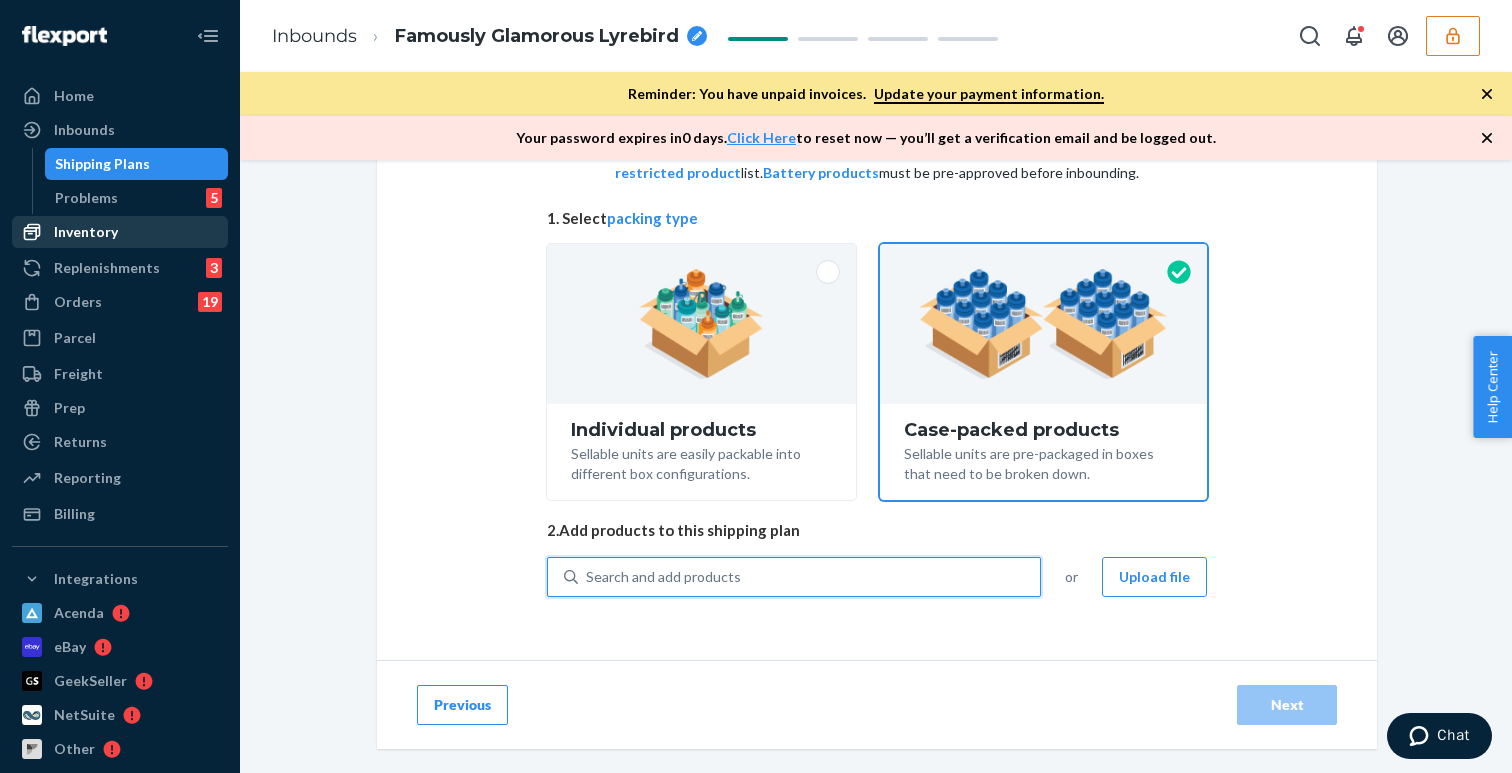 click on "Search and add products" at bounding box center (809, 577) 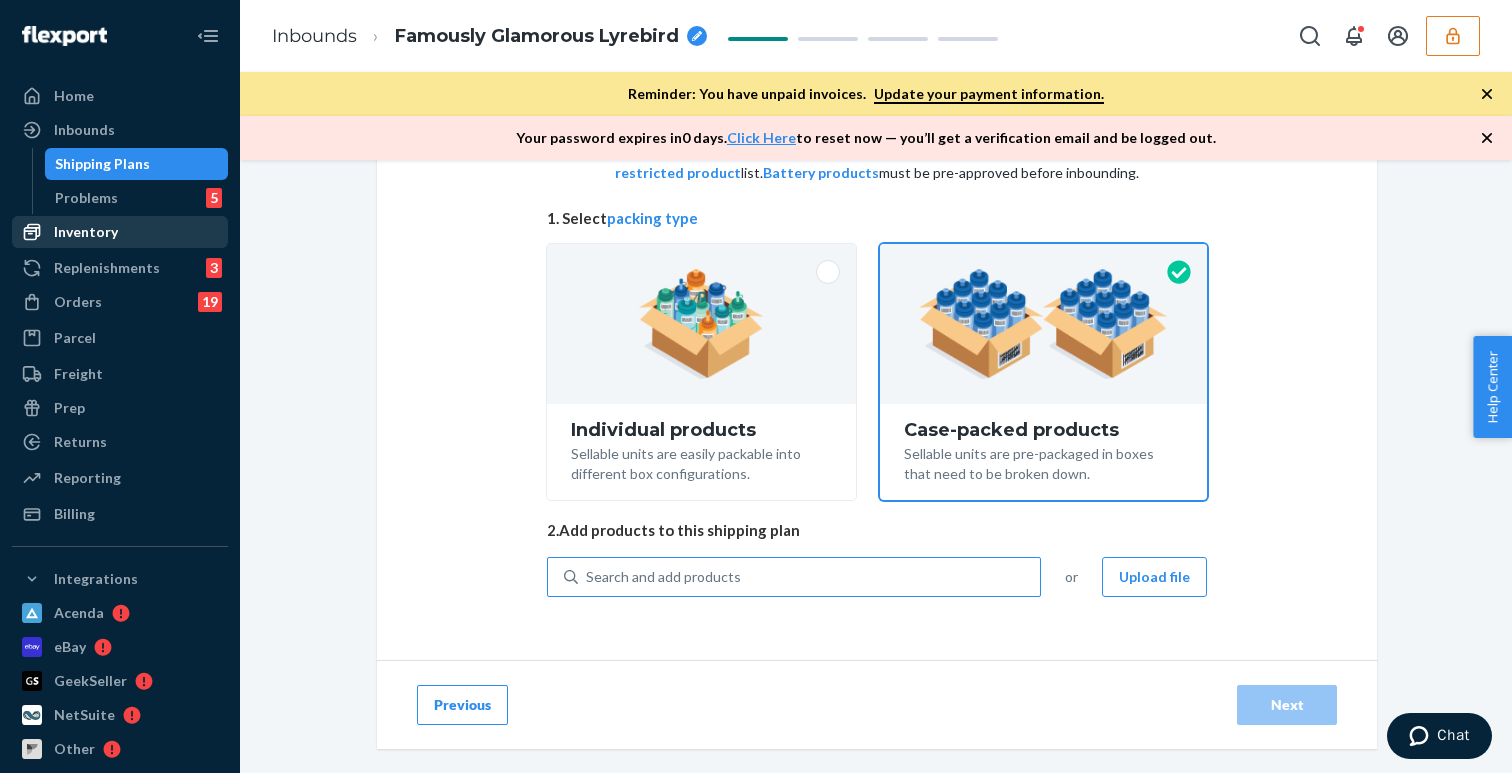 click on "Search and add products" at bounding box center (809, 577) 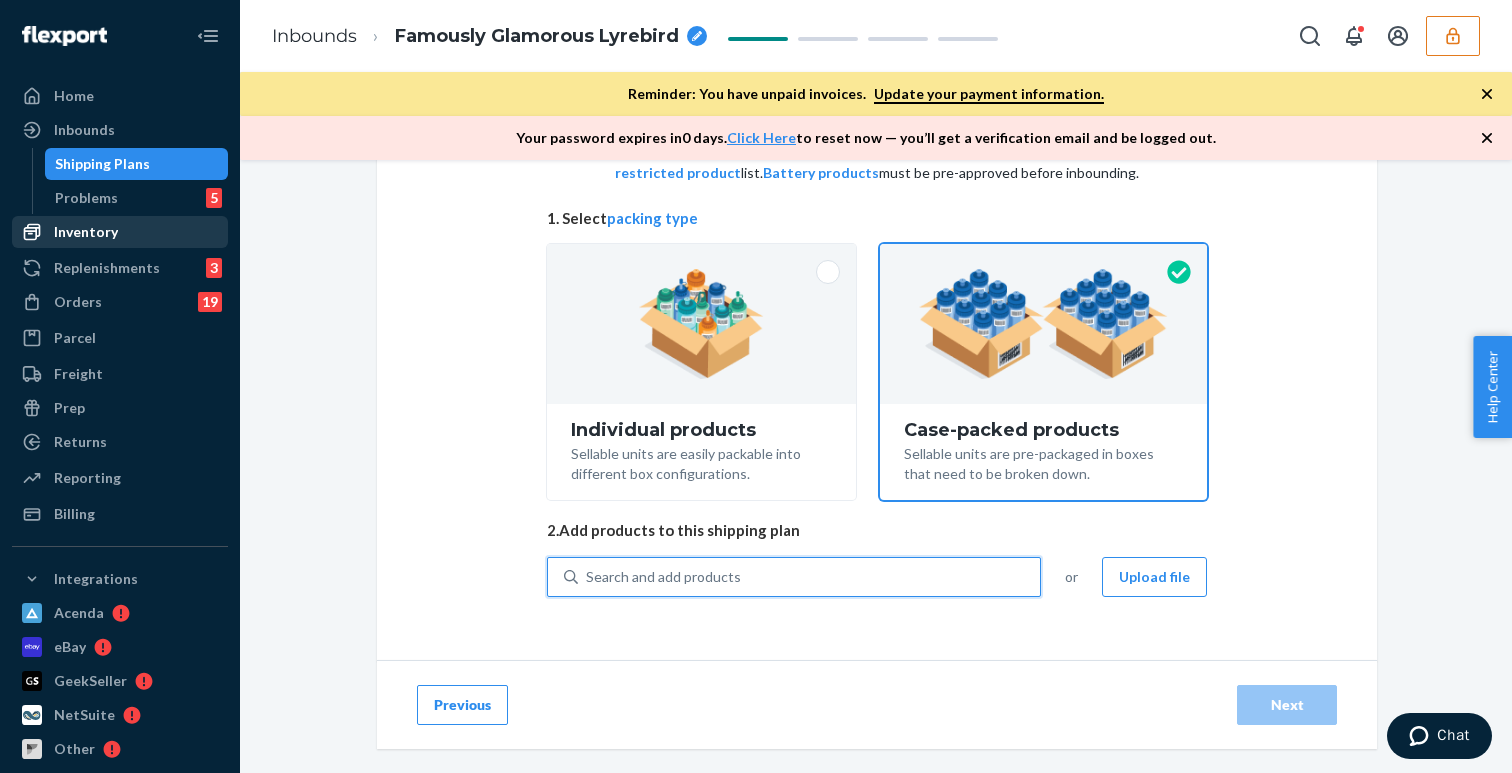 type on "s" 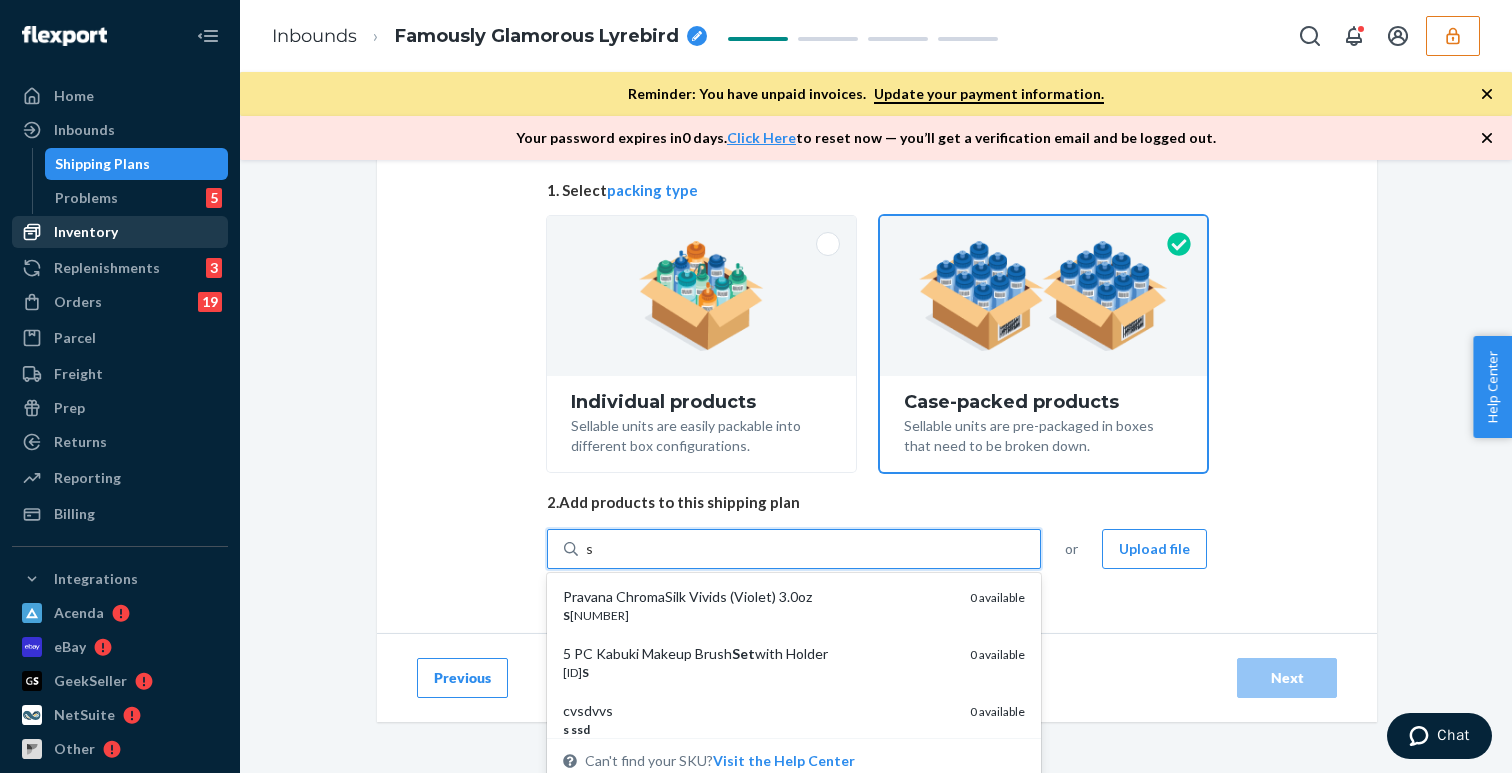 scroll, scrollTop: 335, scrollLeft: 0, axis: vertical 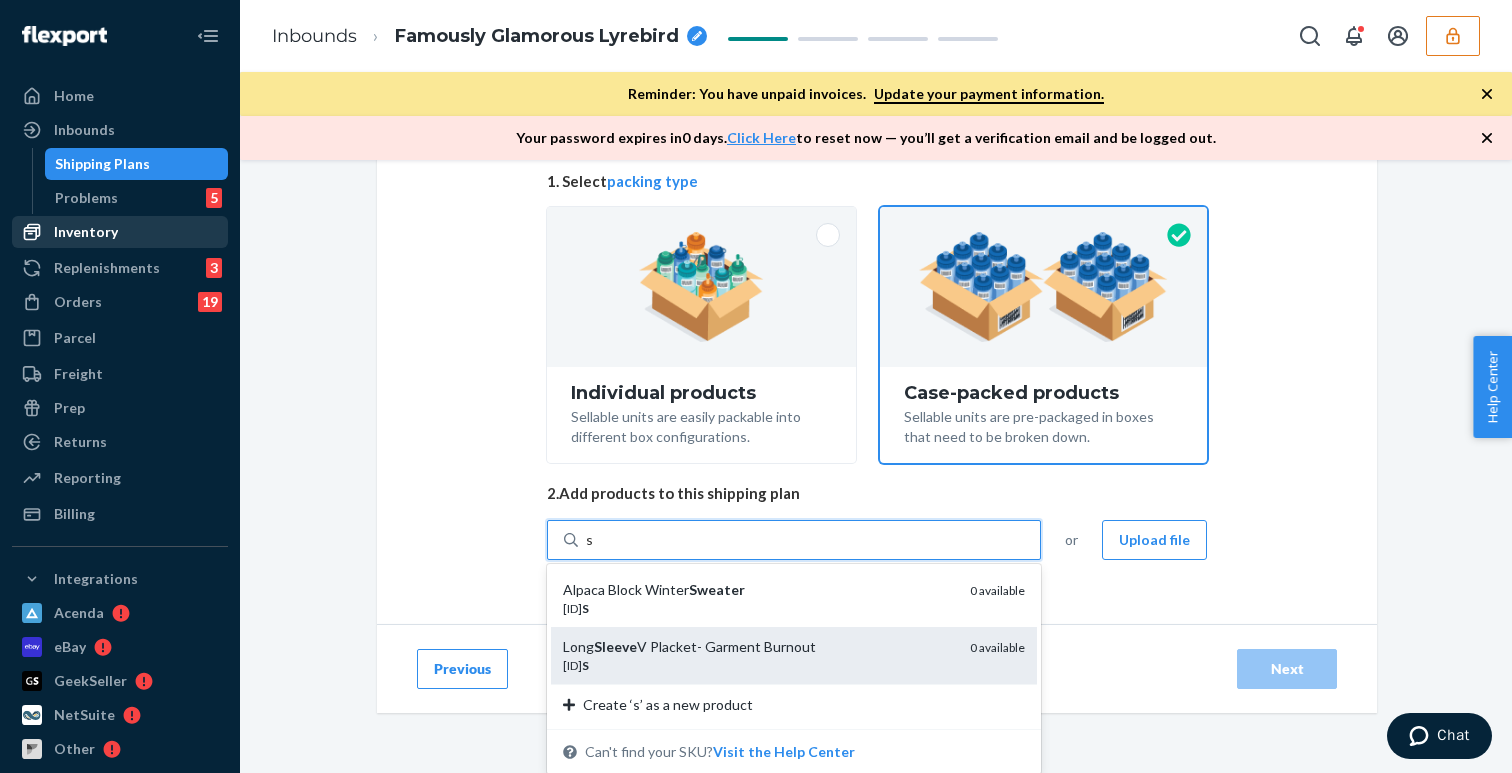 click on "Long  Sleeve  V Placket- Garment Burnout" at bounding box center [758, 647] 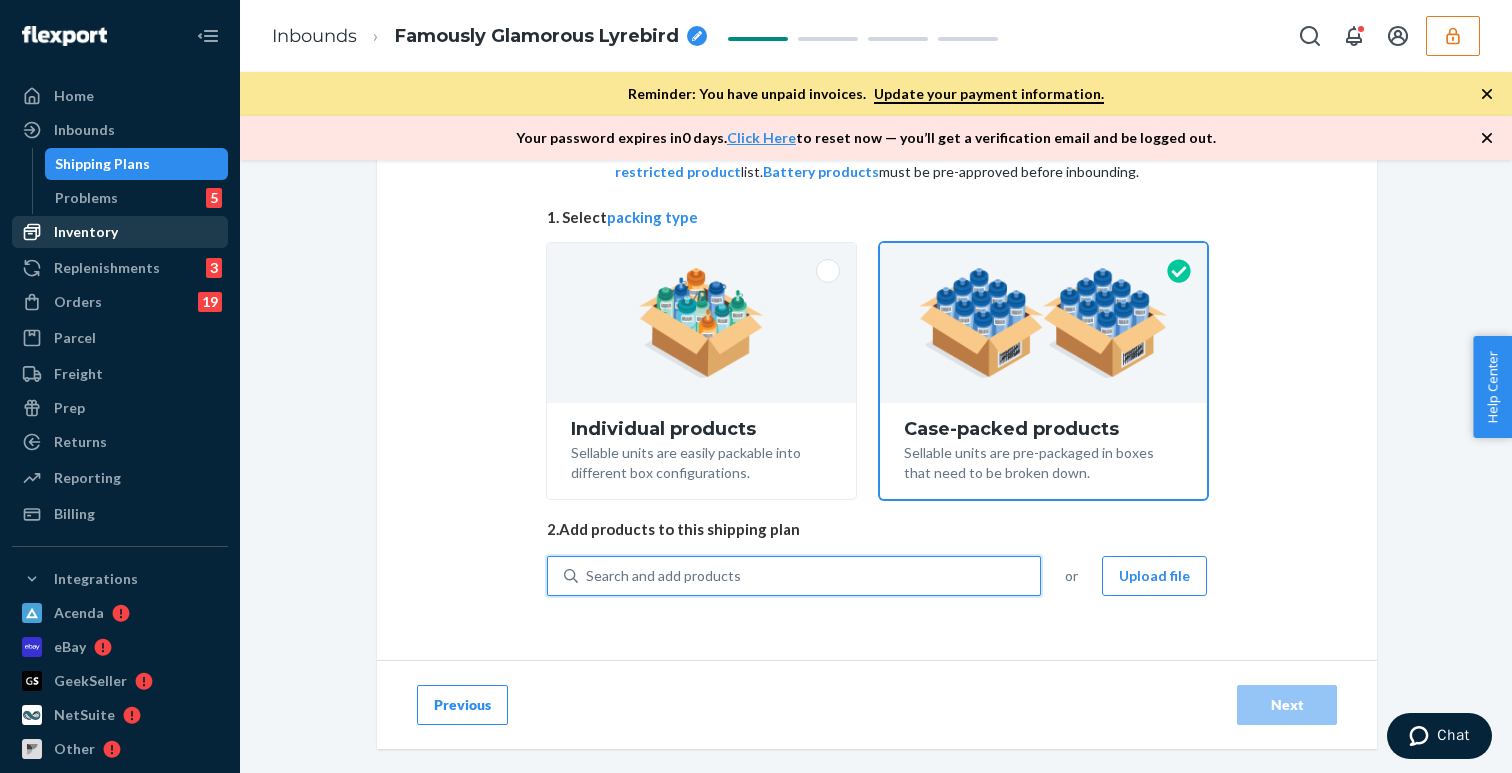 scroll, scrollTop: 298, scrollLeft: 0, axis: vertical 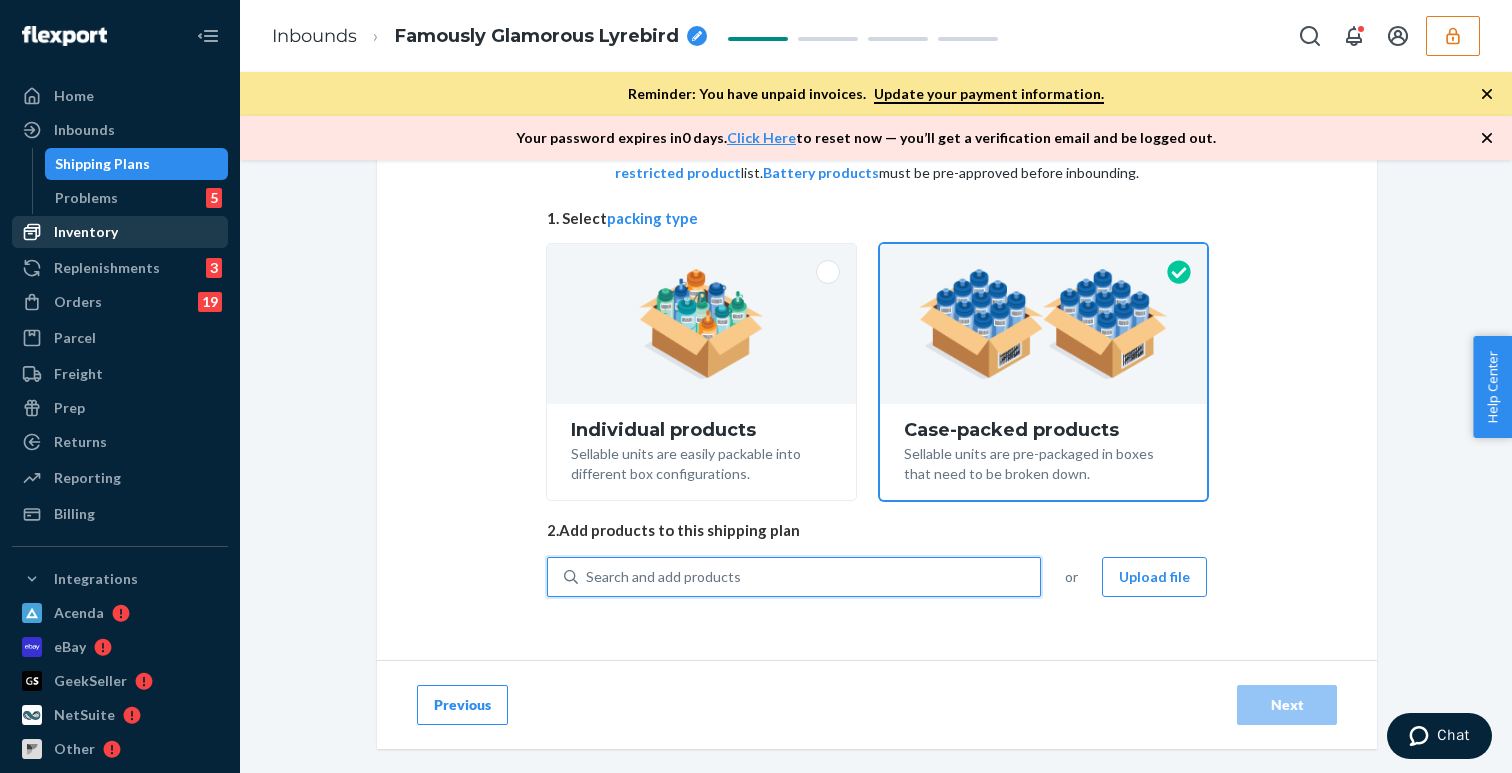 click on "0 results available. Select is focused ,type to refine list, press Down to open the menu,  Search and add products or Upload file" at bounding box center [877, 589] 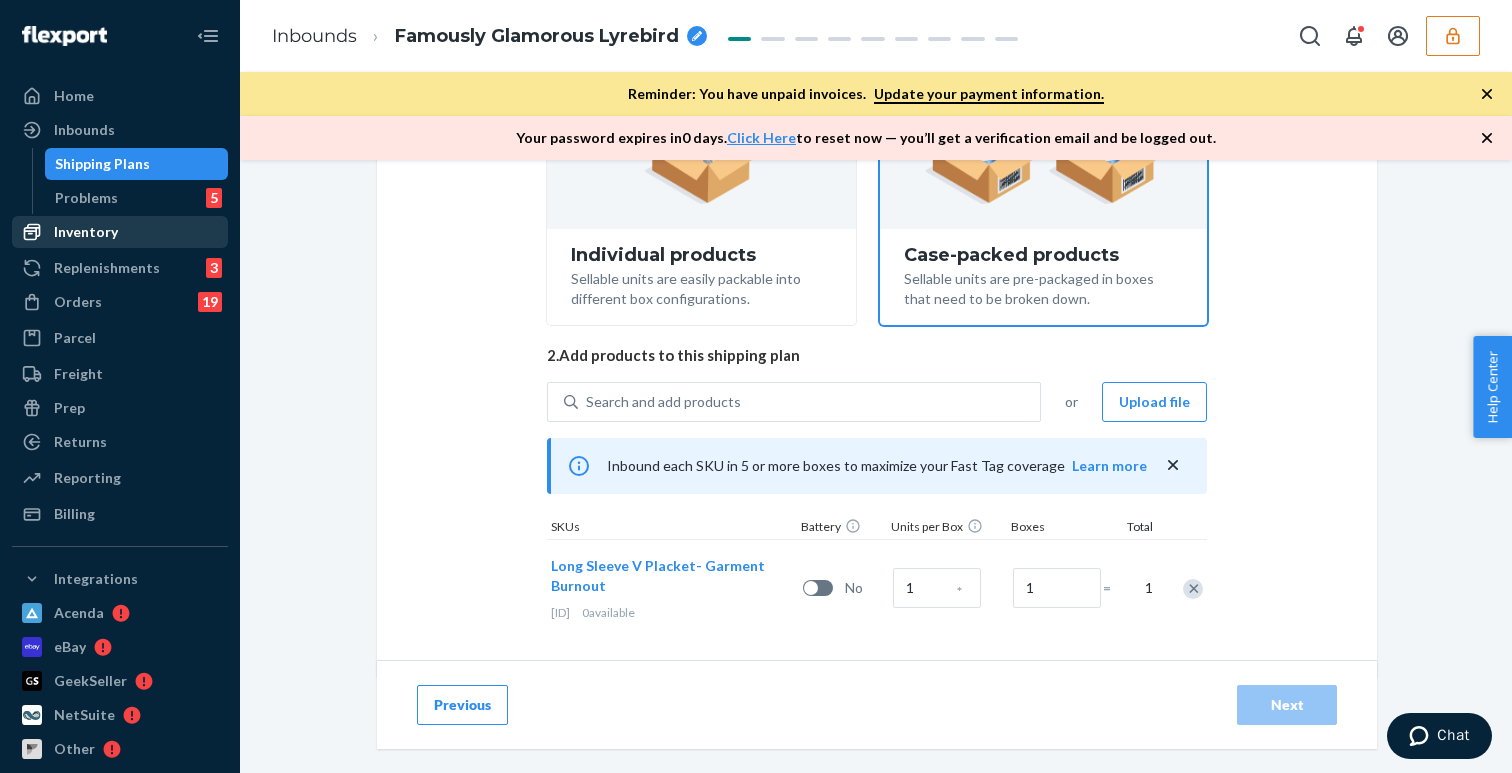 scroll, scrollTop: 475, scrollLeft: 0, axis: vertical 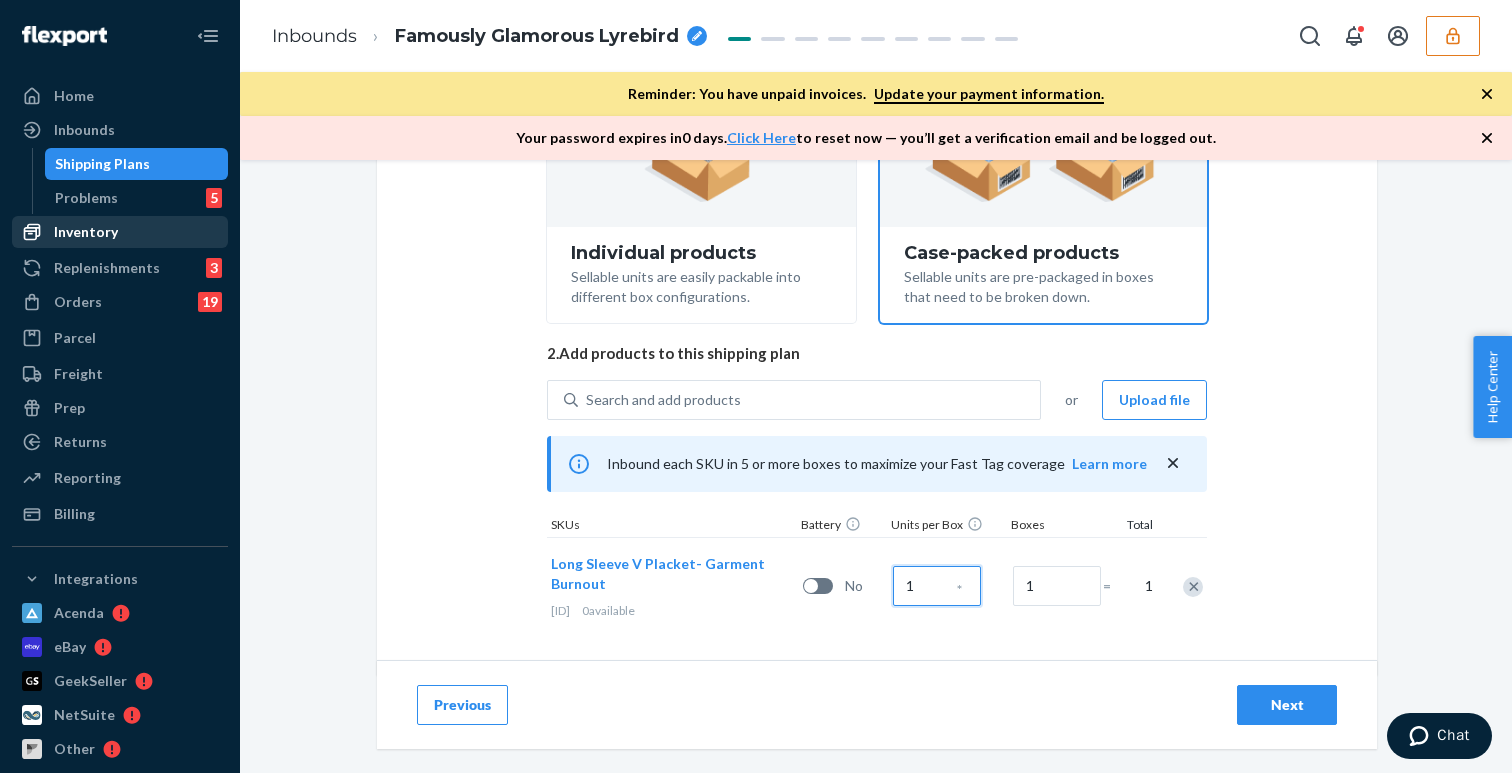 click on "1" at bounding box center (937, 586) 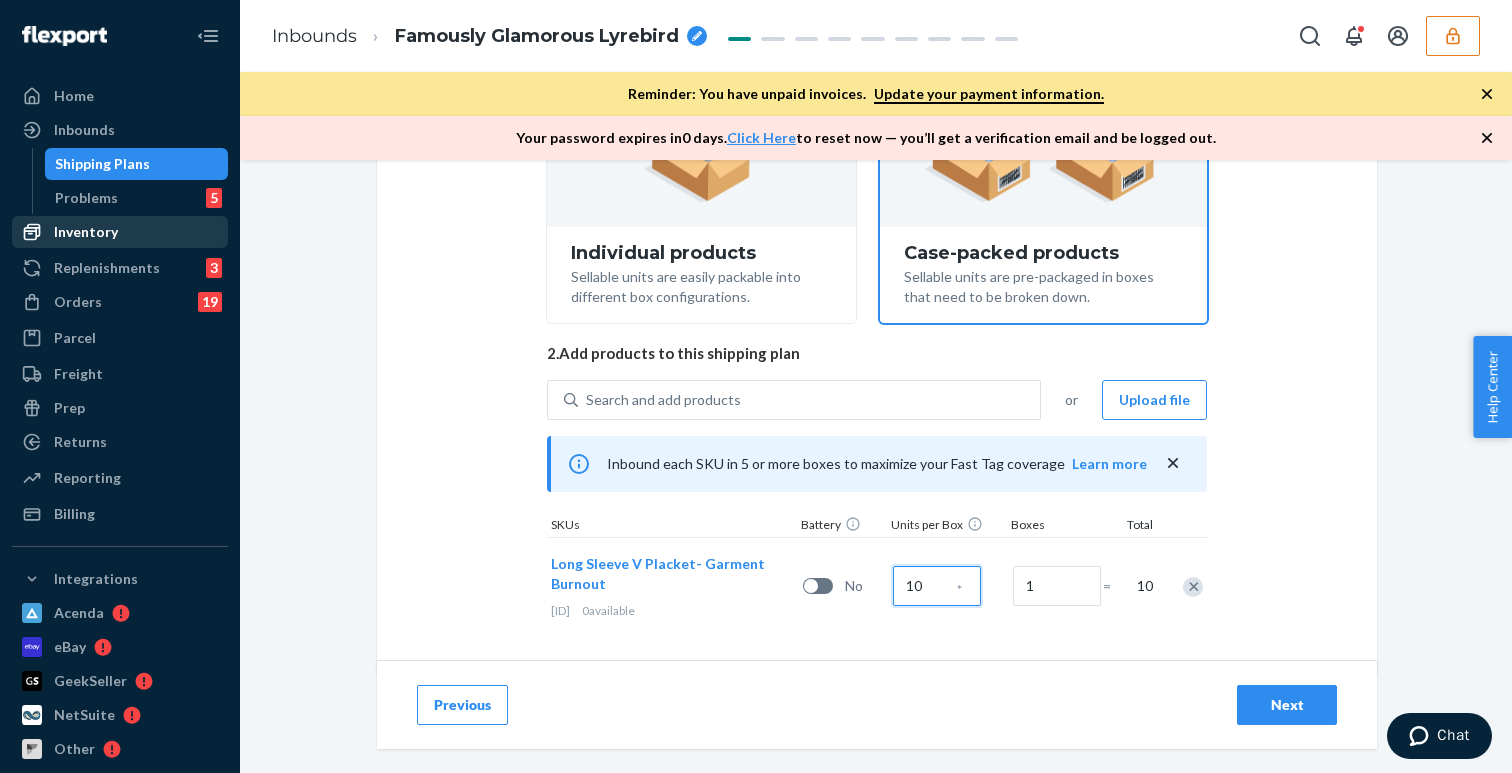type on "10" 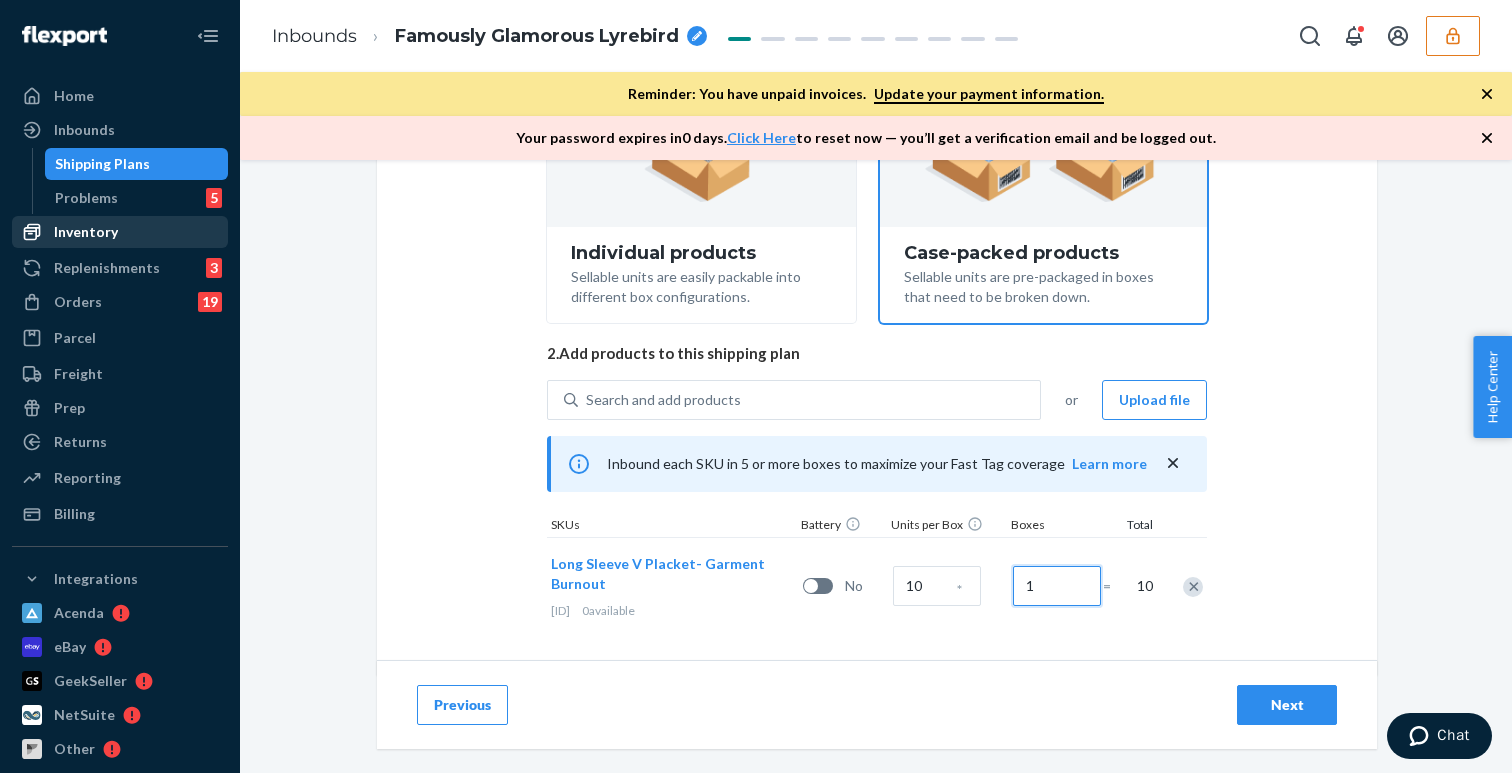 click on "1" at bounding box center [1057, 586] 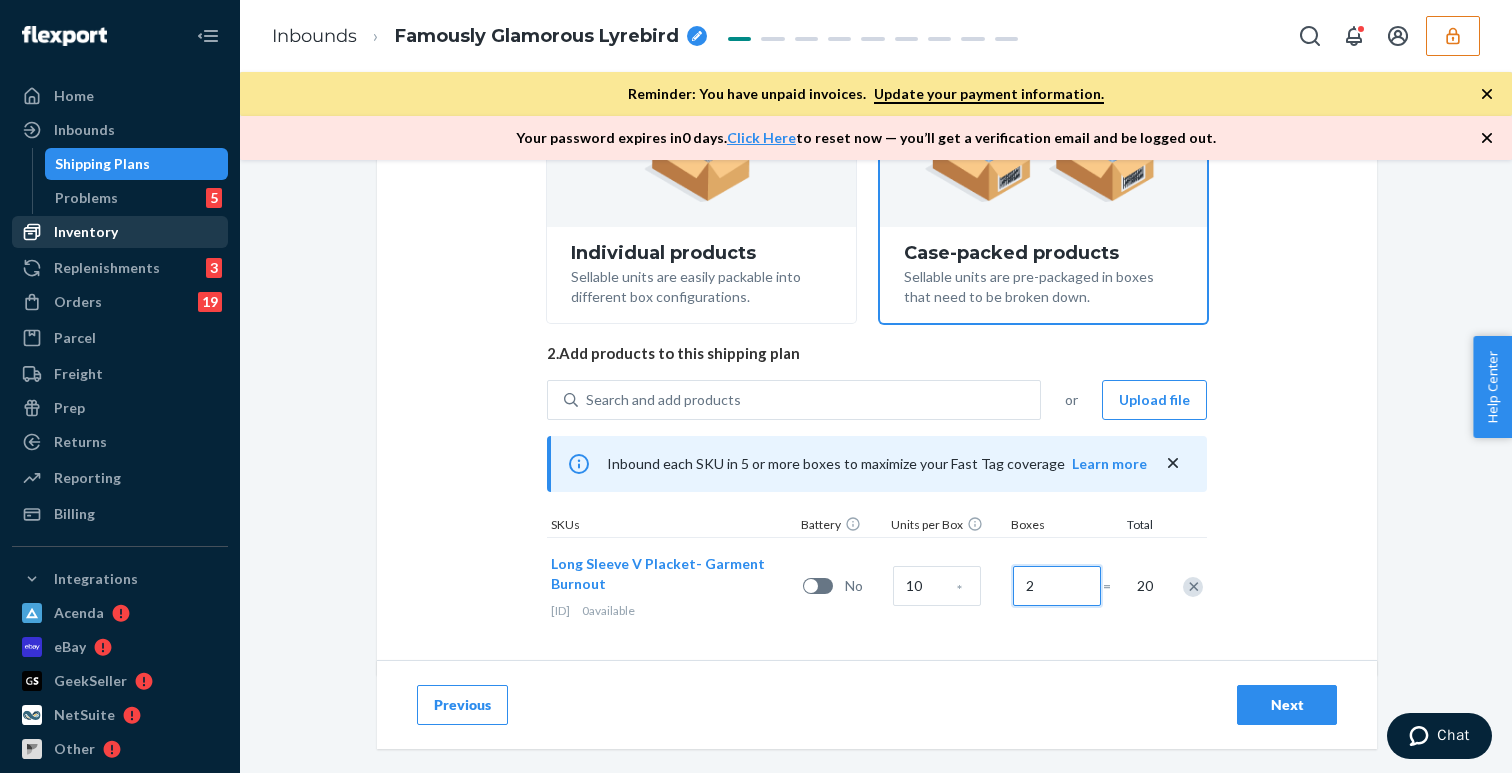 type on "2" 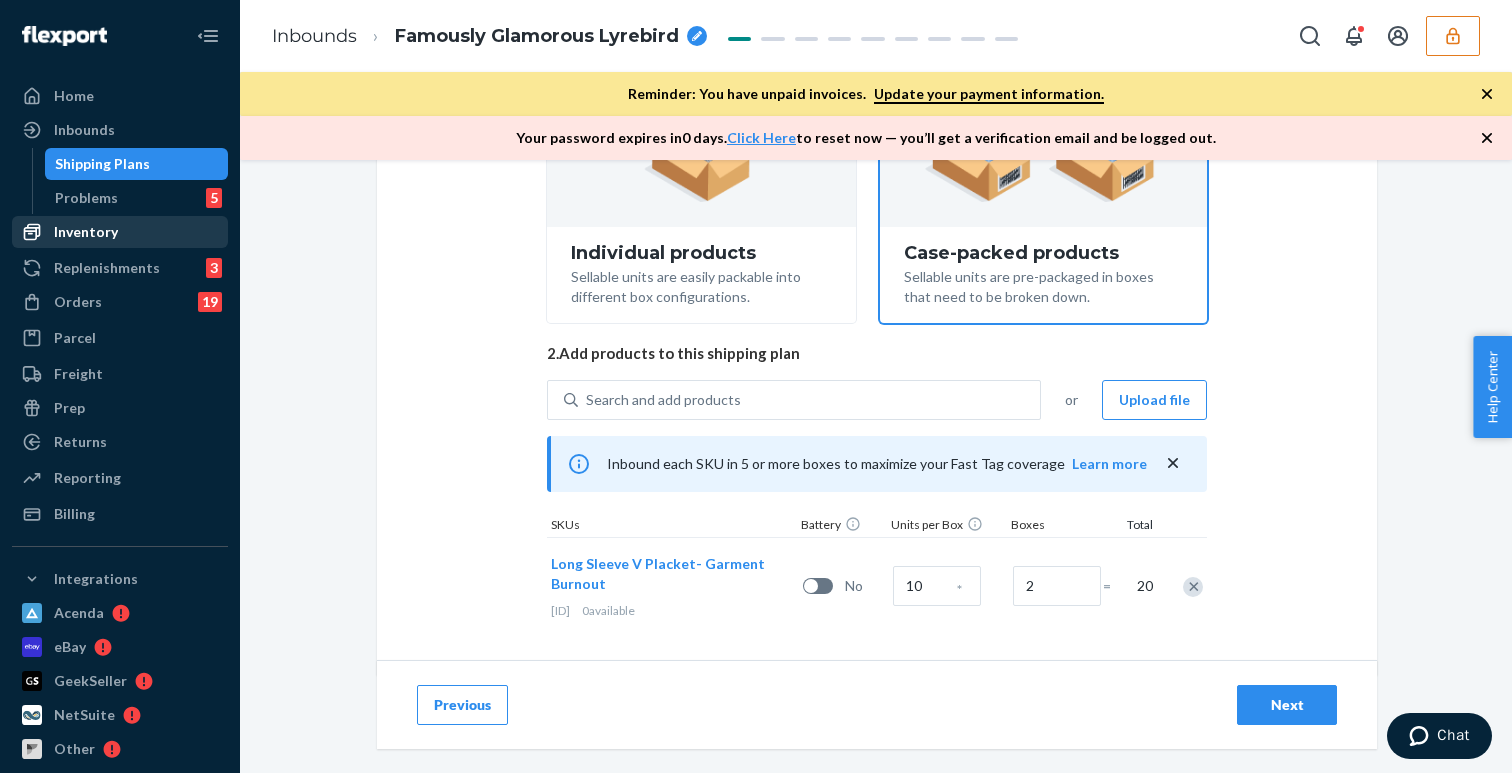 click on "Previous Next" at bounding box center [877, 704] 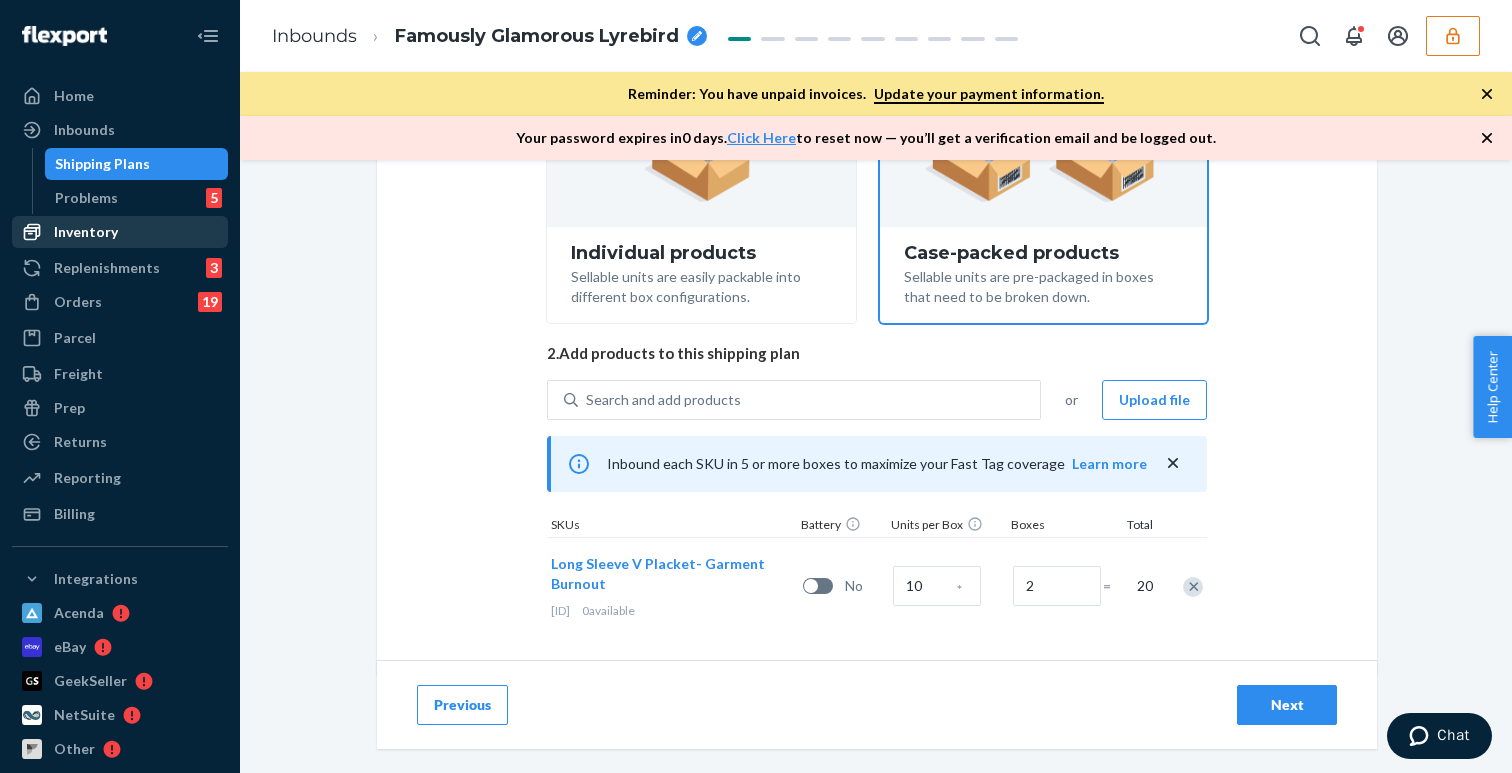 click on "Next" at bounding box center [1287, 705] 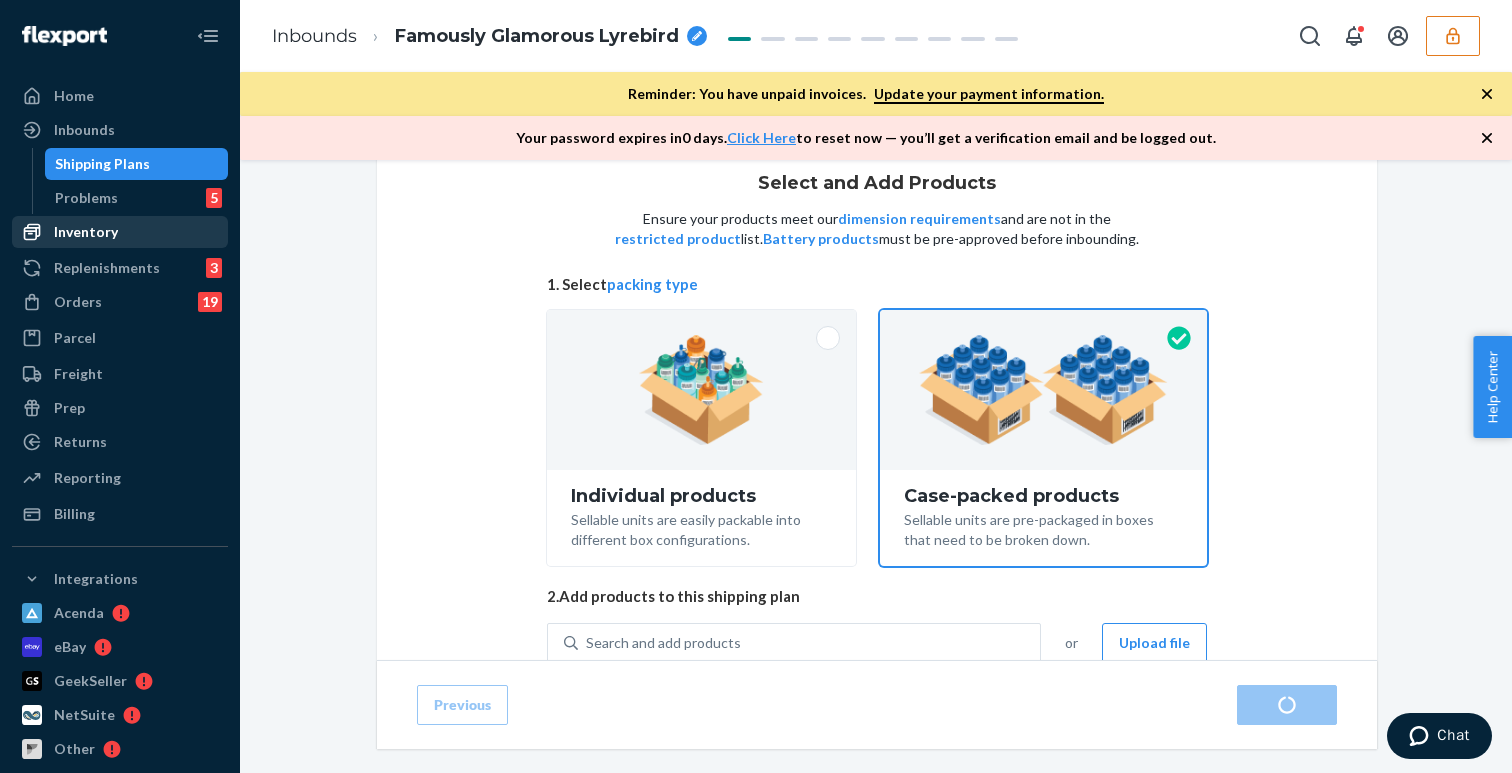 scroll, scrollTop: 490, scrollLeft: 0, axis: vertical 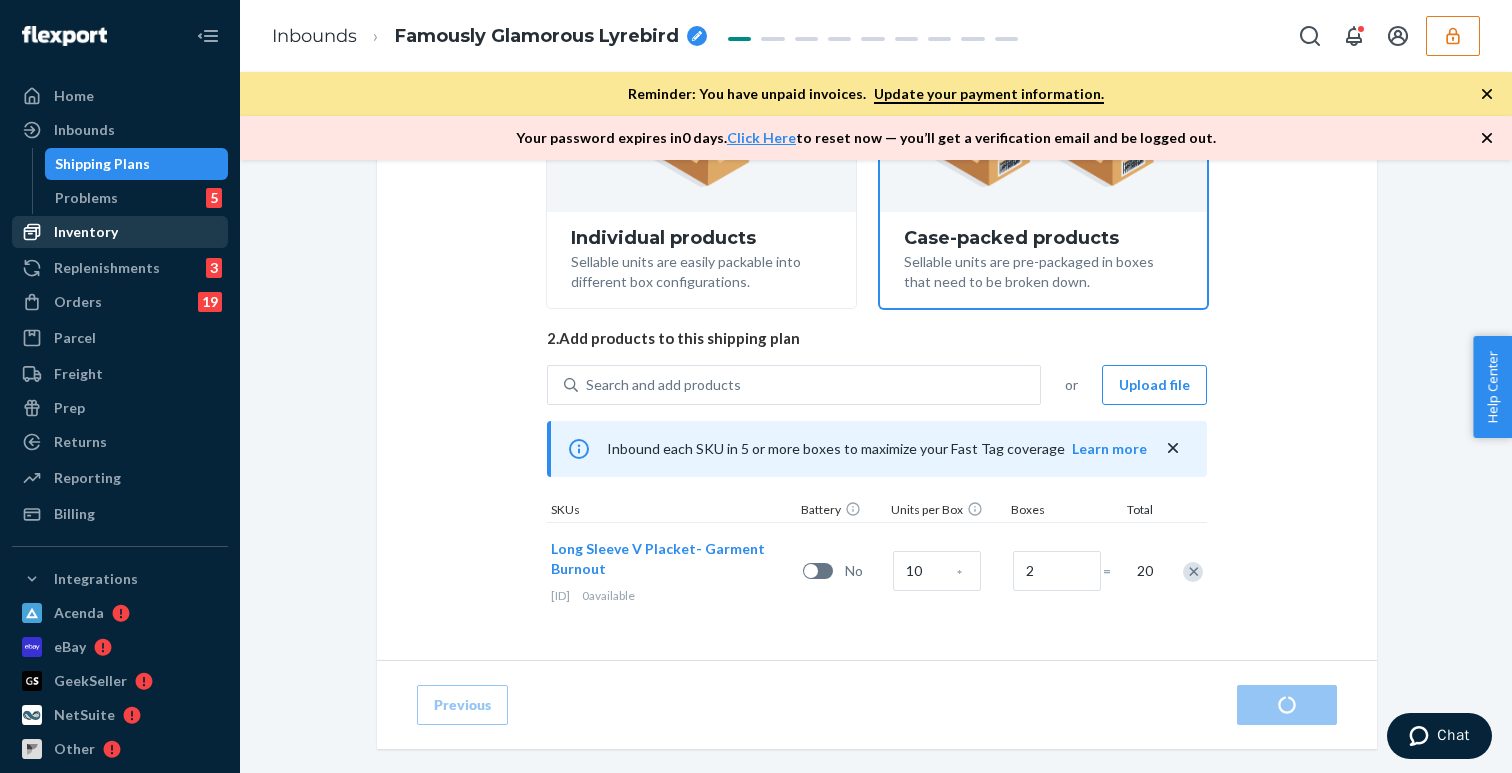 radio on "true" 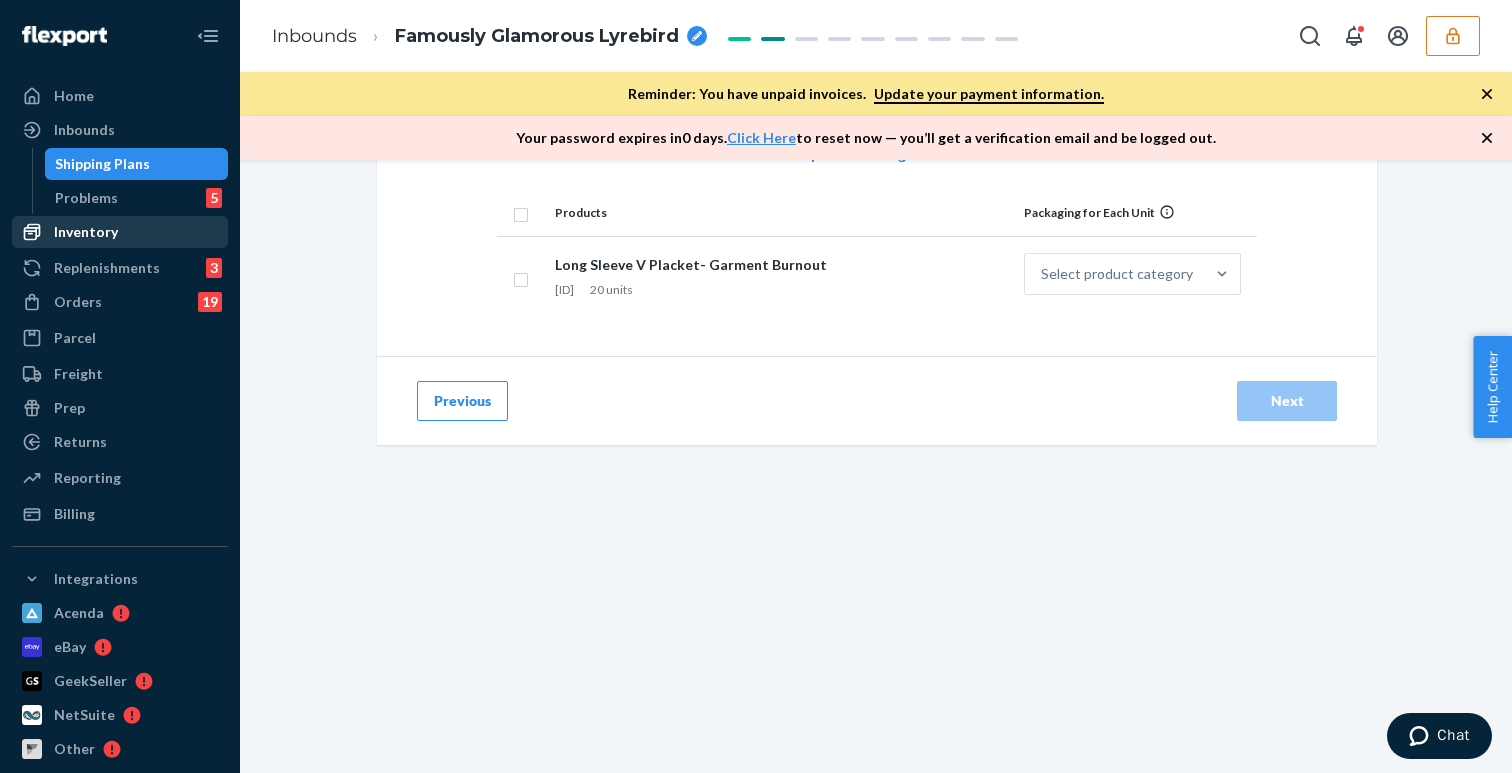 scroll, scrollTop: 0, scrollLeft: 0, axis: both 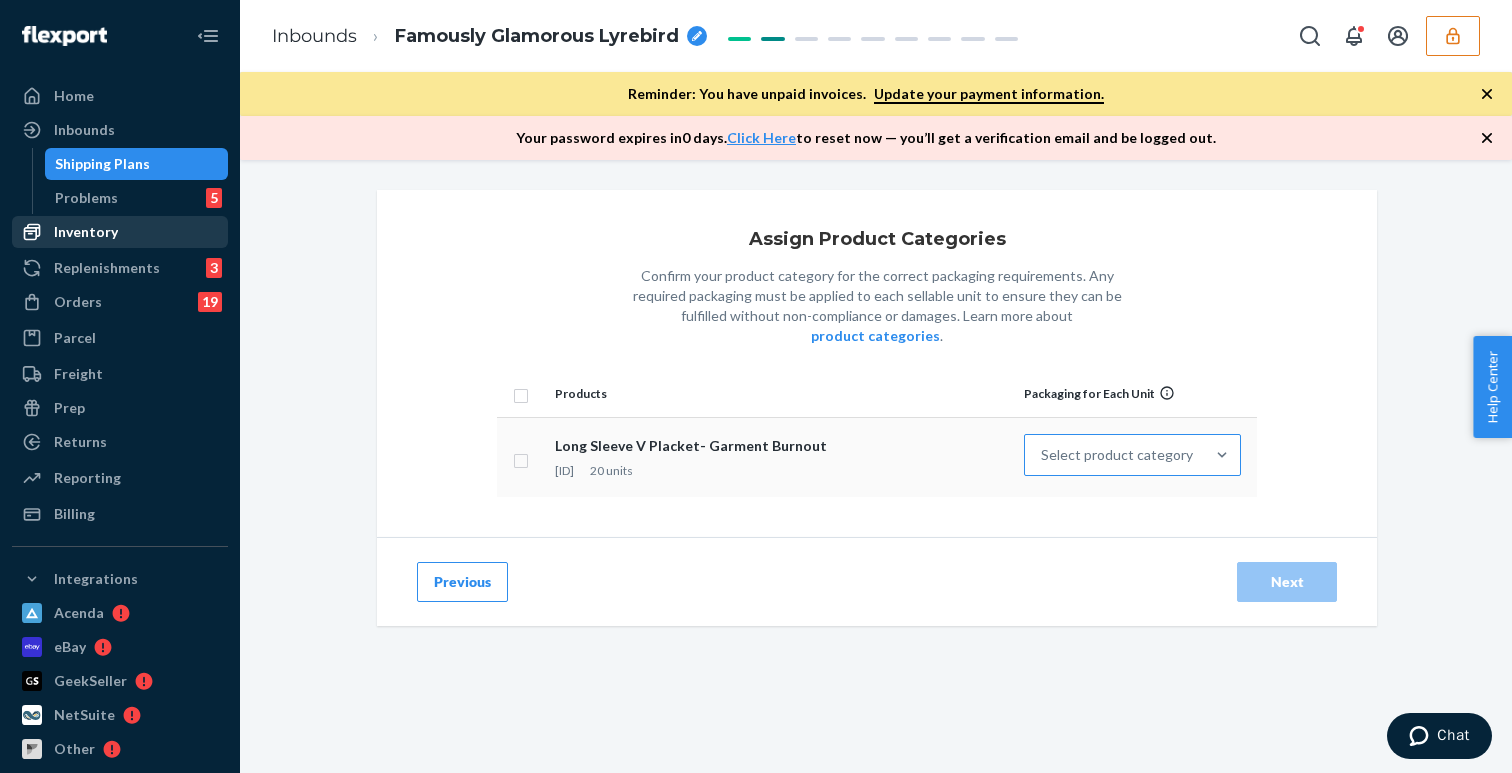 click on "Select product category" at bounding box center [1117, 455] 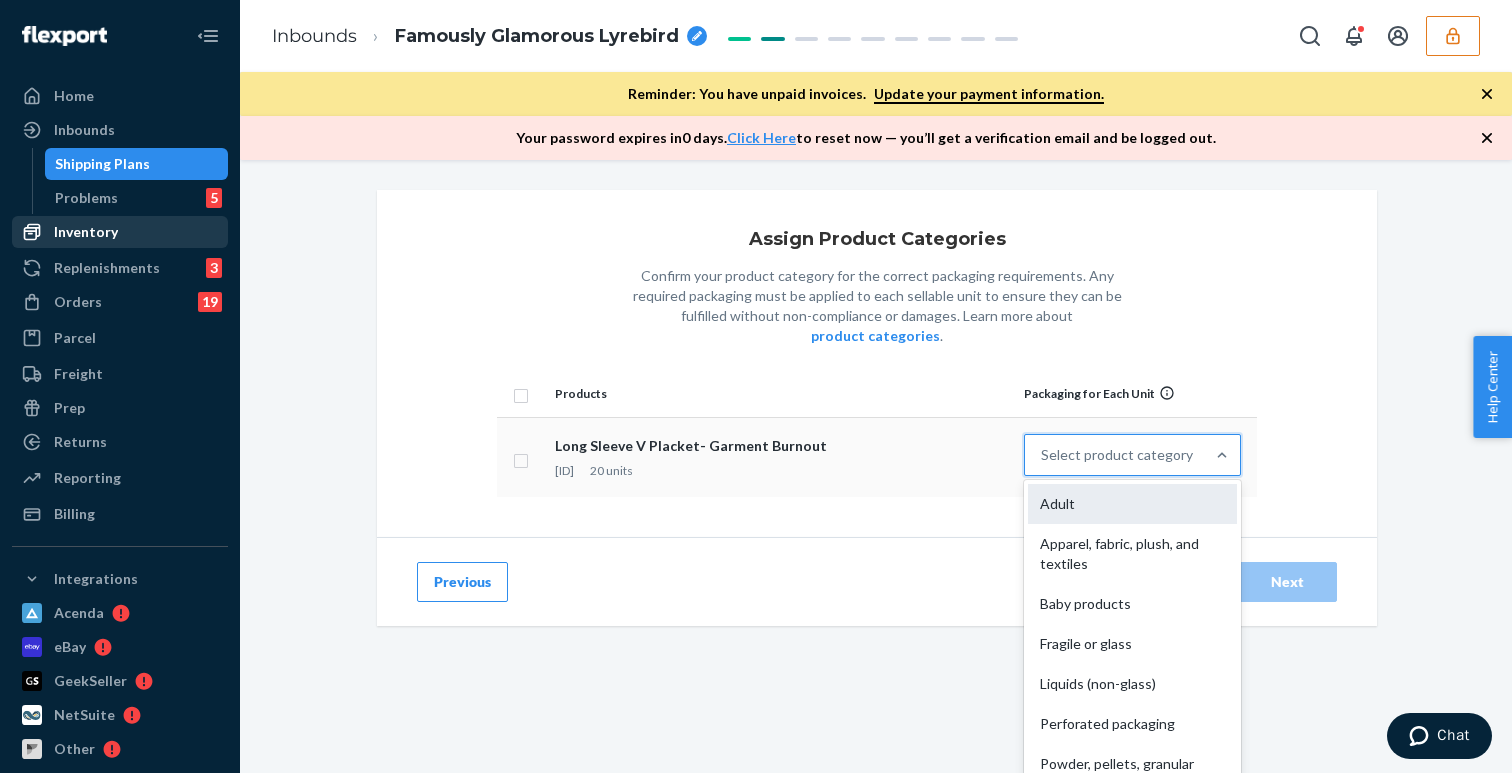 click on "Adult" at bounding box center [1132, 504] 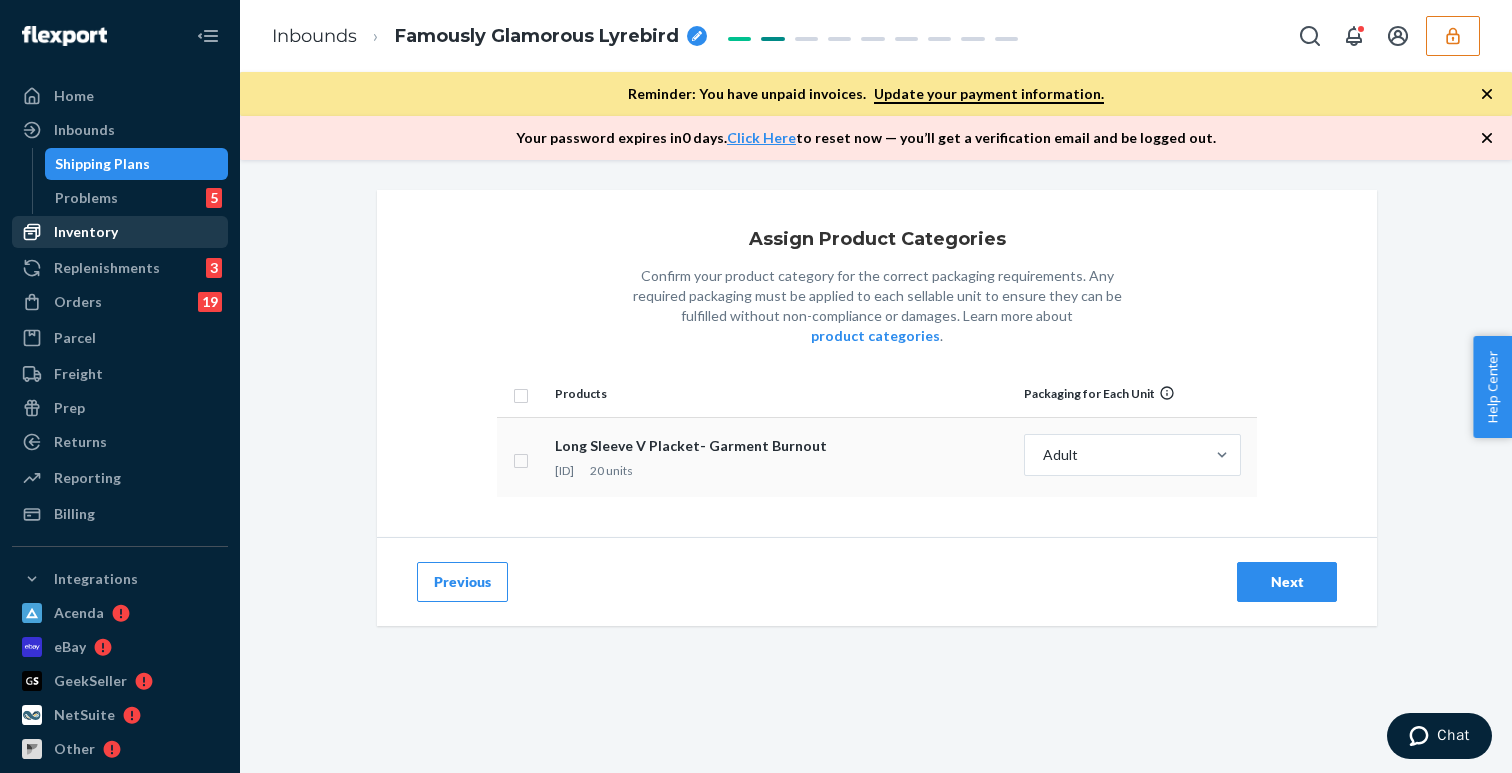 click at bounding box center [522, 458] 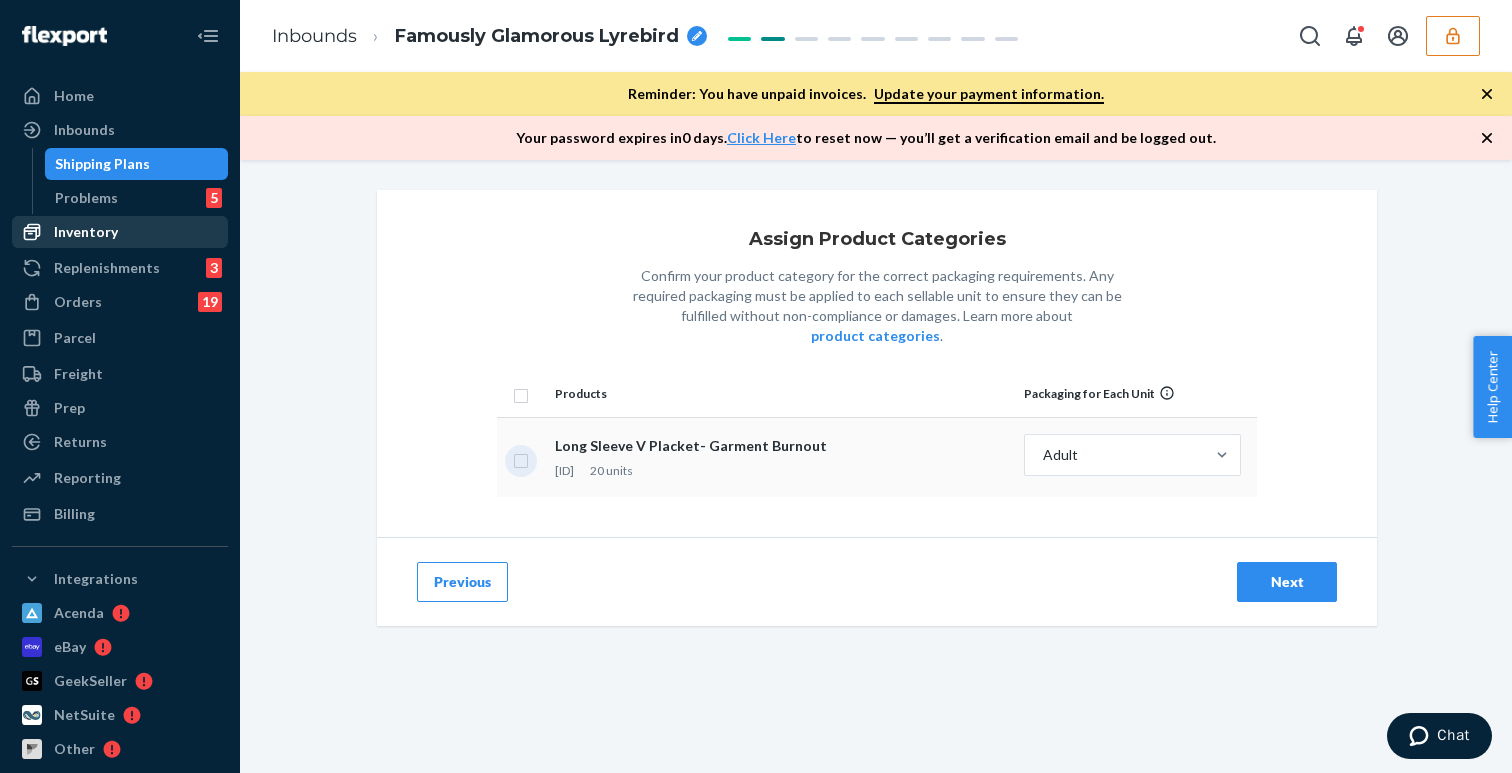 click at bounding box center [521, 458] 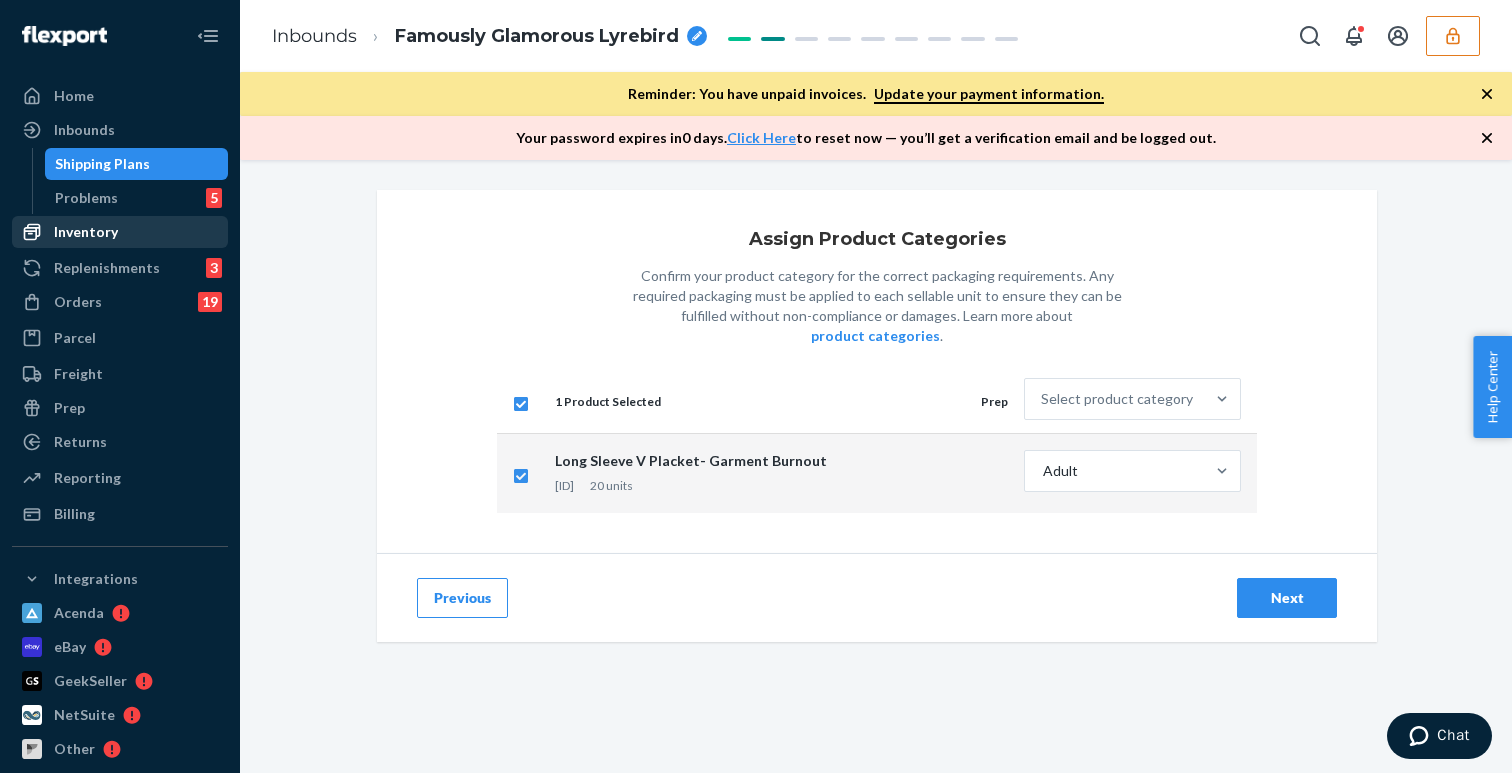 click on "Next" at bounding box center (1287, 598) 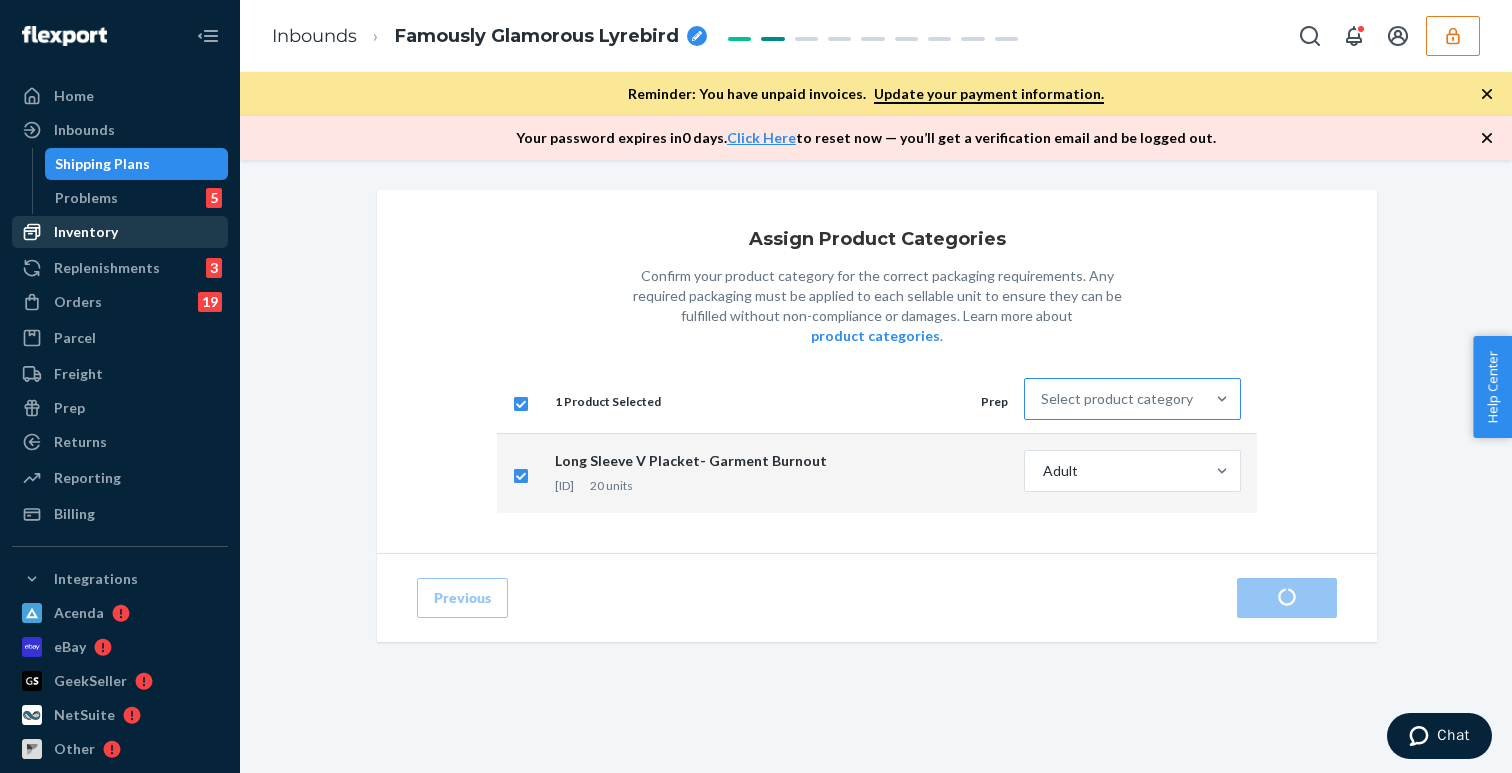 click on "Select product category" at bounding box center [1114, 399] 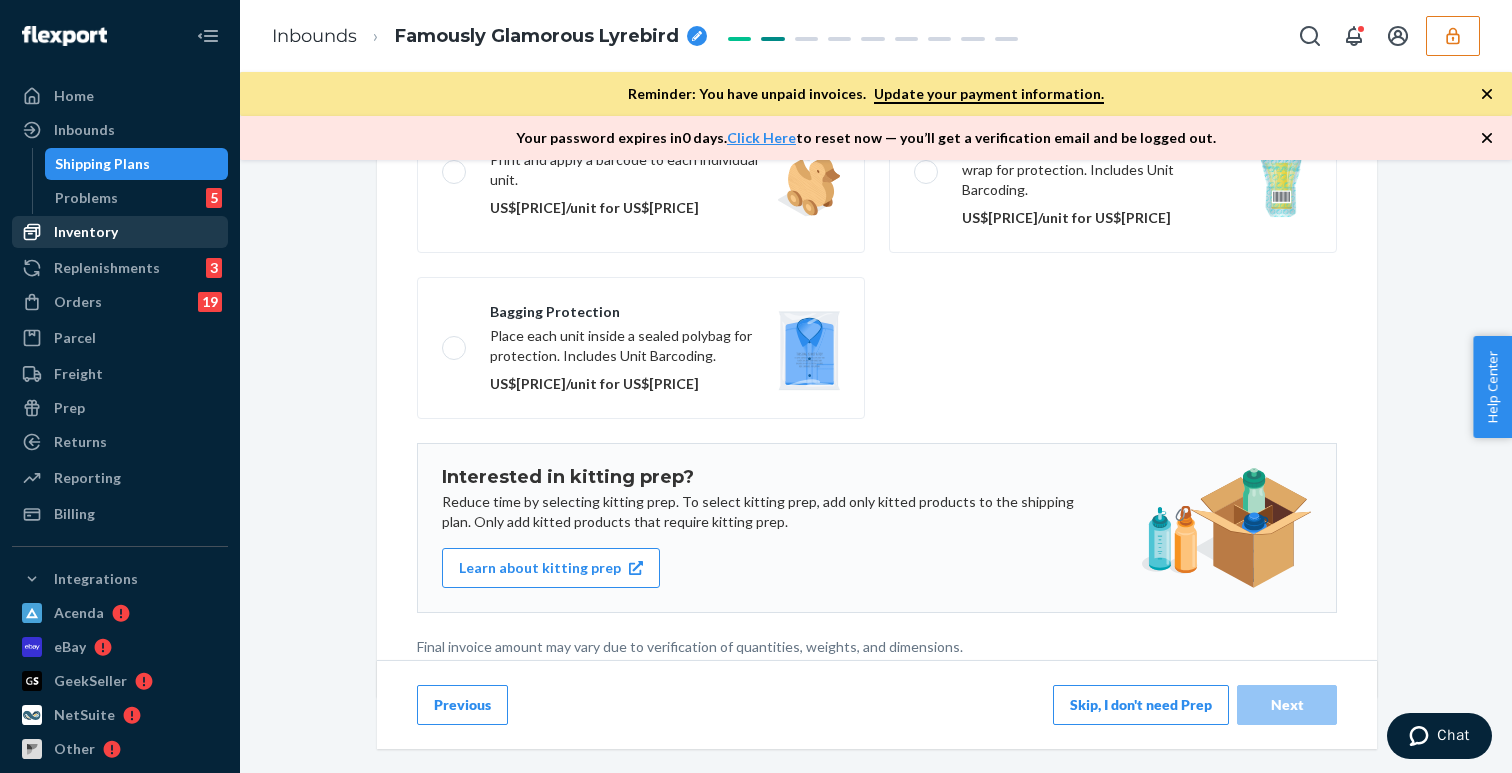 scroll, scrollTop: 460, scrollLeft: 0, axis: vertical 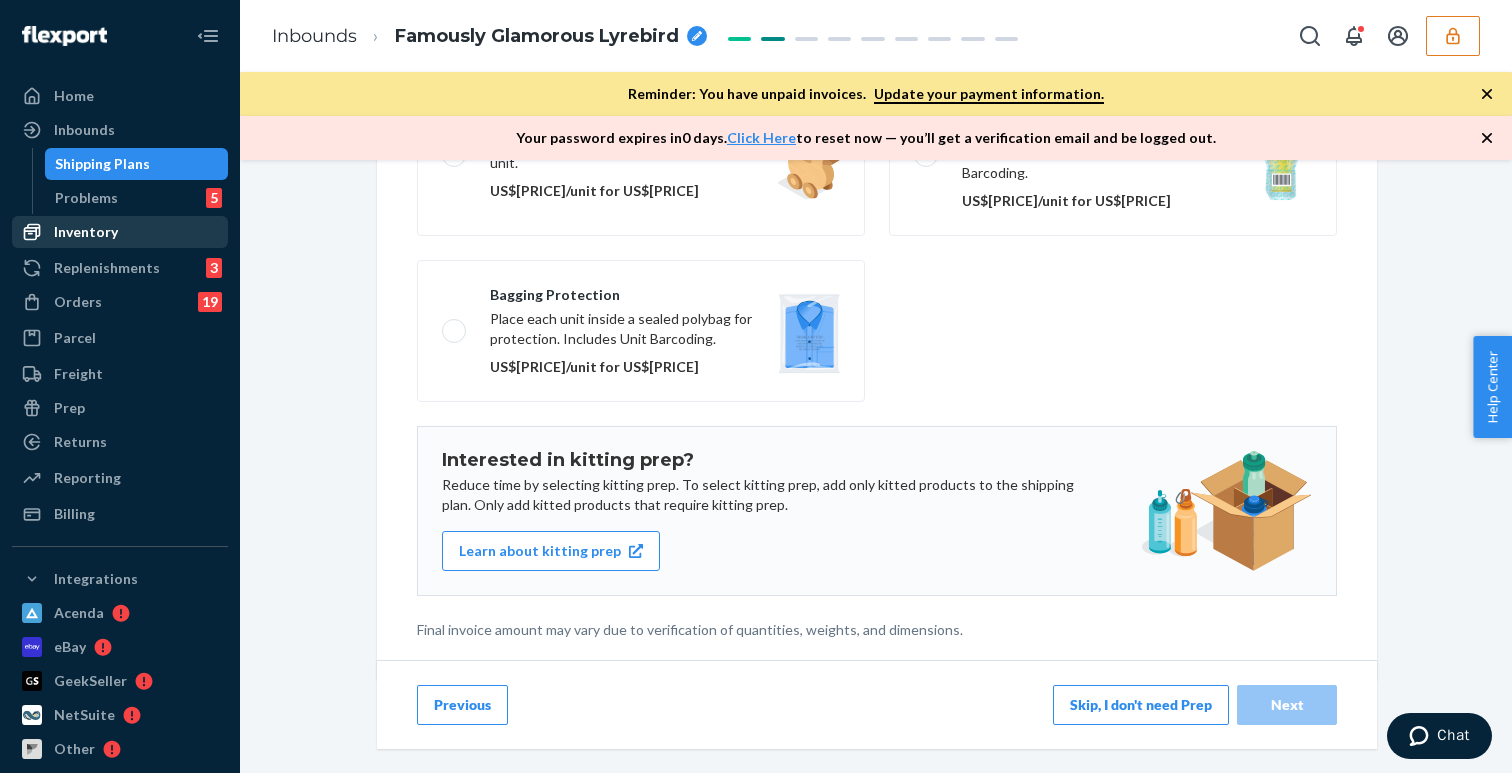 click on "Skip, I don't need Prep" at bounding box center [1141, 705] 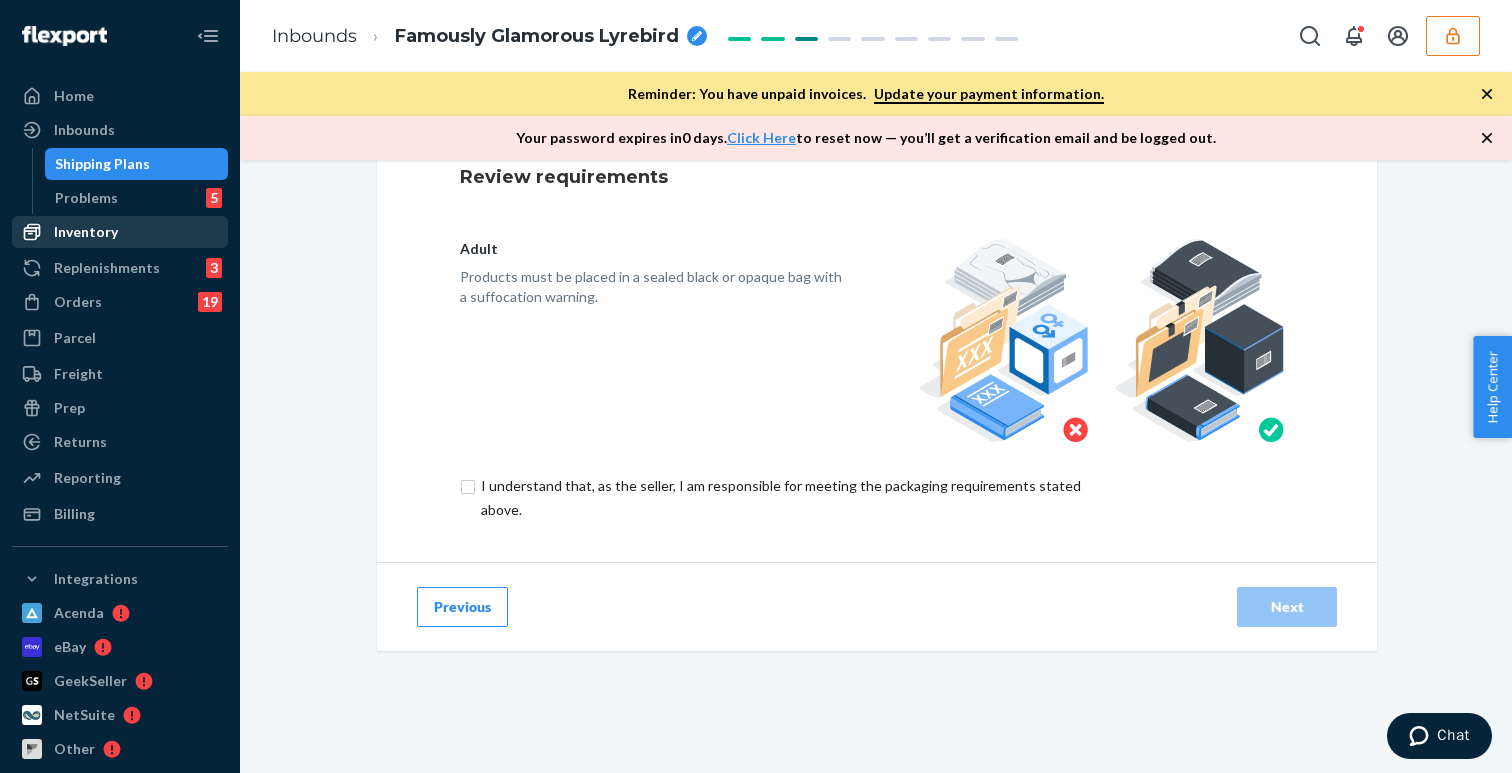 scroll, scrollTop: 0, scrollLeft: 0, axis: both 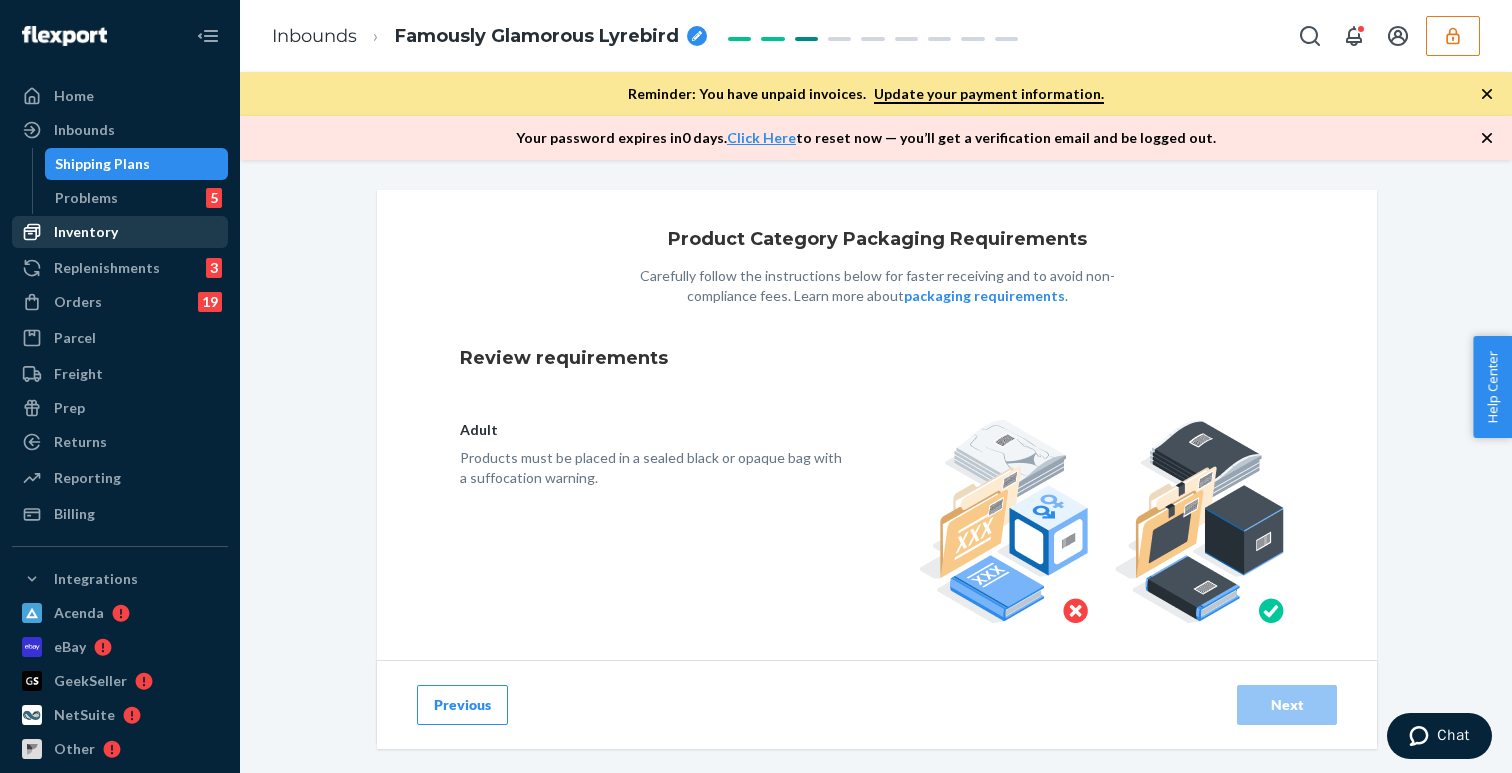 click on "adult Products must be placed in a sealed black or opaque bag with a suffocation warning." at bounding box center (877, 521) 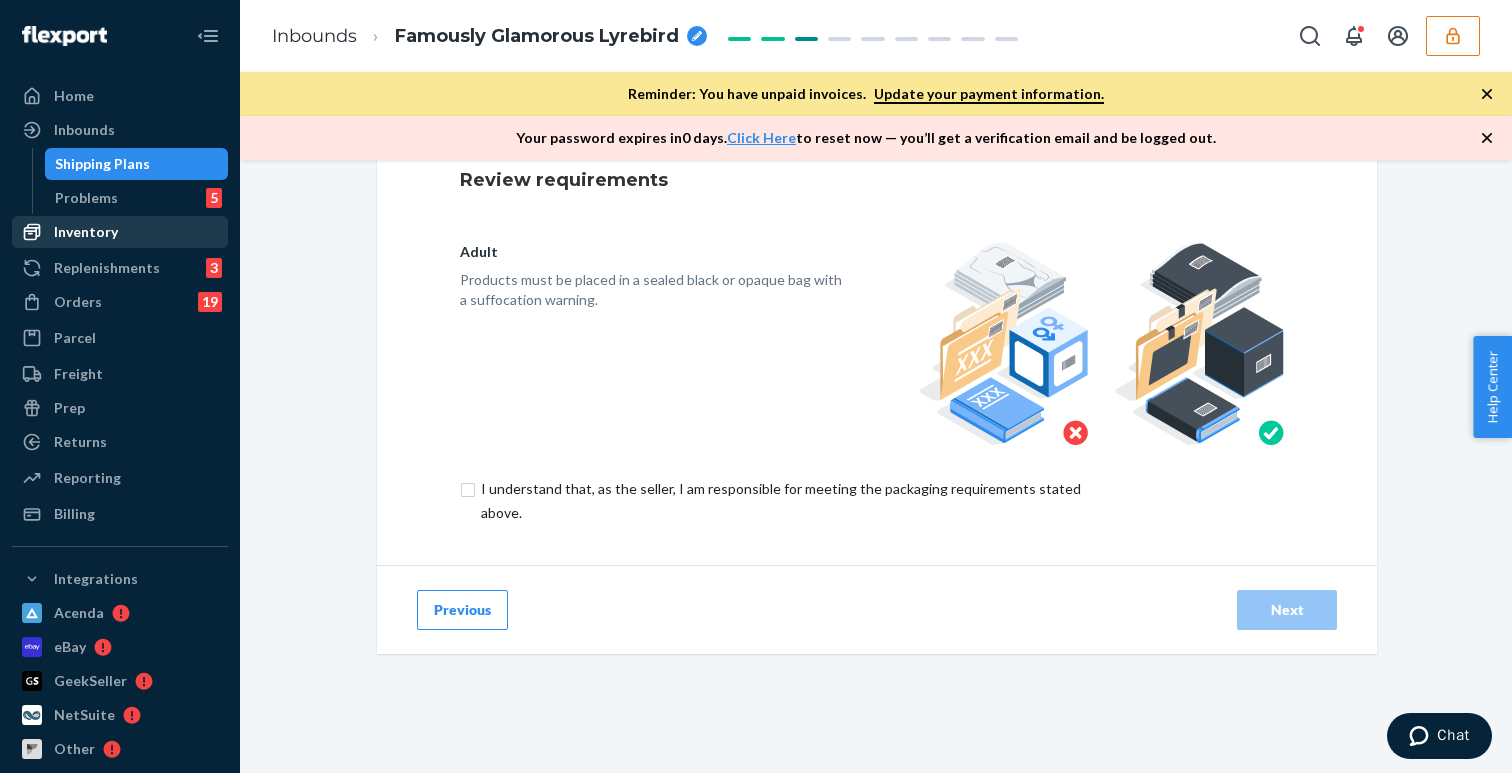 scroll, scrollTop: 181, scrollLeft: 0, axis: vertical 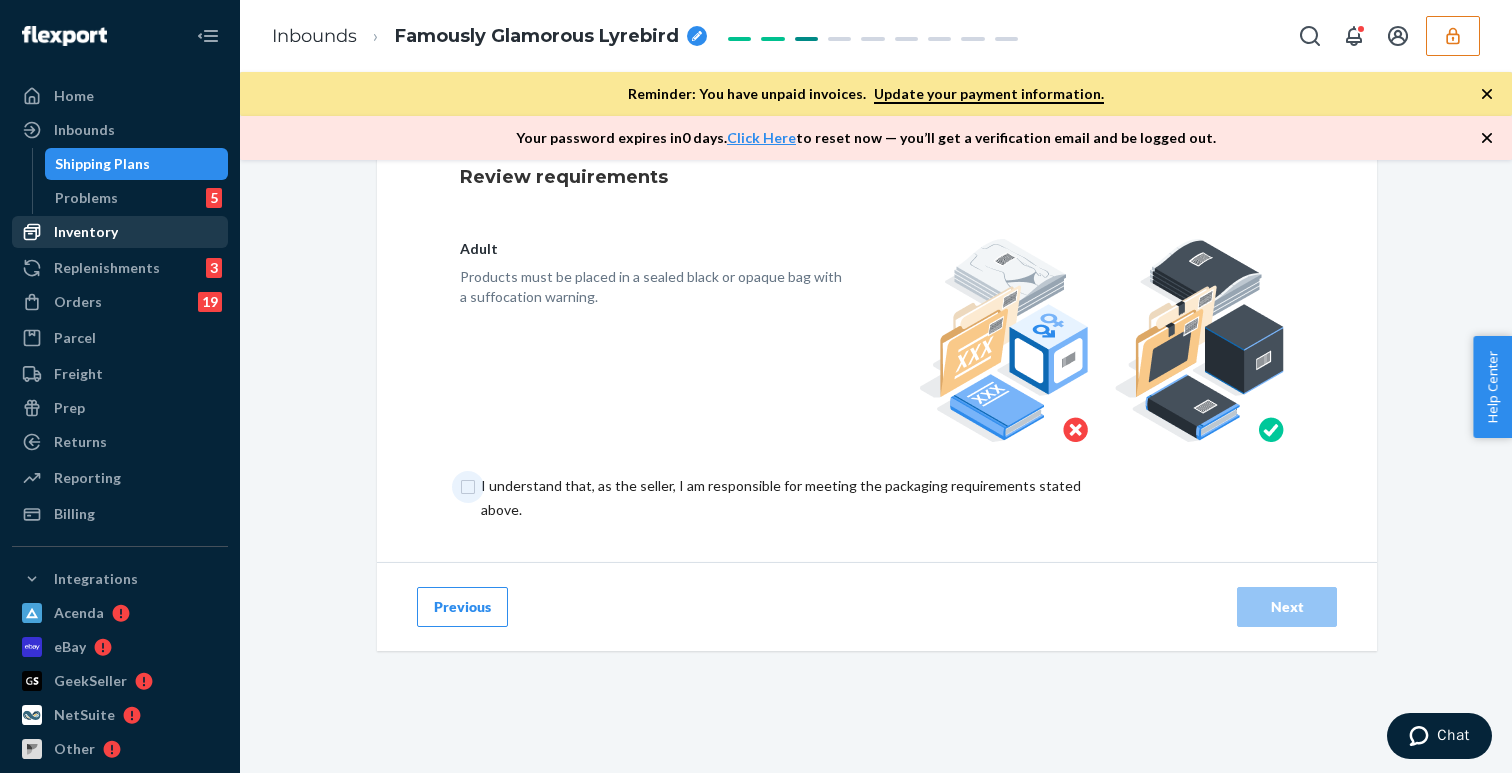 click at bounding box center [792, 498] 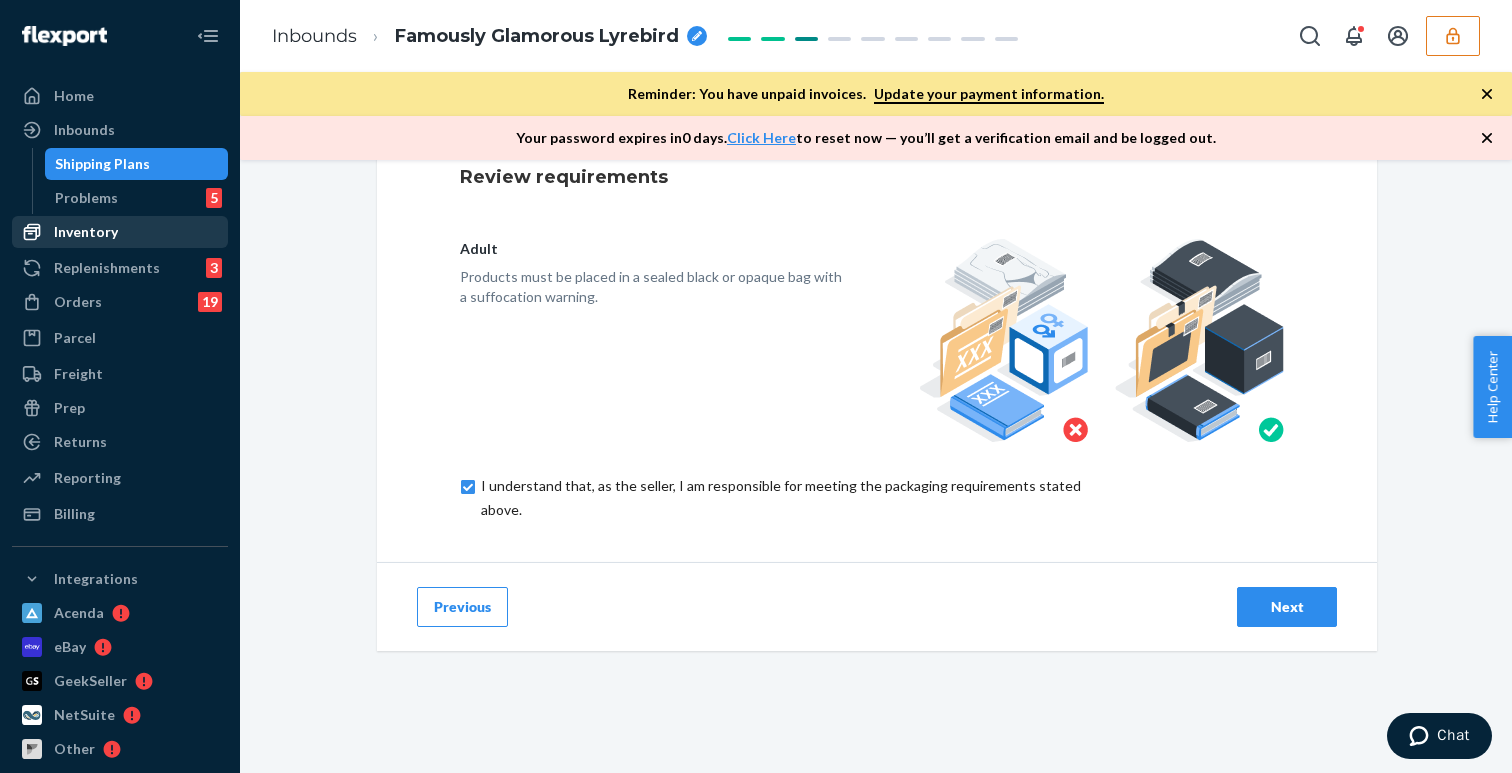click on "Next" at bounding box center (1287, 607) 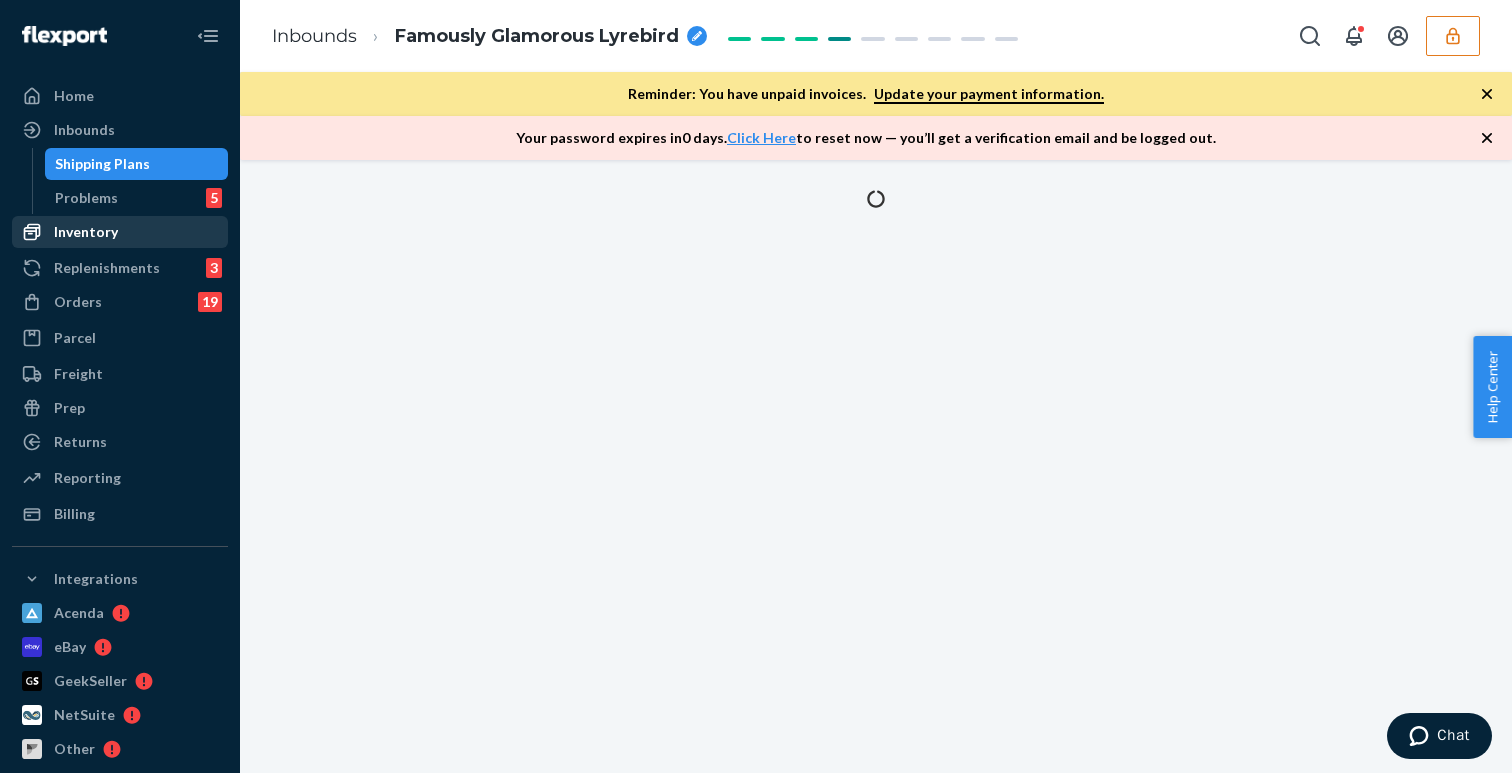 scroll, scrollTop: 0, scrollLeft: 0, axis: both 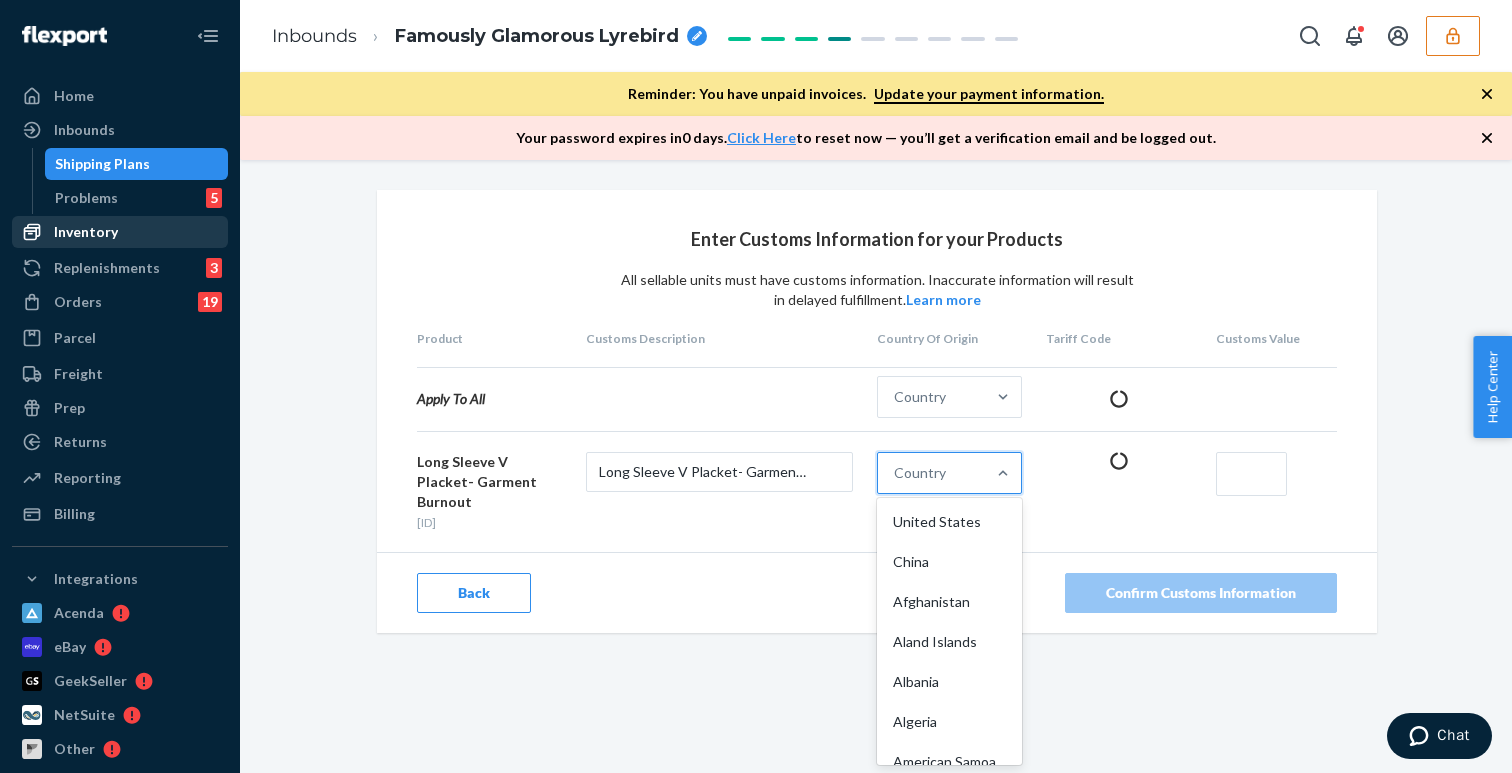 click on "Country" at bounding box center (931, 473) 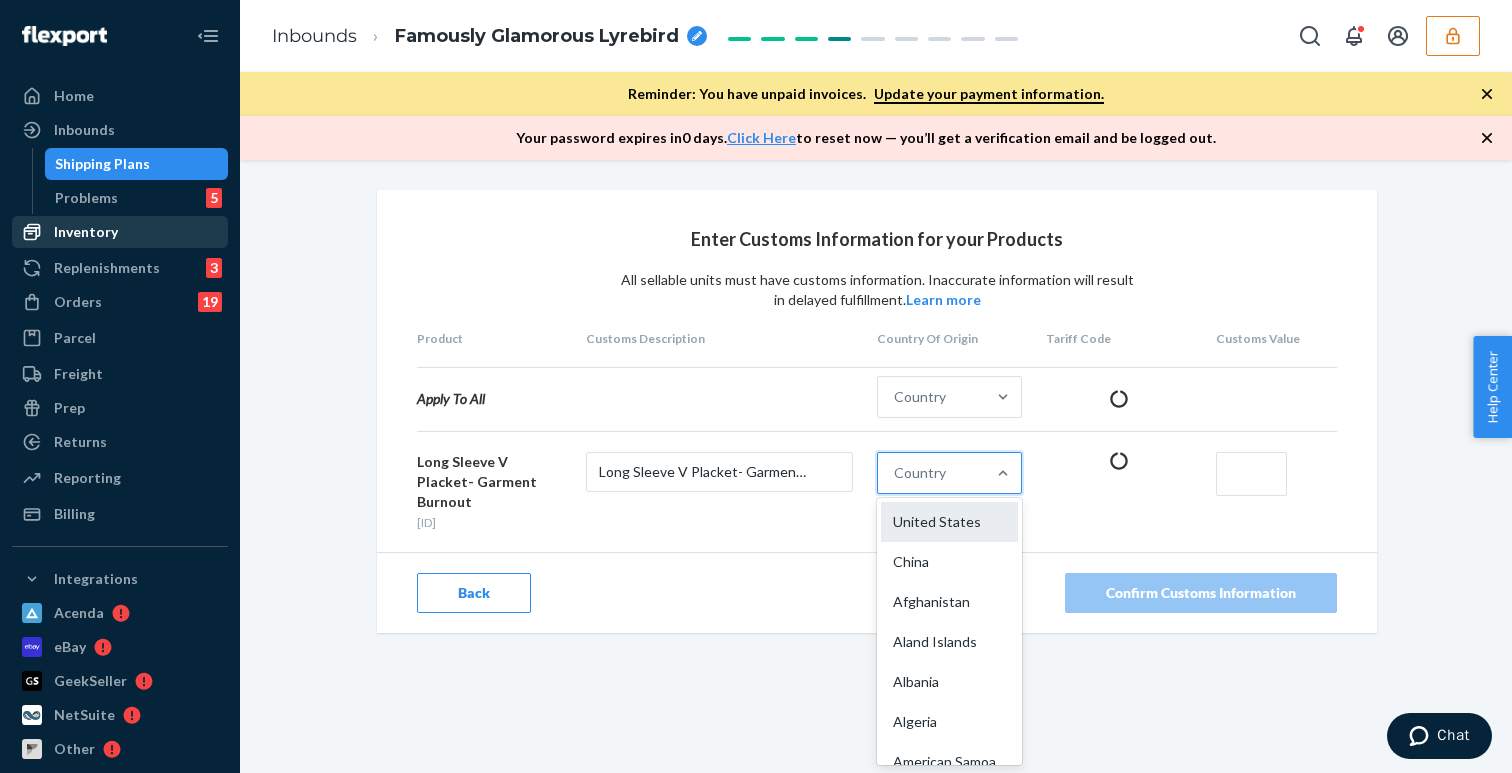click on "United States" at bounding box center (949, 522) 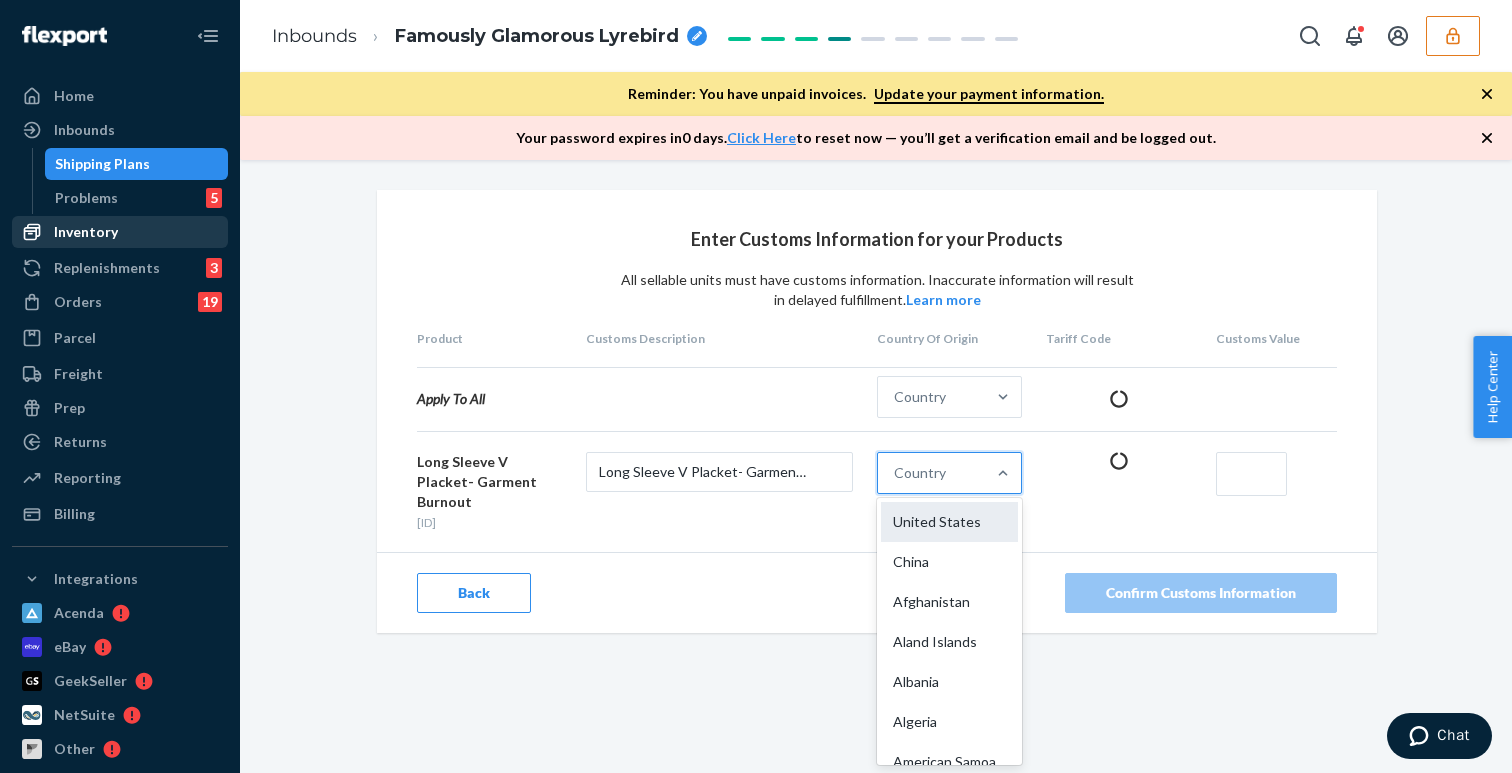 click on "option United States focused, 1 of 249. 249 results available. Use Up and Down to choose options, press Enter to select the currently focused option, press Escape to exit the menu, press Tab to select the option and exit the menu. Country United States China Afghanistan Aland Islands Albania Algeria American Samoa Andorra Angola Anguilla Antarctica Antigua And Barbuda Argentina Armenia Aruba Australia Austria Azerbaijan Bahamas Bahrain Bangladesh Barbados Belarus Belgium Belize Benin Bermuda Bhutan Bolivia Bonaire, Sint Eustatius and Saba Bosnia And Herzegovina Botswana Bouvet Island Brazil British Indian Ocean Territory Brunei Darussalam Bulgaria Burkina Faso Burundi Cambodia Cameroon Canada Cape Verde Cayman Islands Central African Republic Chad Chile Christmas Island Cocos (Keeling) Islands Colombia Comoros Congo Congo, Democratic Republic Cook Islands Costa Rica Cote D"Ivoire Croatia Cuba Curaçao Cyprus Czech Republic Denmark Djibouti Dominica Dominican Republic Ecuador Egypt El Salvador Eritrea" at bounding box center (895, 473) 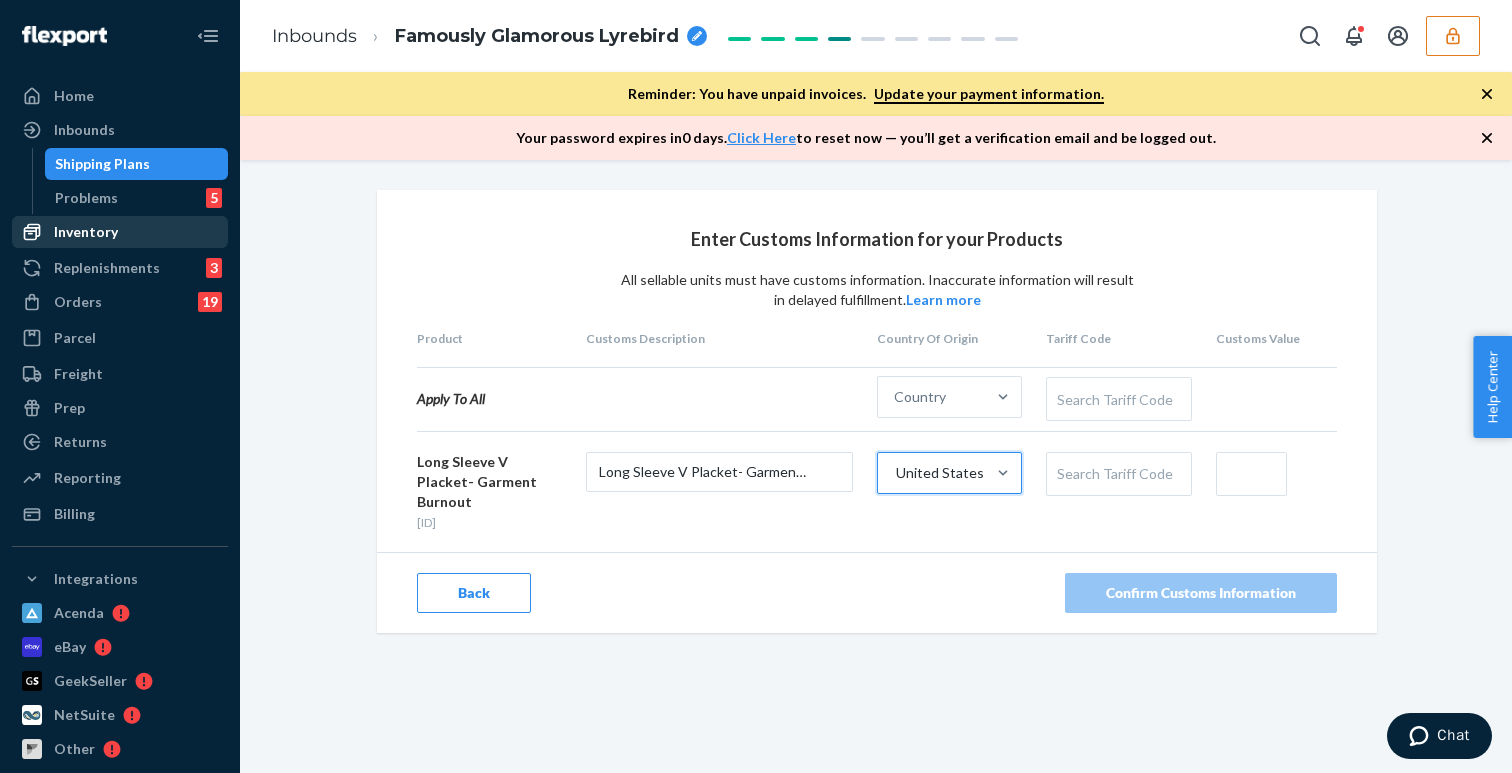 click on "Search Tariff Code" at bounding box center (1118, 474) 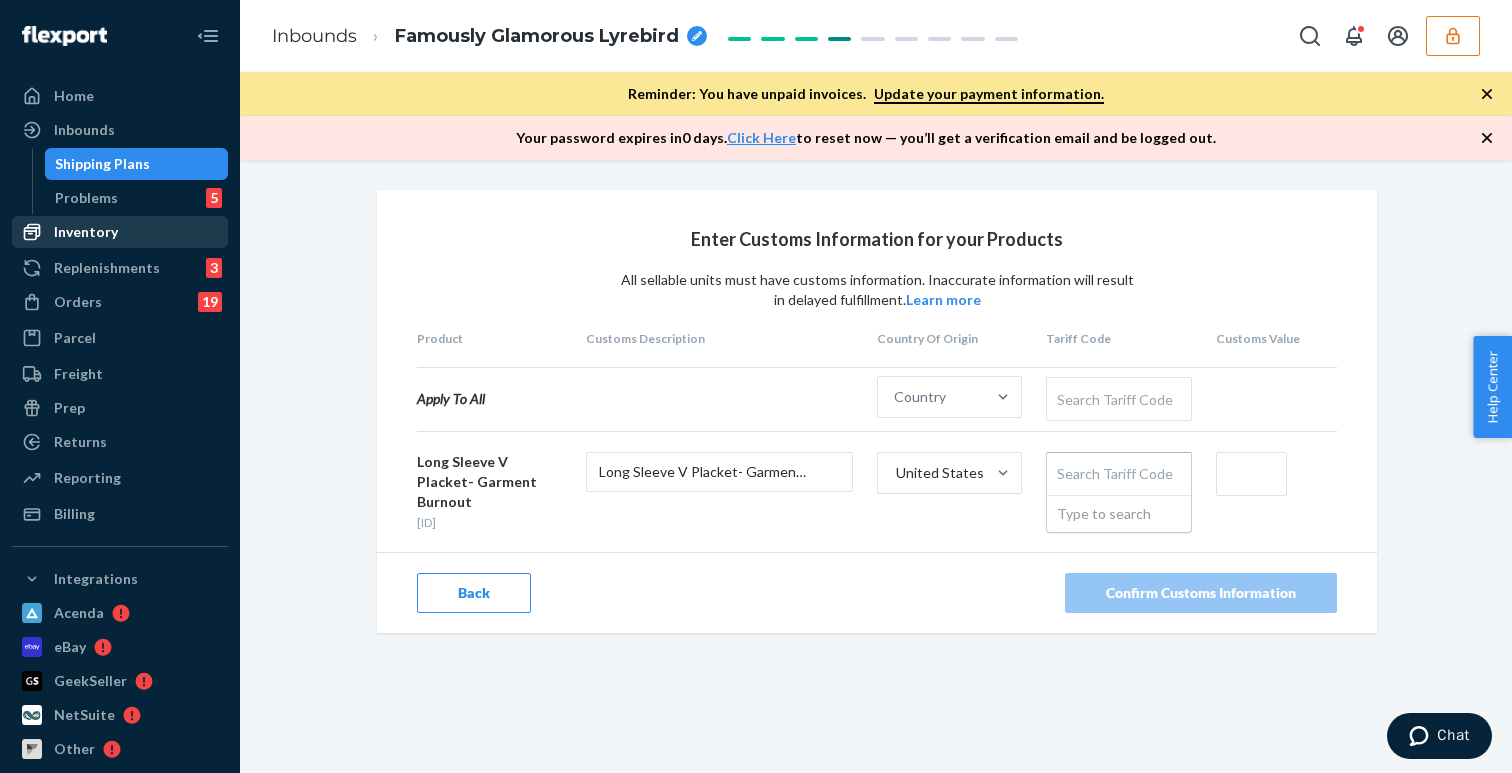 click on "Type to search" at bounding box center [1118, 514] 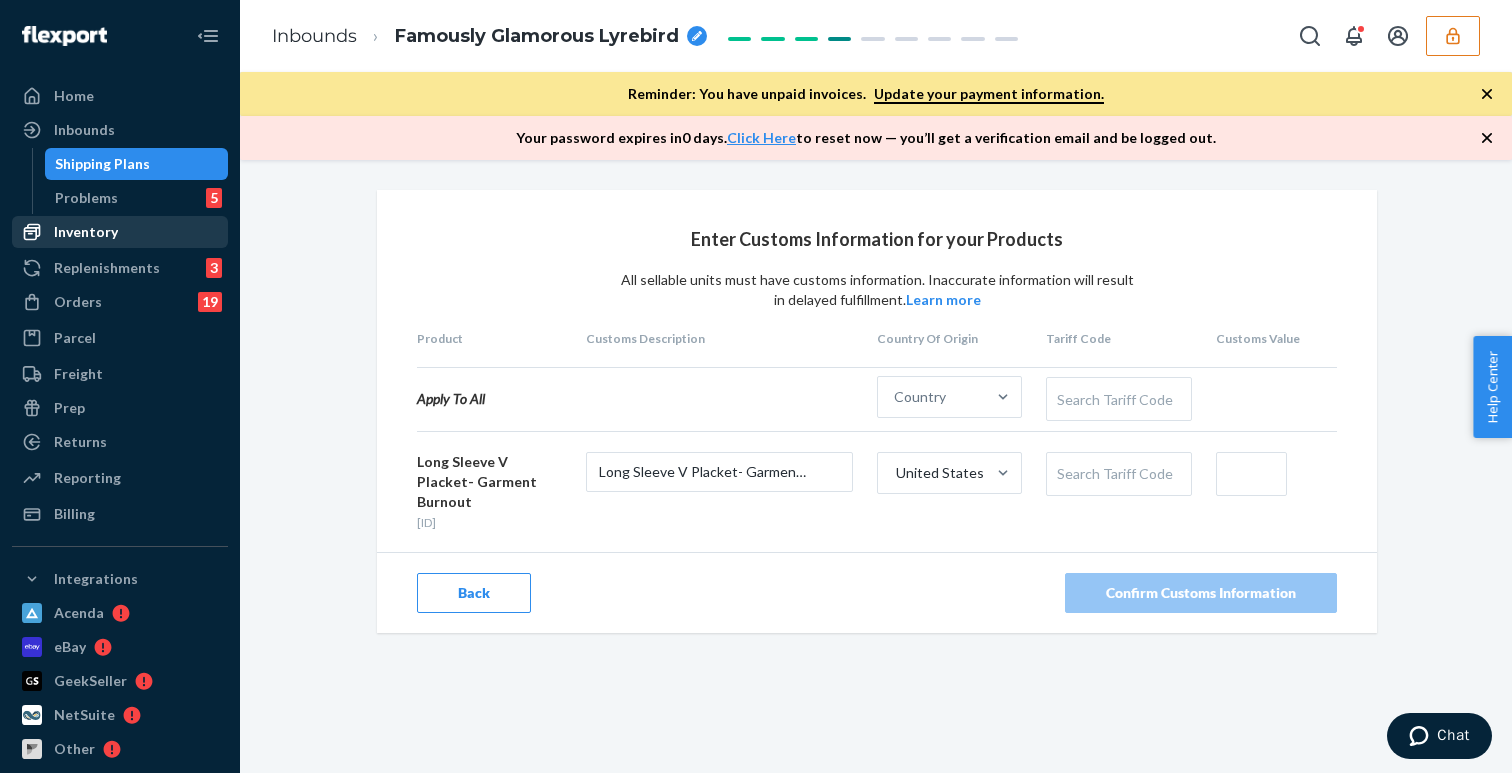 type on "$10" 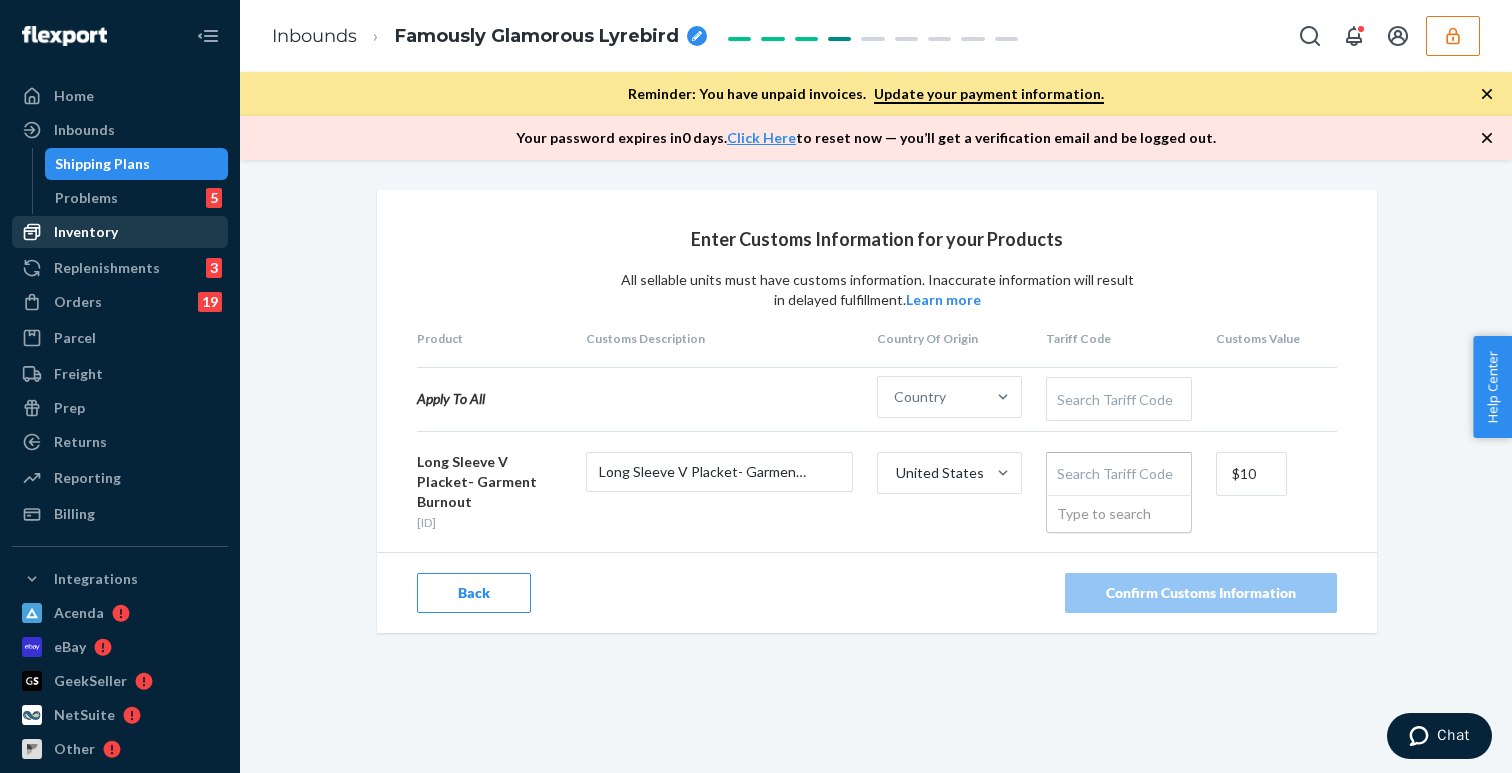 click on "Search Tariff Code" at bounding box center [1118, 474] 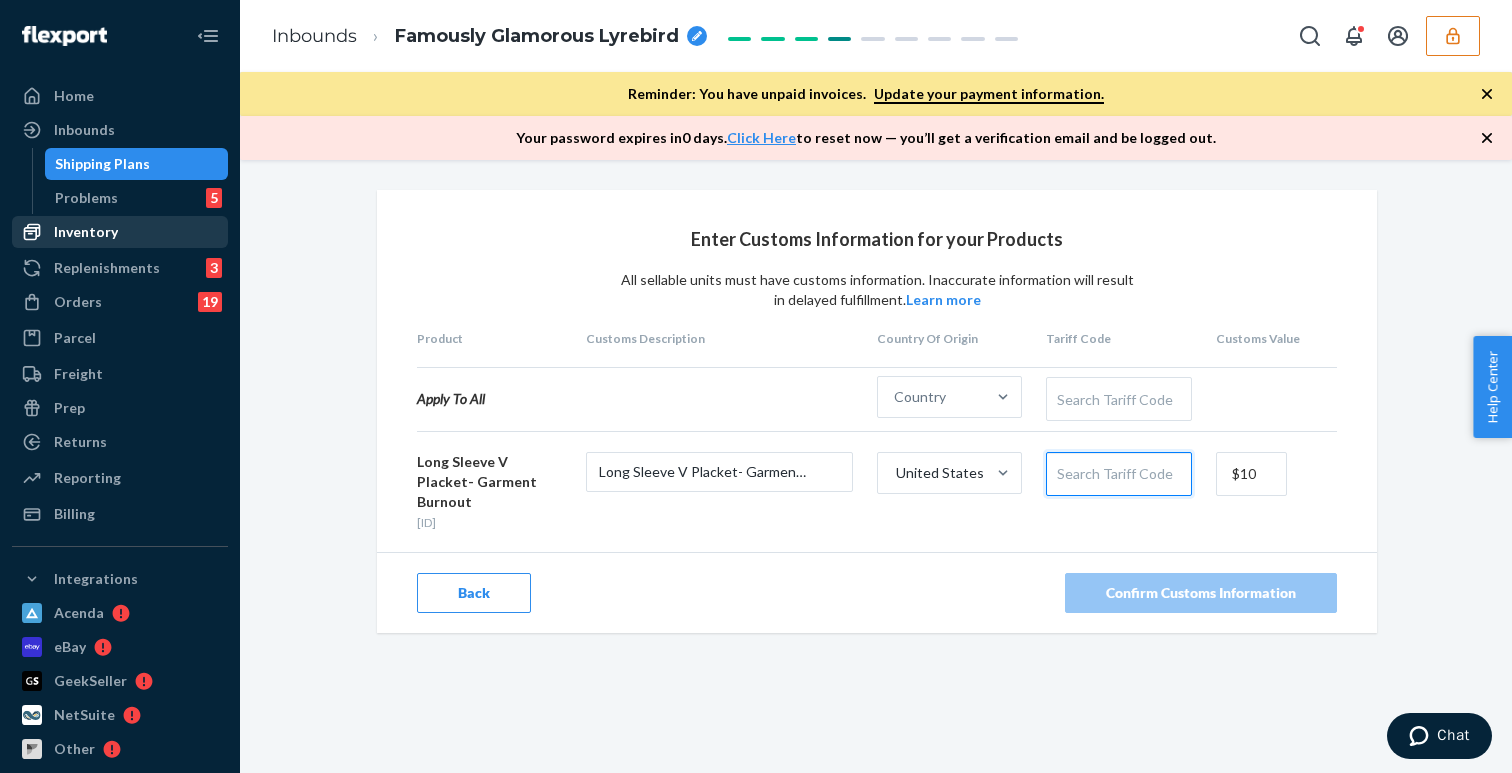 paste on "4113900000" 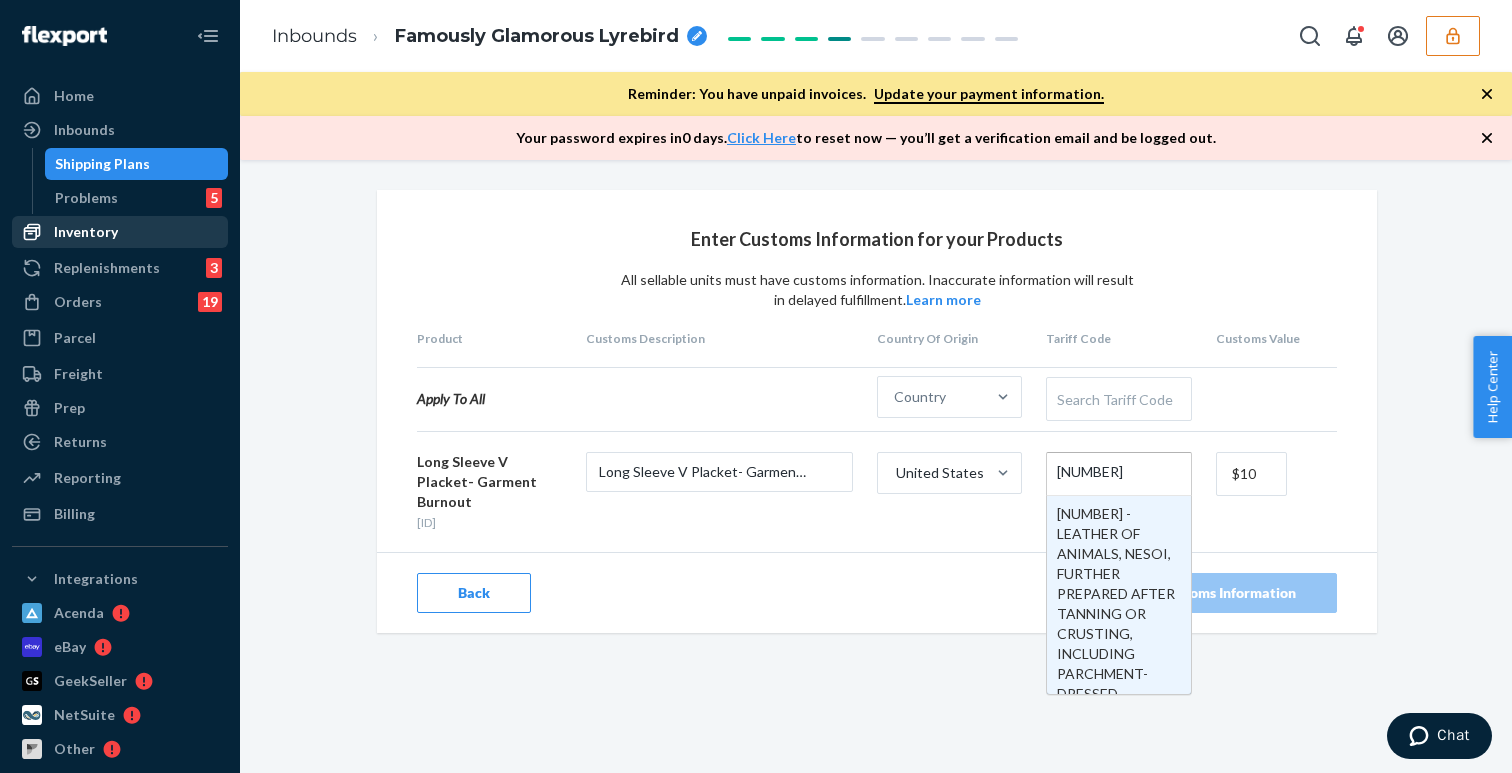 type 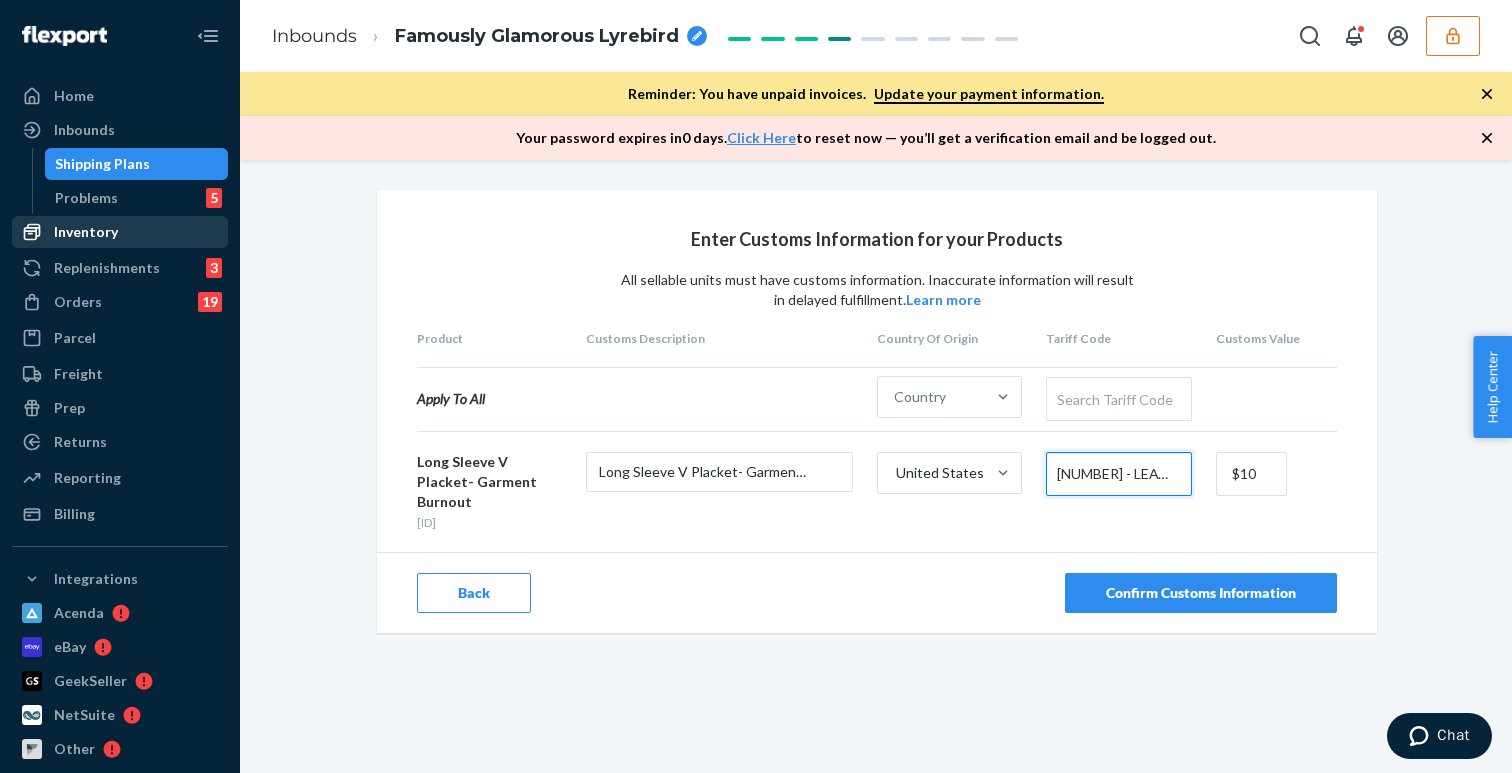 click on "Confirm Customs Information" at bounding box center [1201, 593] 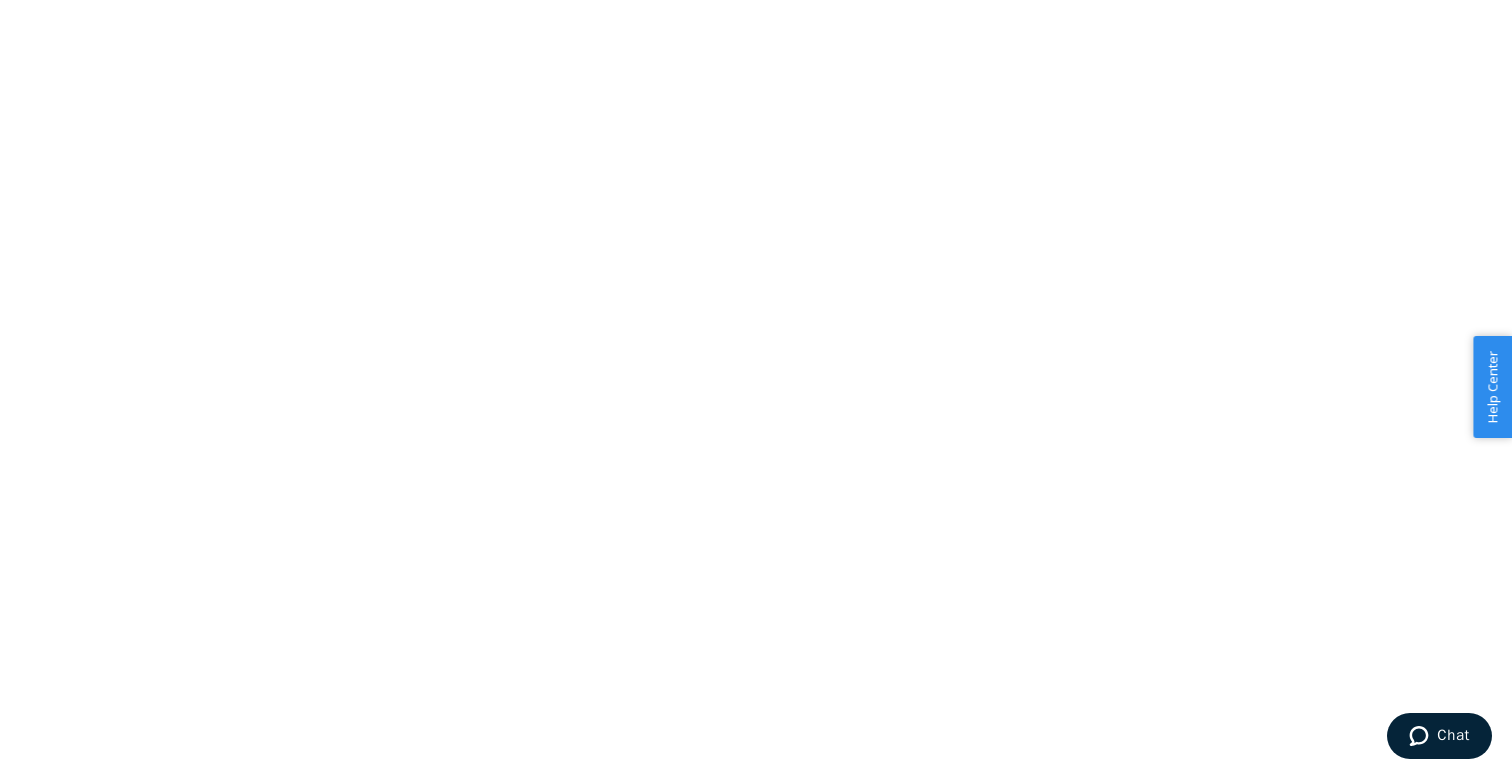 click on "×
Help Center
Username
Get Started
Inbounds
Inventory
Orders
Billing
Fast Tags
Elevio by Dixa" at bounding box center [756, 386] 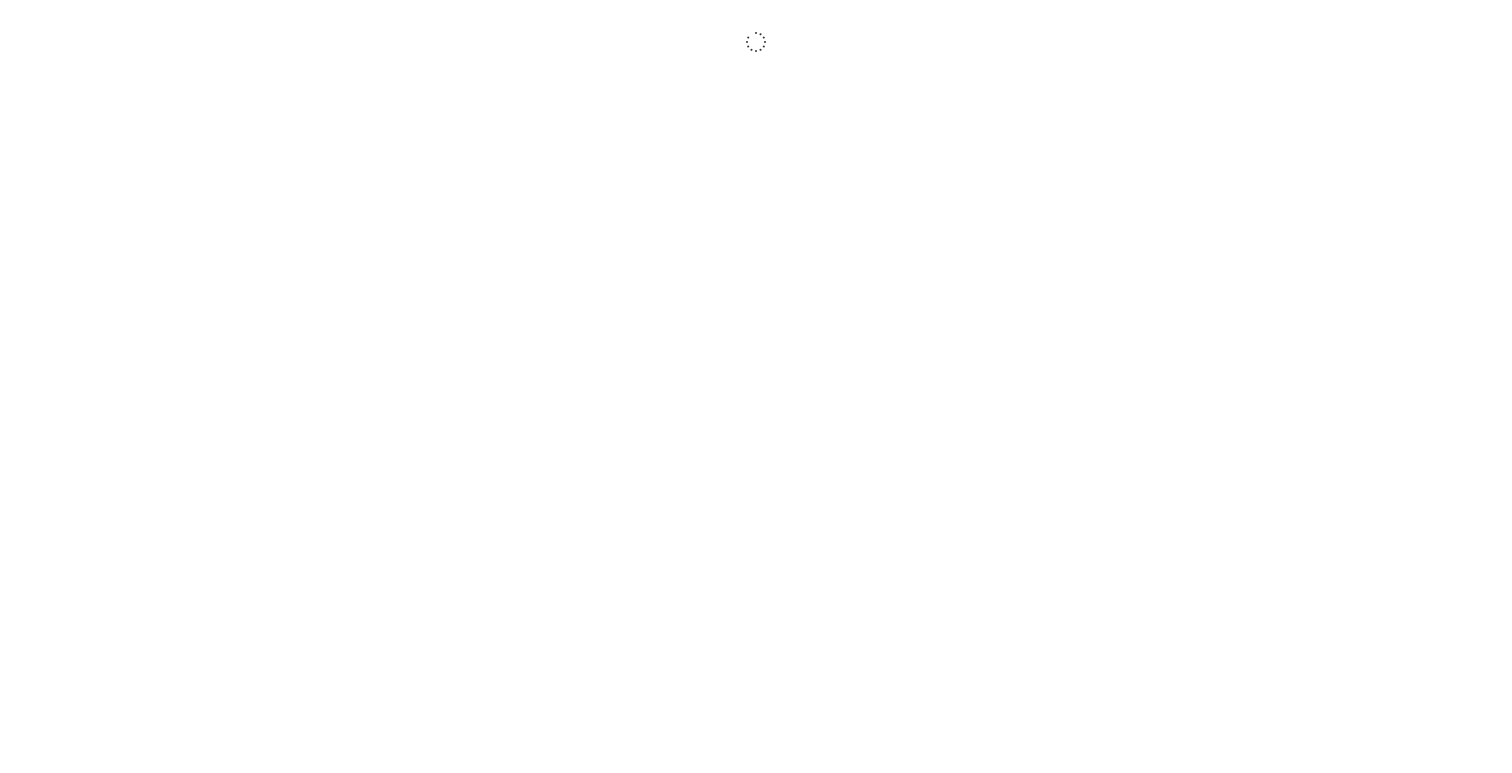 scroll, scrollTop: 0, scrollLeft: 0, axis: both 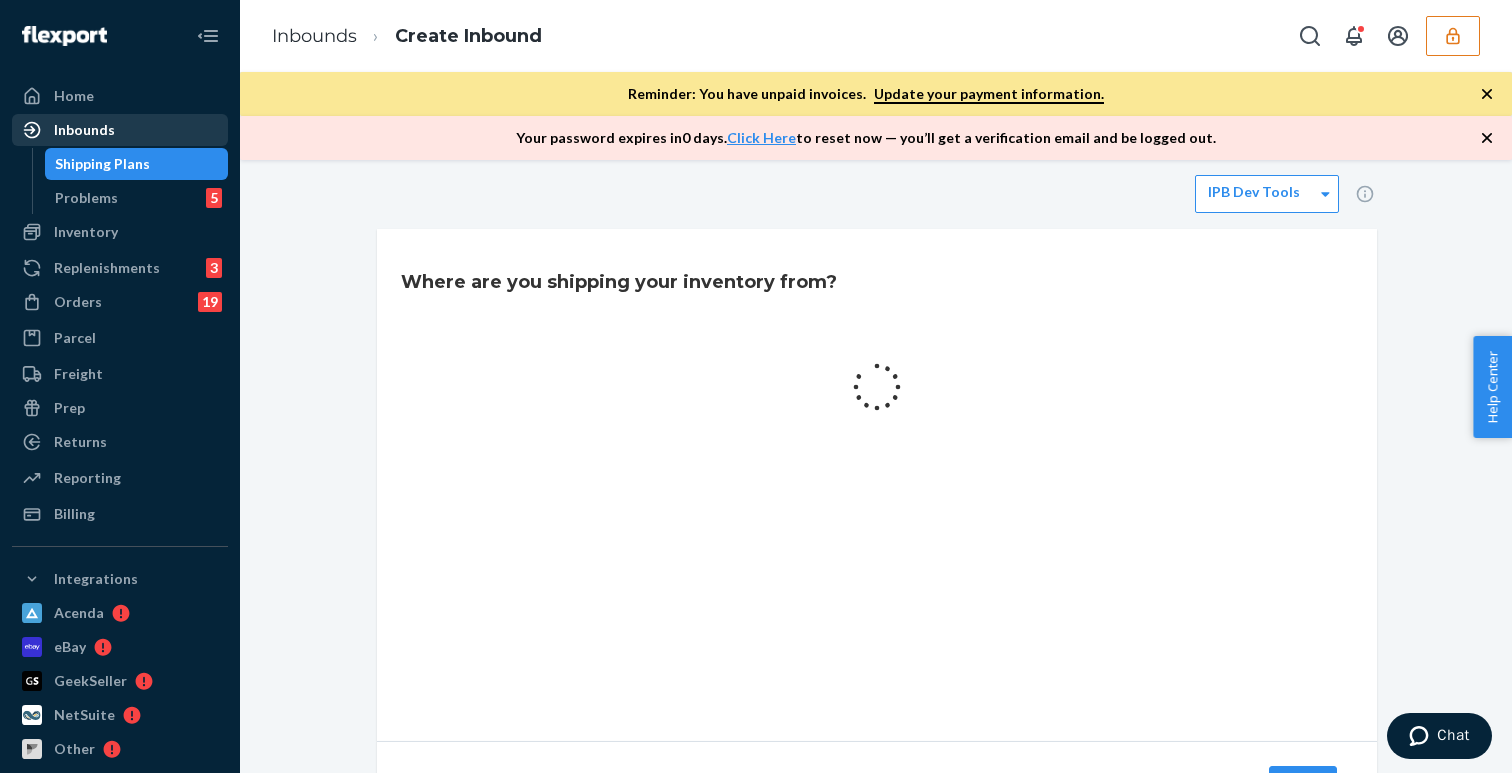click on "Inbounds" at bounding box center (120, 130) 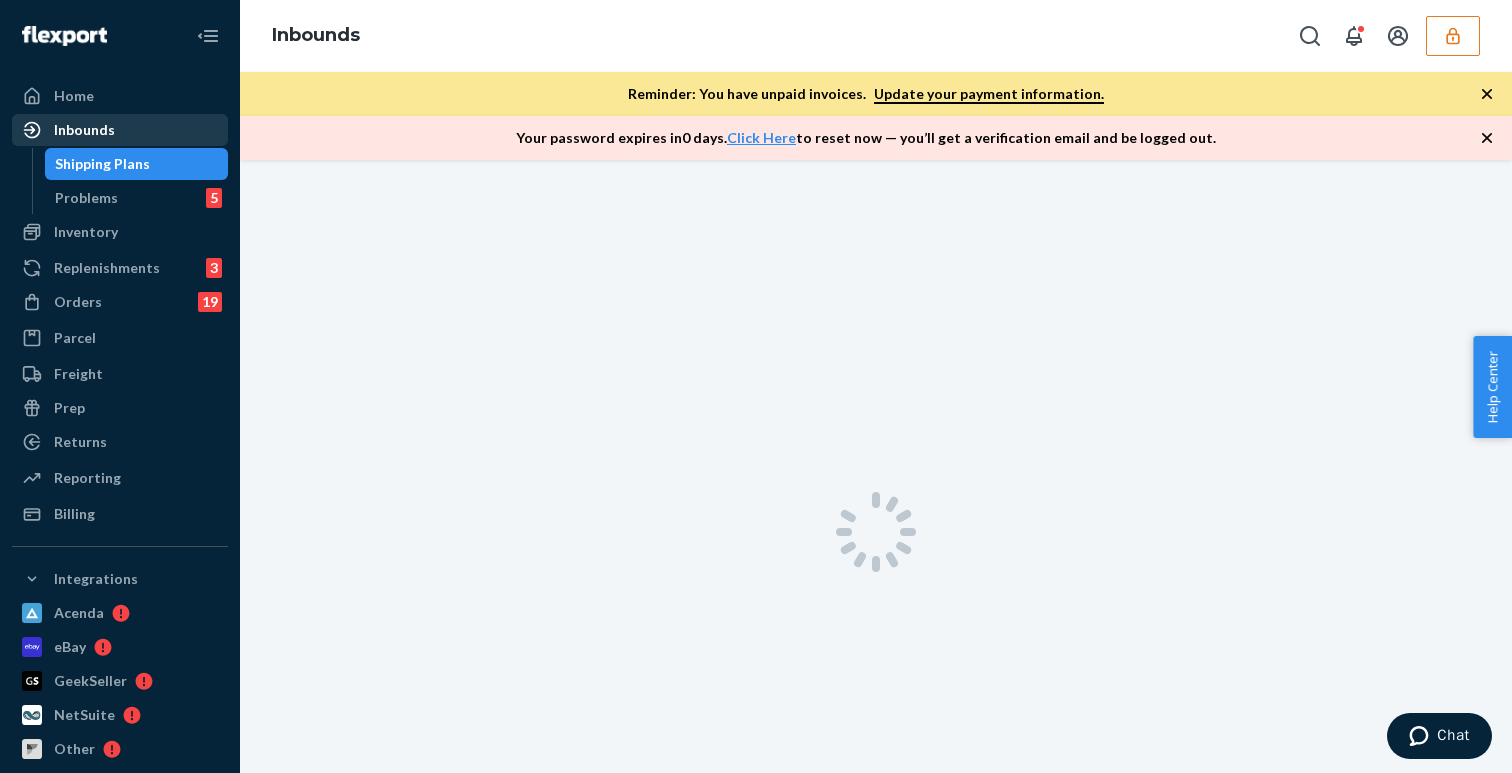 scroll, scrollTop: 0, scrollLeft: 0, axis: both 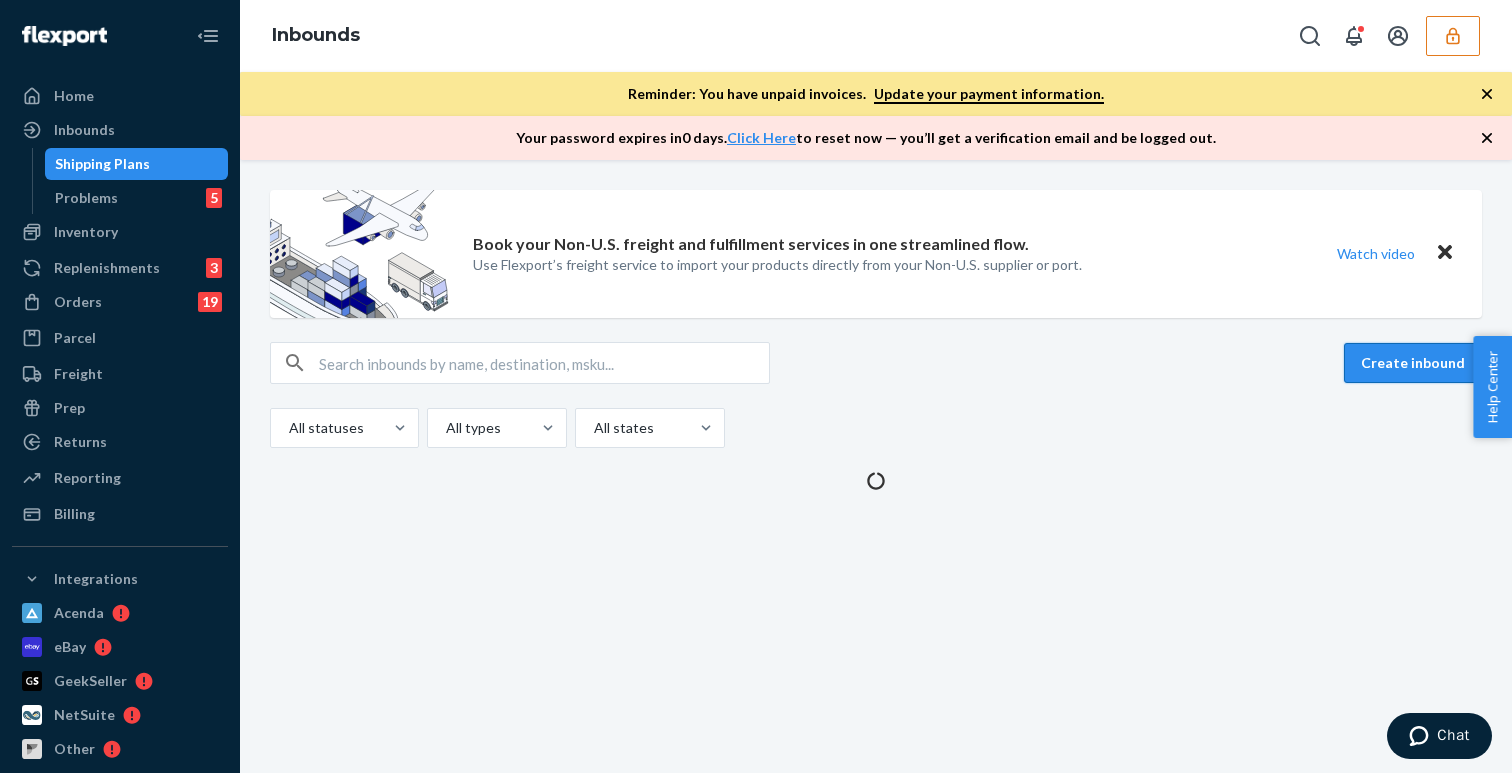 click on "Create inbound" at bounding box center (1413, 363) 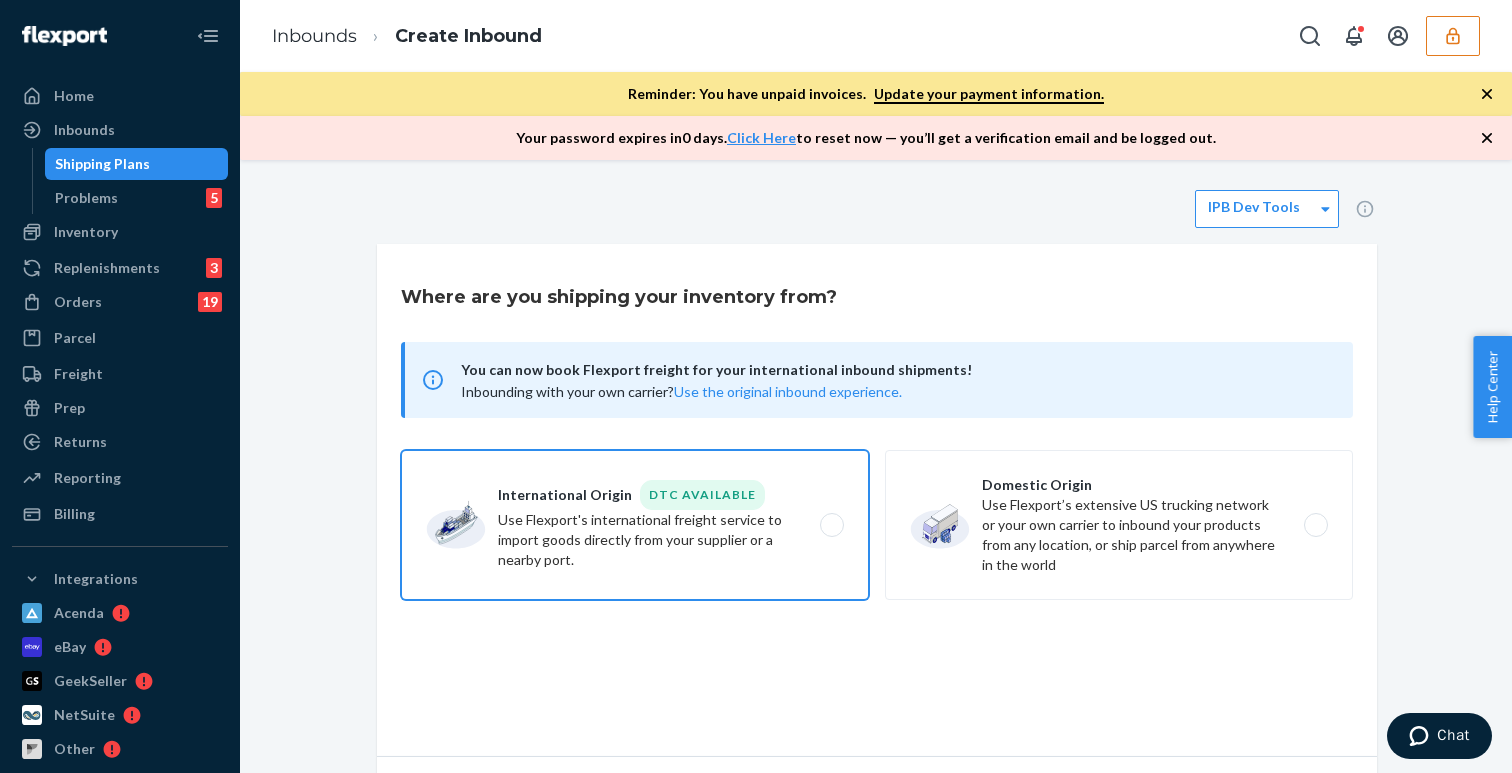 click on "International Origin DTC Available Use Flexport's international freight service to import goods directly from your supplier or a nearby port." at bounding box center (635, 525) 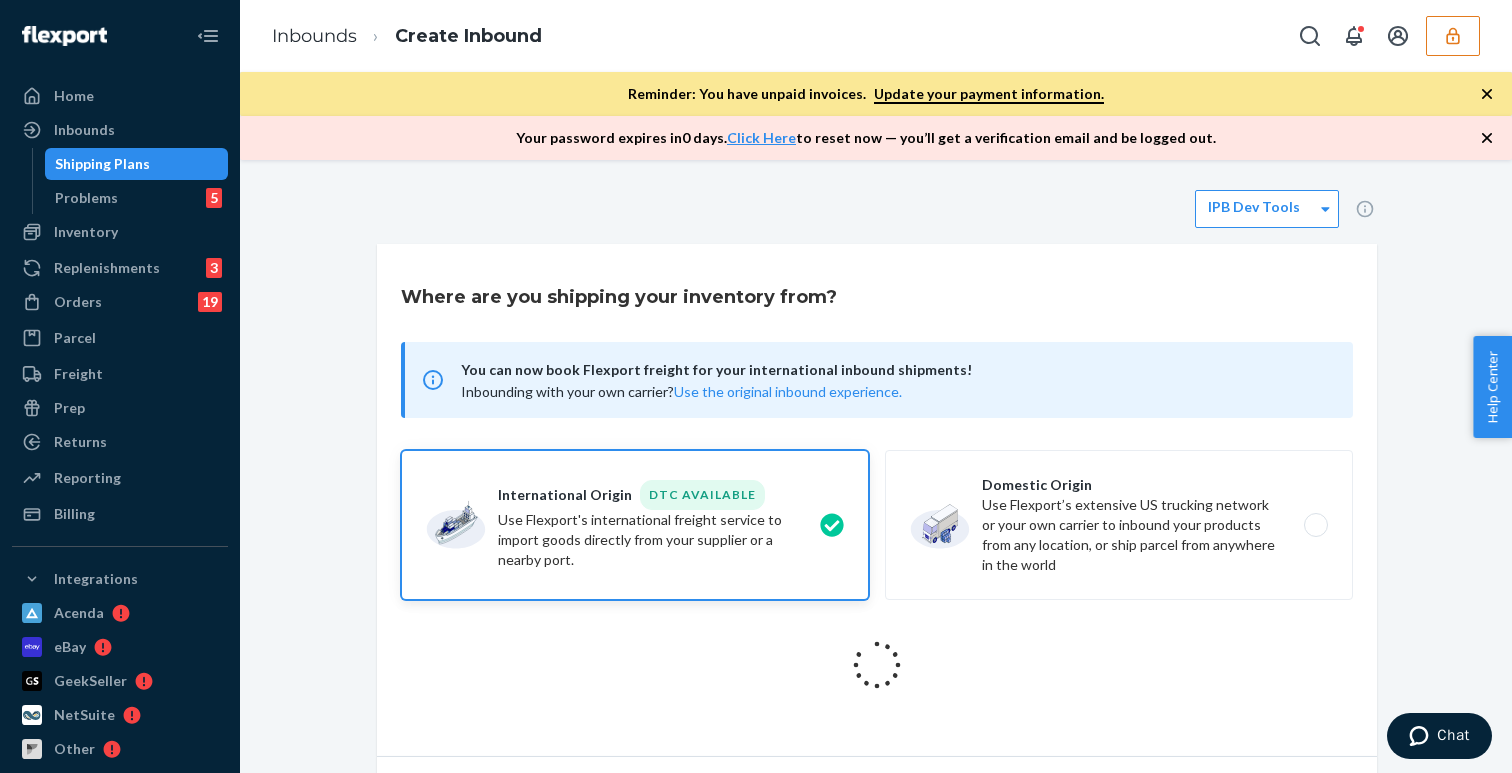 scroll, scrollTop: 219, scrollLeft: 0, axis: vertical 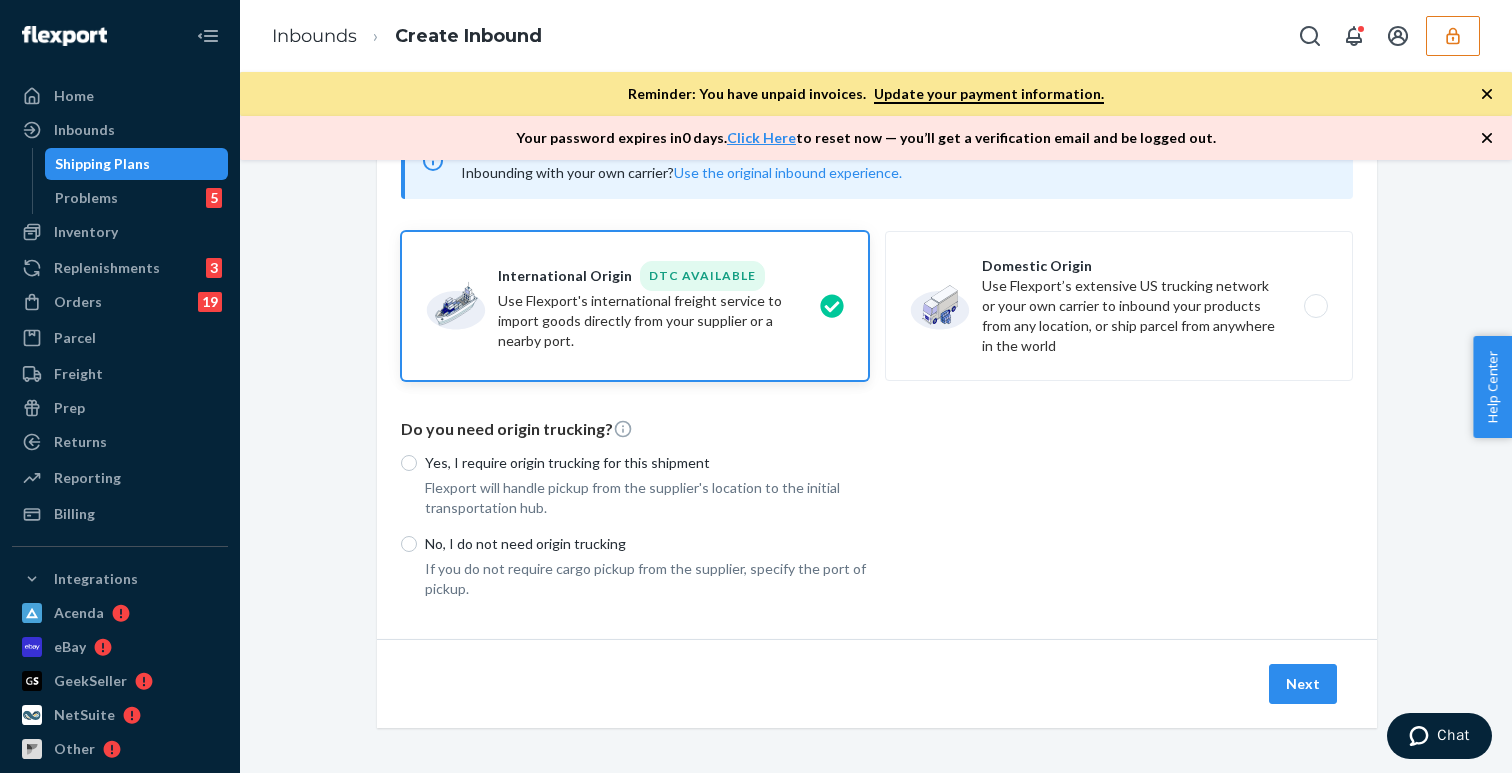 click on "Flexport will handle pickup from the supplier's location to the initial transportation hub." at bounding box center (647, 498) 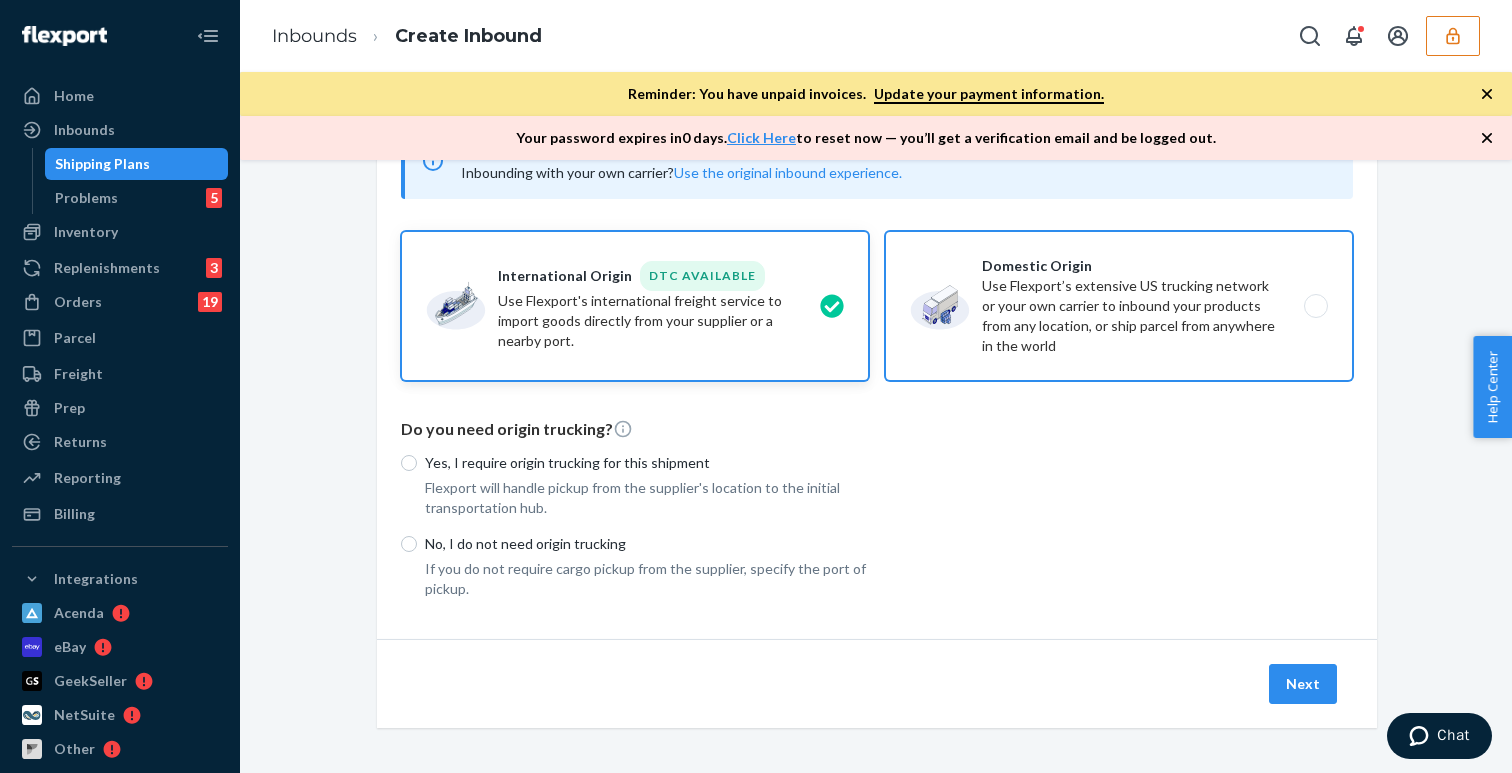 click on "Domestic Origin Use Flexport’s extensive US trucking network or your own carrier to inbound your products from any location, or ship parcel from anywhere in the world" at bounding box center (1119, 306) 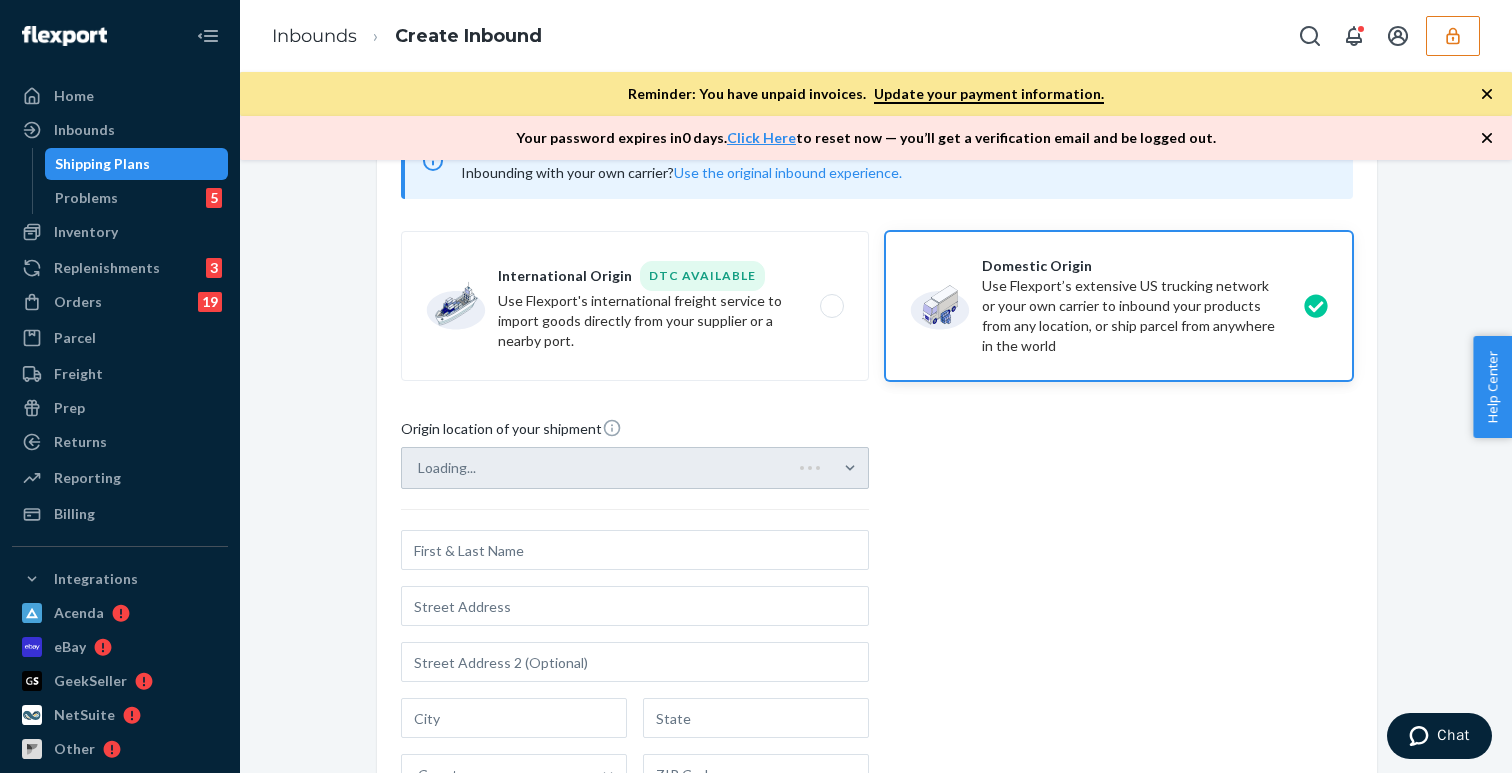click at bounding box center (635, 550) 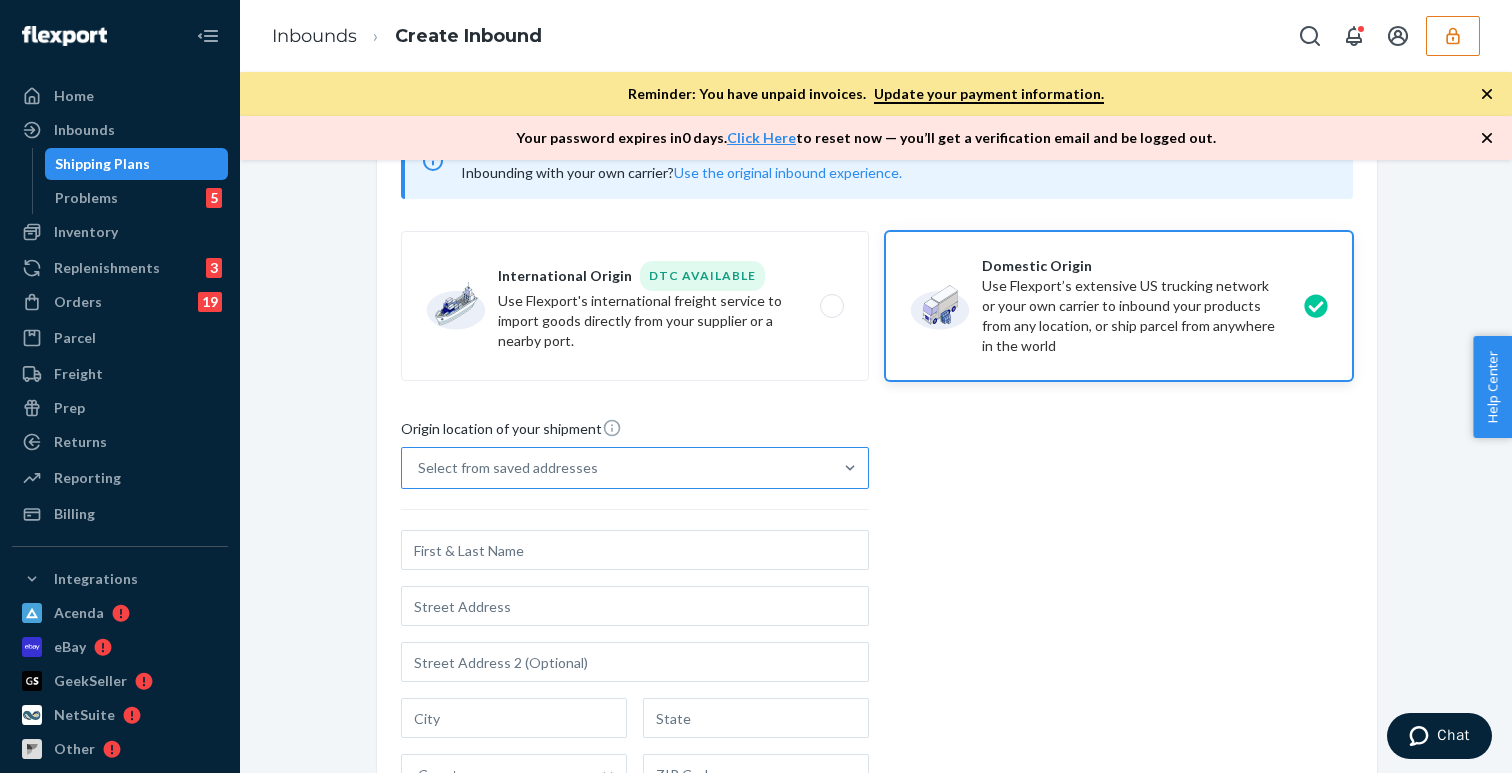 click on "Select from saved addresses" at bounding box center [508, 468] 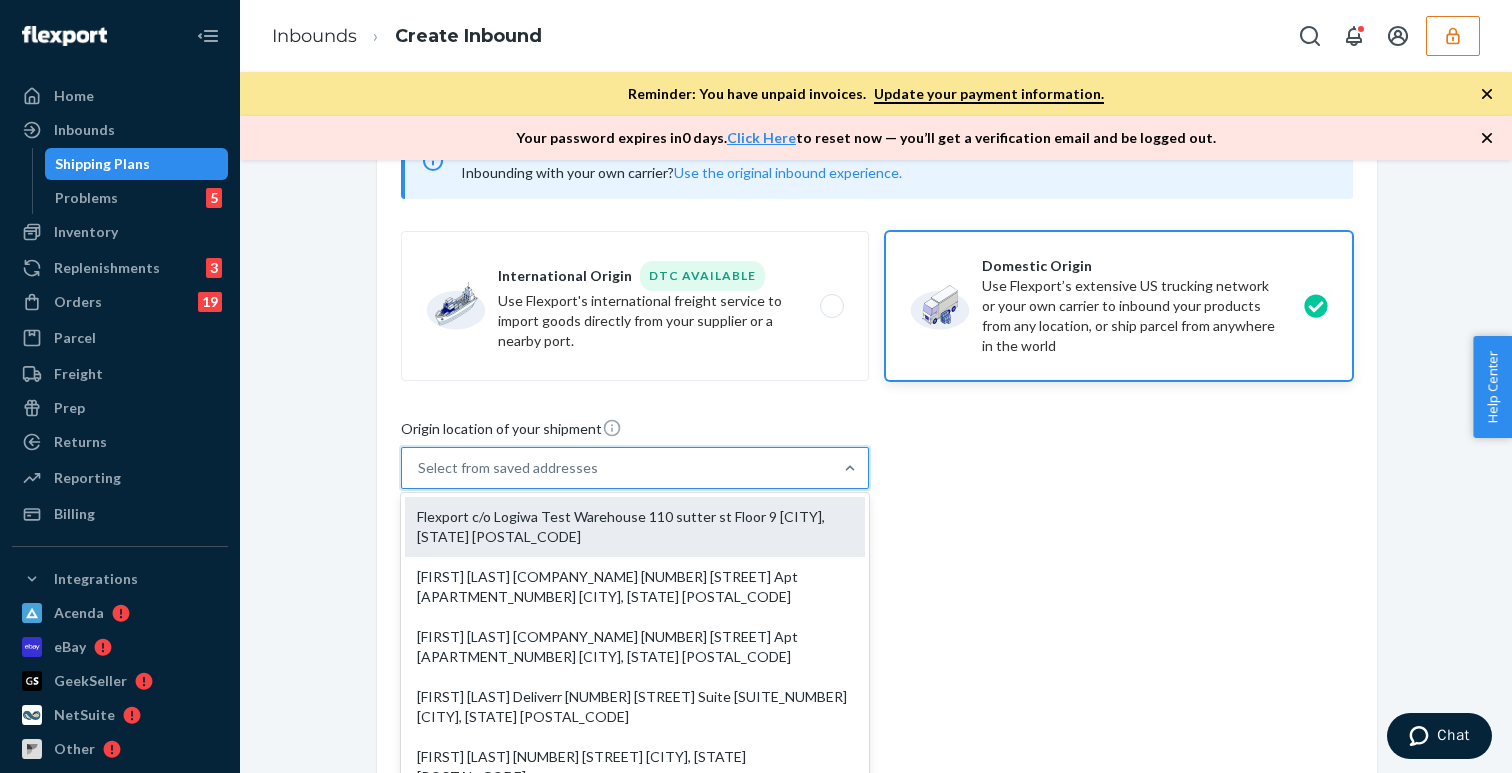 click on "Flexport c/o Logiwa Test Warehouse
110 sutter st
Floor 9
[CITY], [STATE] [POSTAL_CODE]" at bounding box center [635, 527] 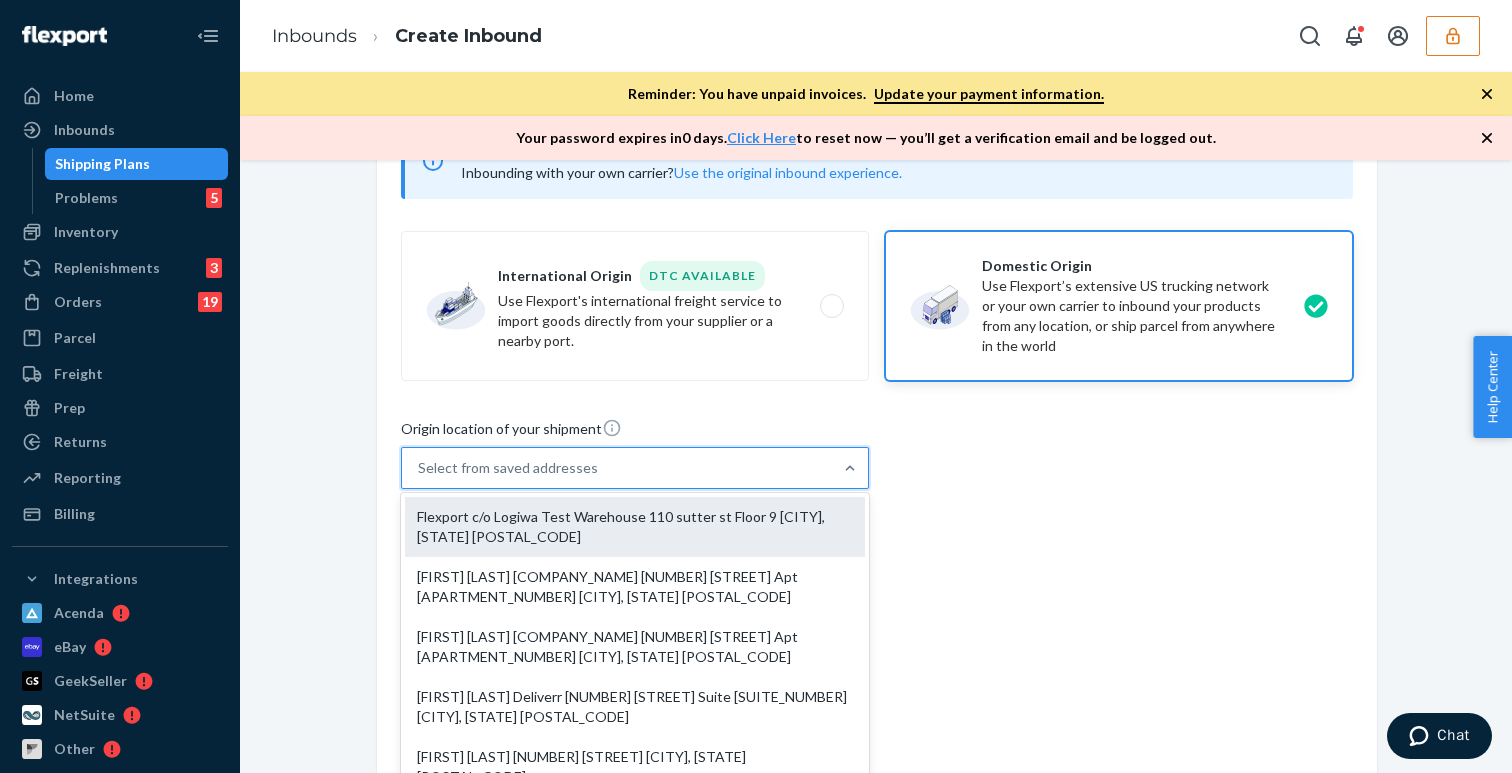 type on "94104" 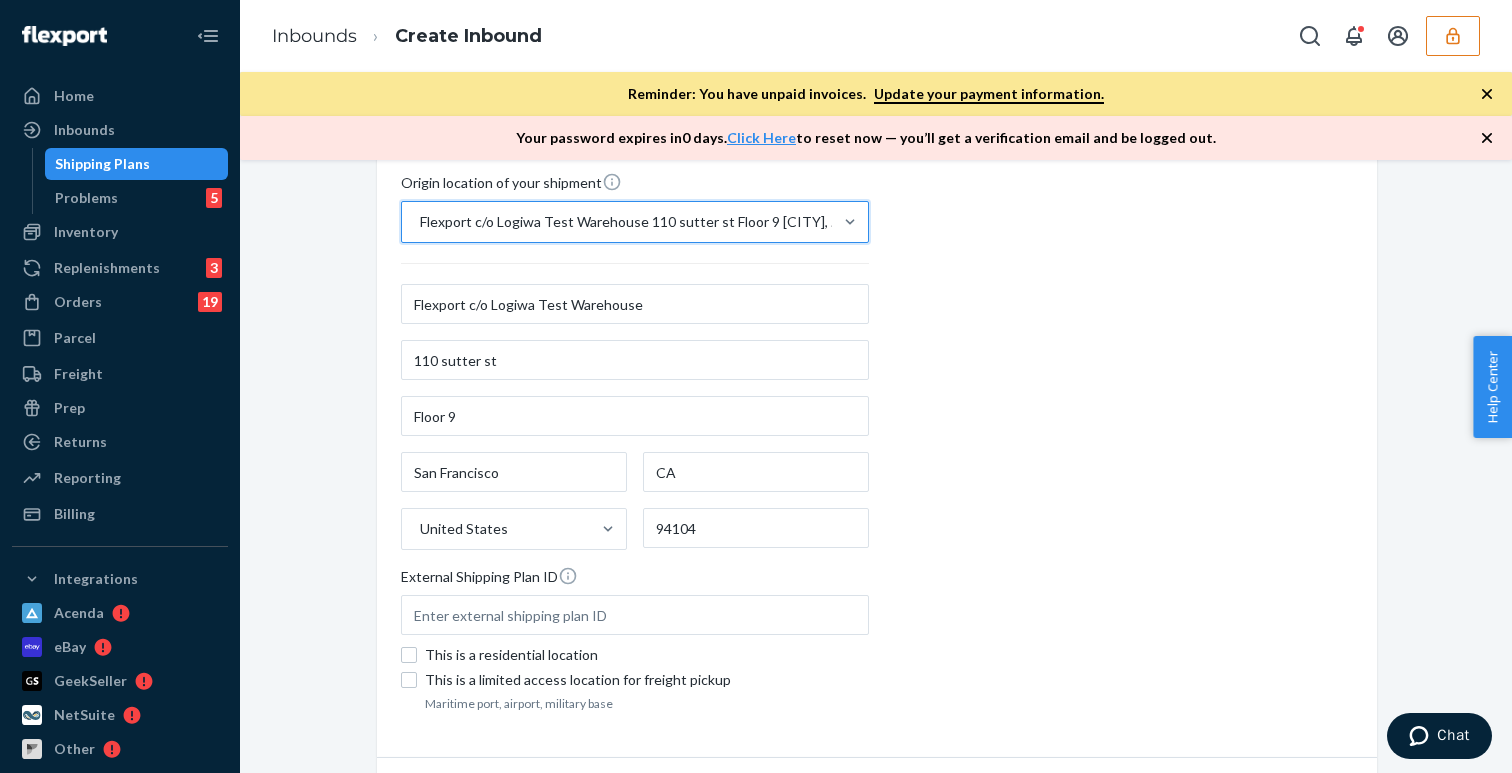 scroll, scrollTop: 537, scrollLeft: 0, axis: vertical 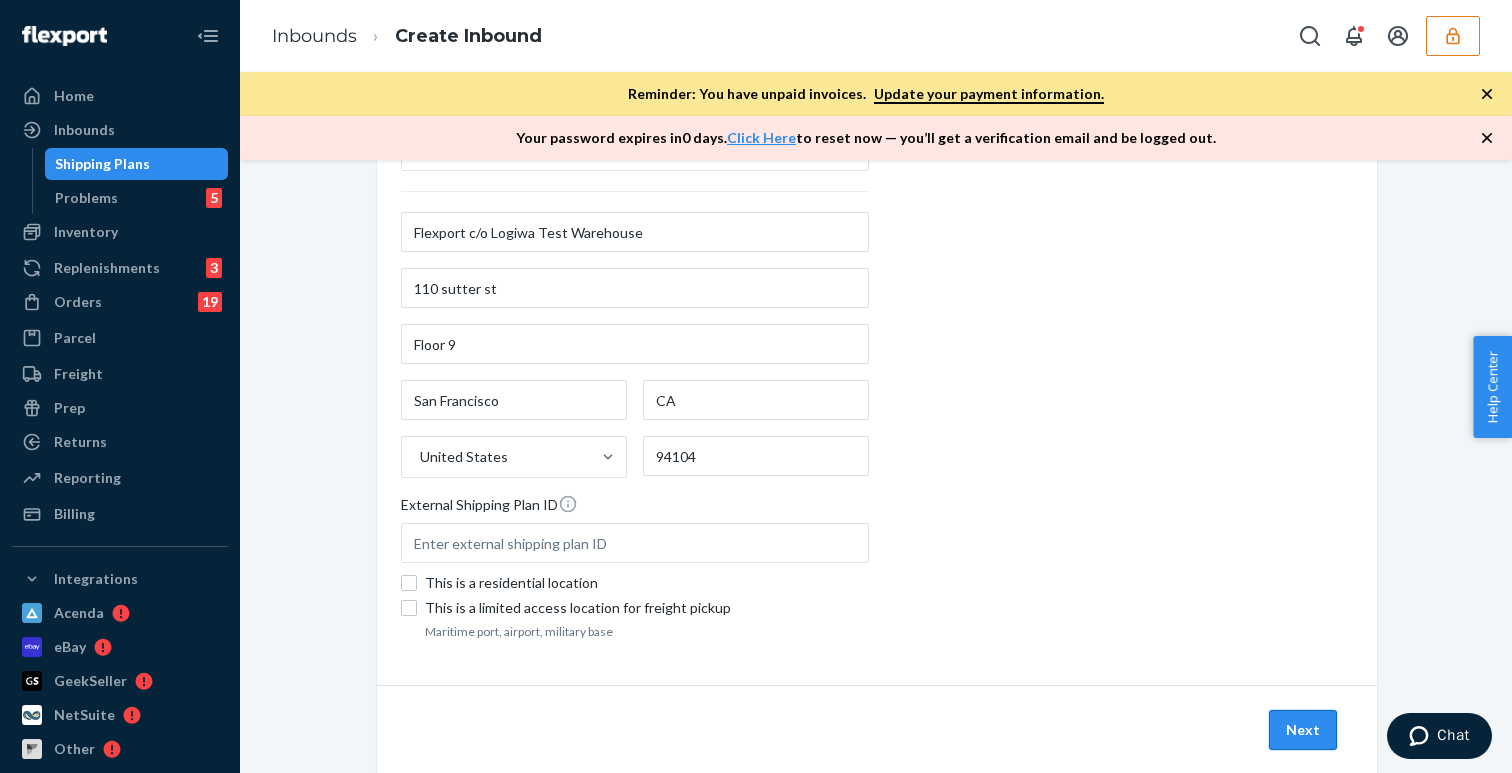 click on "Next" at bounding box center (1303, 730) 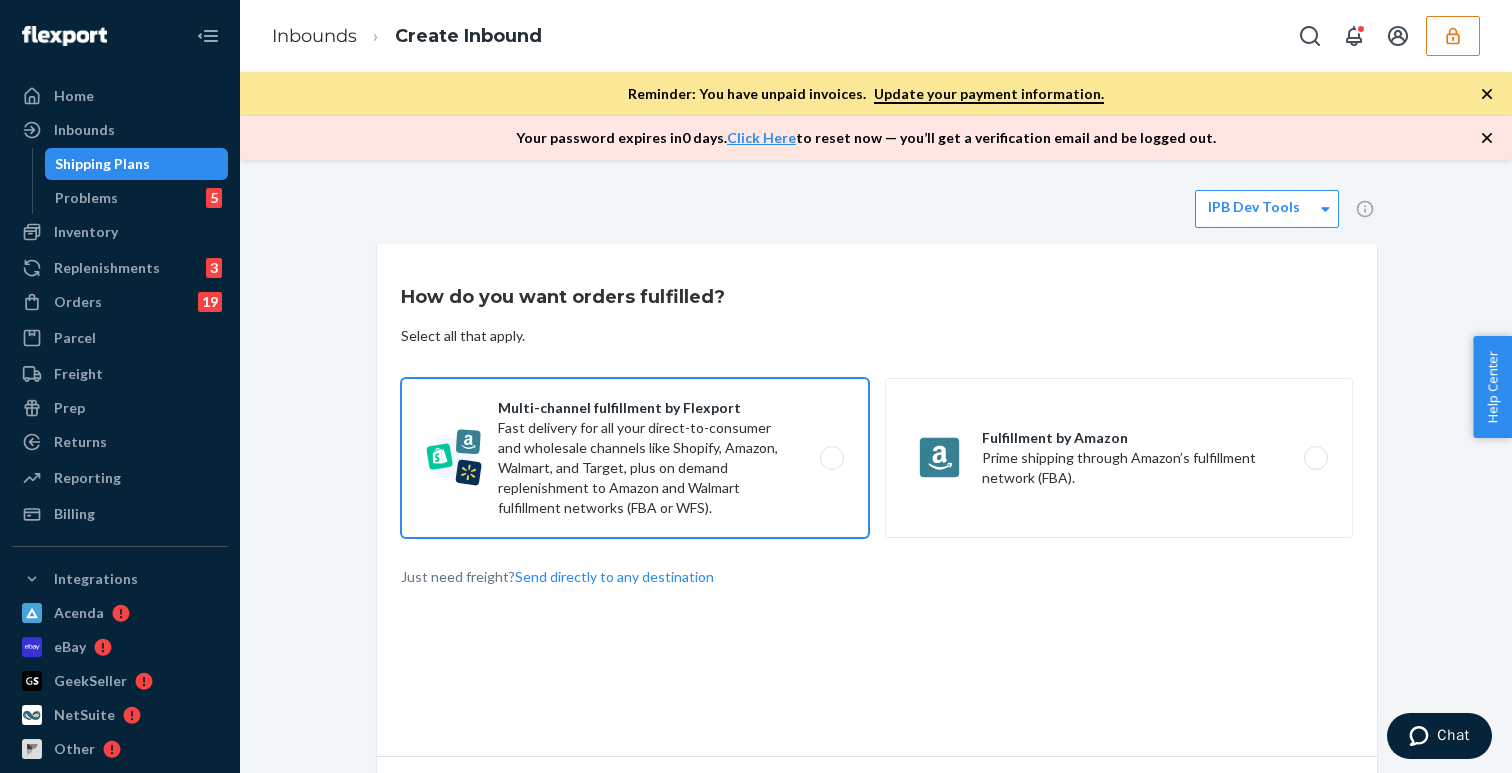 click on "Multi-channel fulfillment by Flexport Fast delivery for all your direct-to-consumer and wholesale channels like Shopify, Amazon, Walmart, and Target, plus on demand replenishment to Amazon and Walmart fulfillment networks (FBA or WFS)." at bounding box center (635, 458) 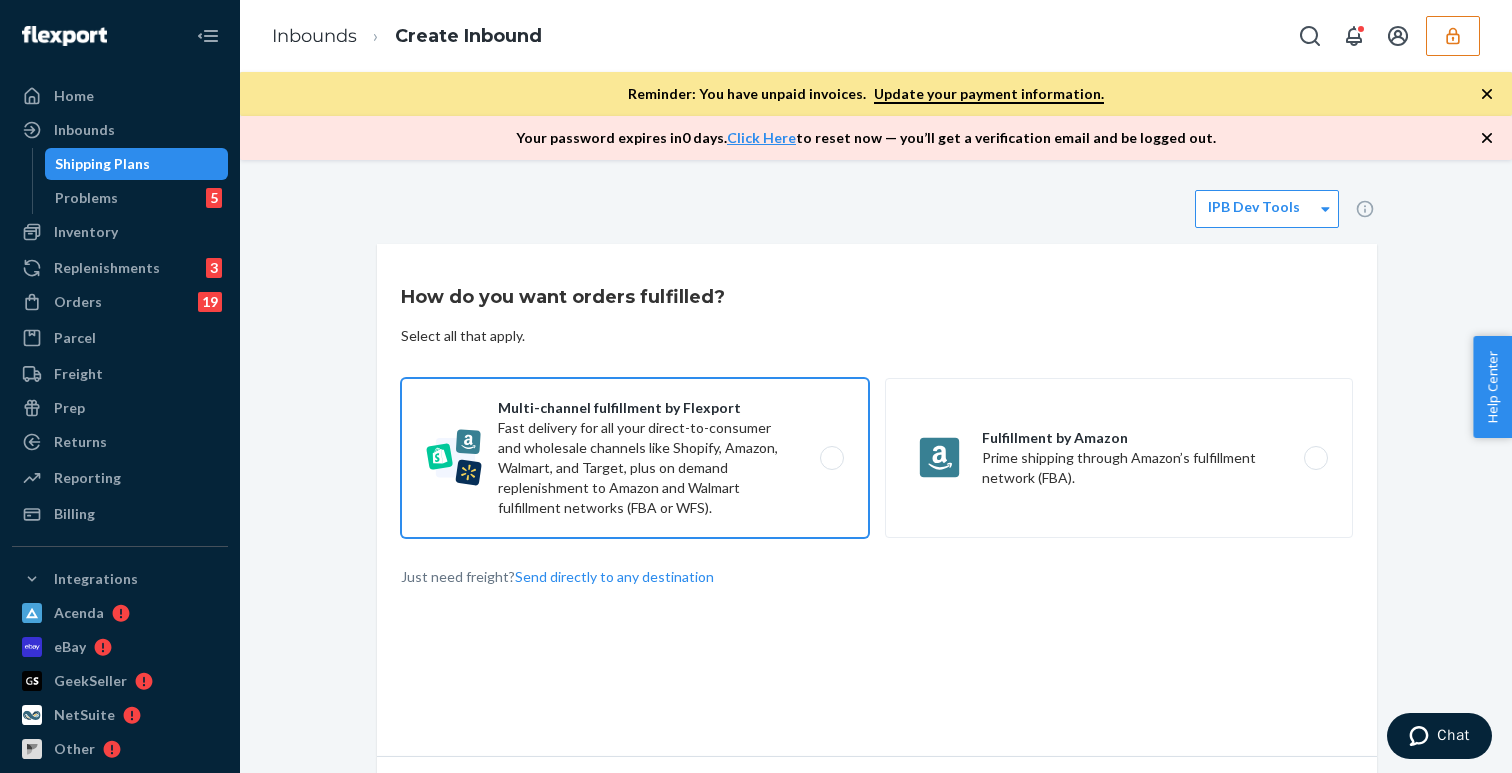 radio on "true" 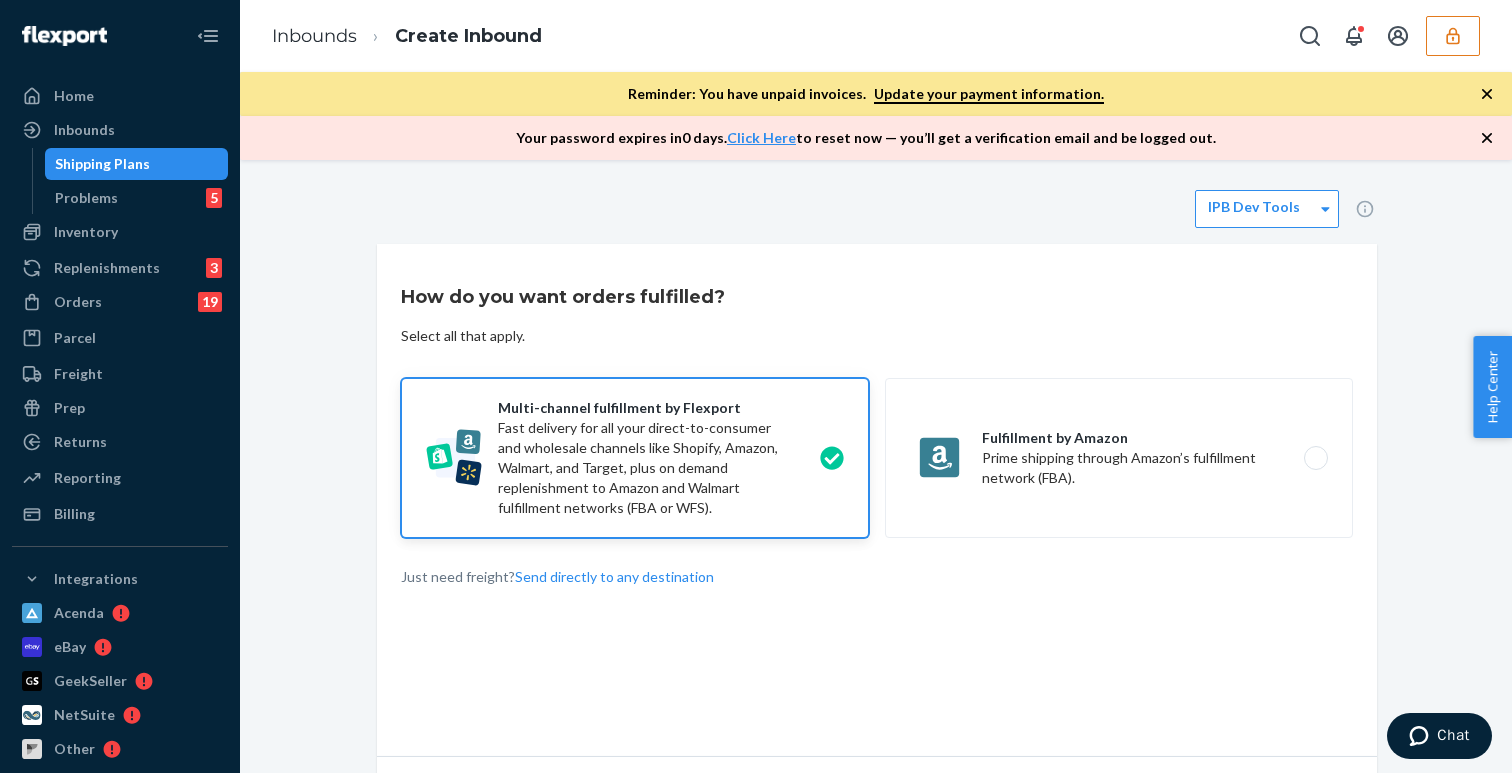 scroll, scrollTop: 219, scrollLeft: 0, axis: vertical 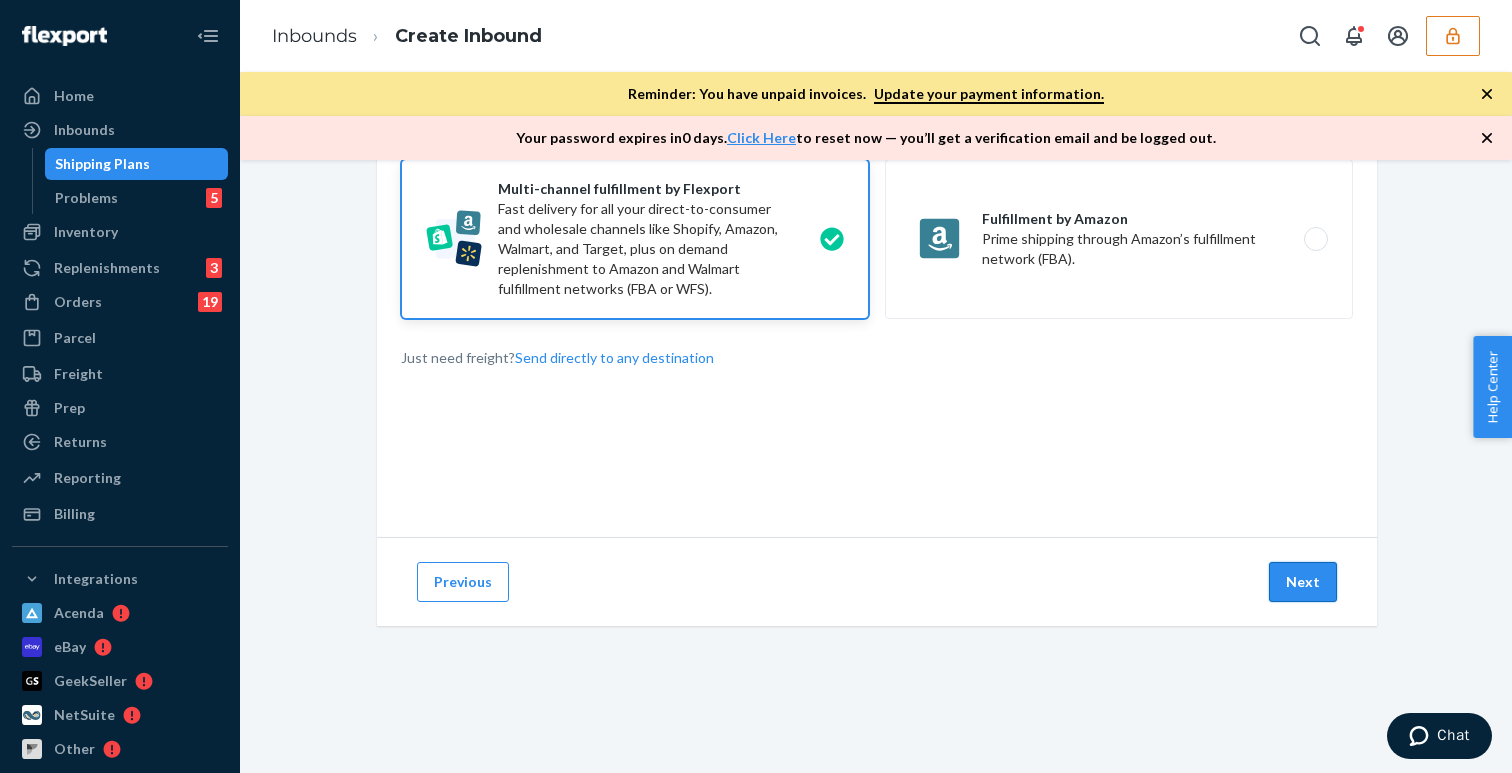 click on "Next" at bounding box center (1303, 582) 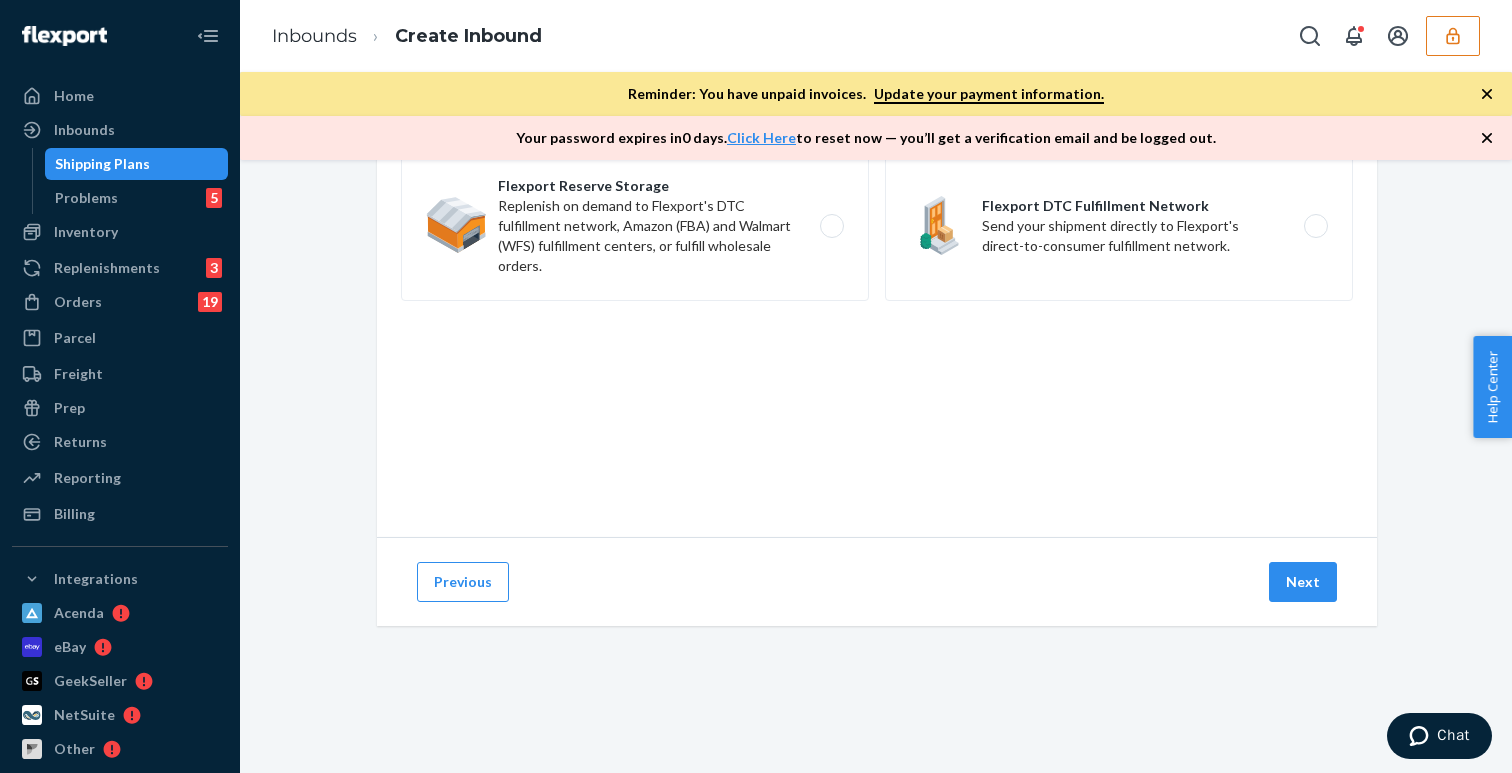 scroll, scrollTop: 0, scrollLeft: 0, axis: both 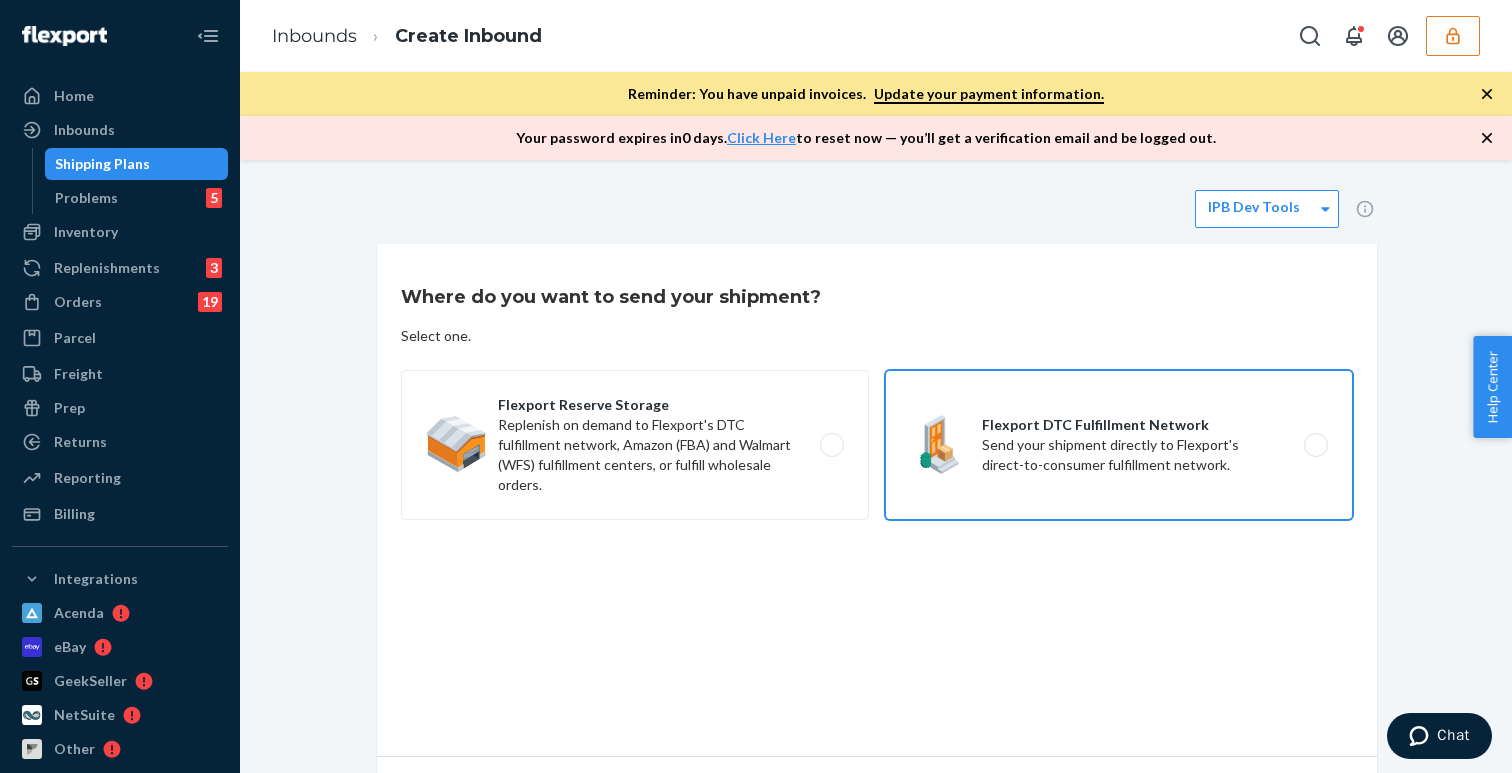 click on "Flexport DTC Fulfillment Network Send your shipment directly to Flexport's direct-to-consumer fulfillment network." at bounding box center [1119, 445] 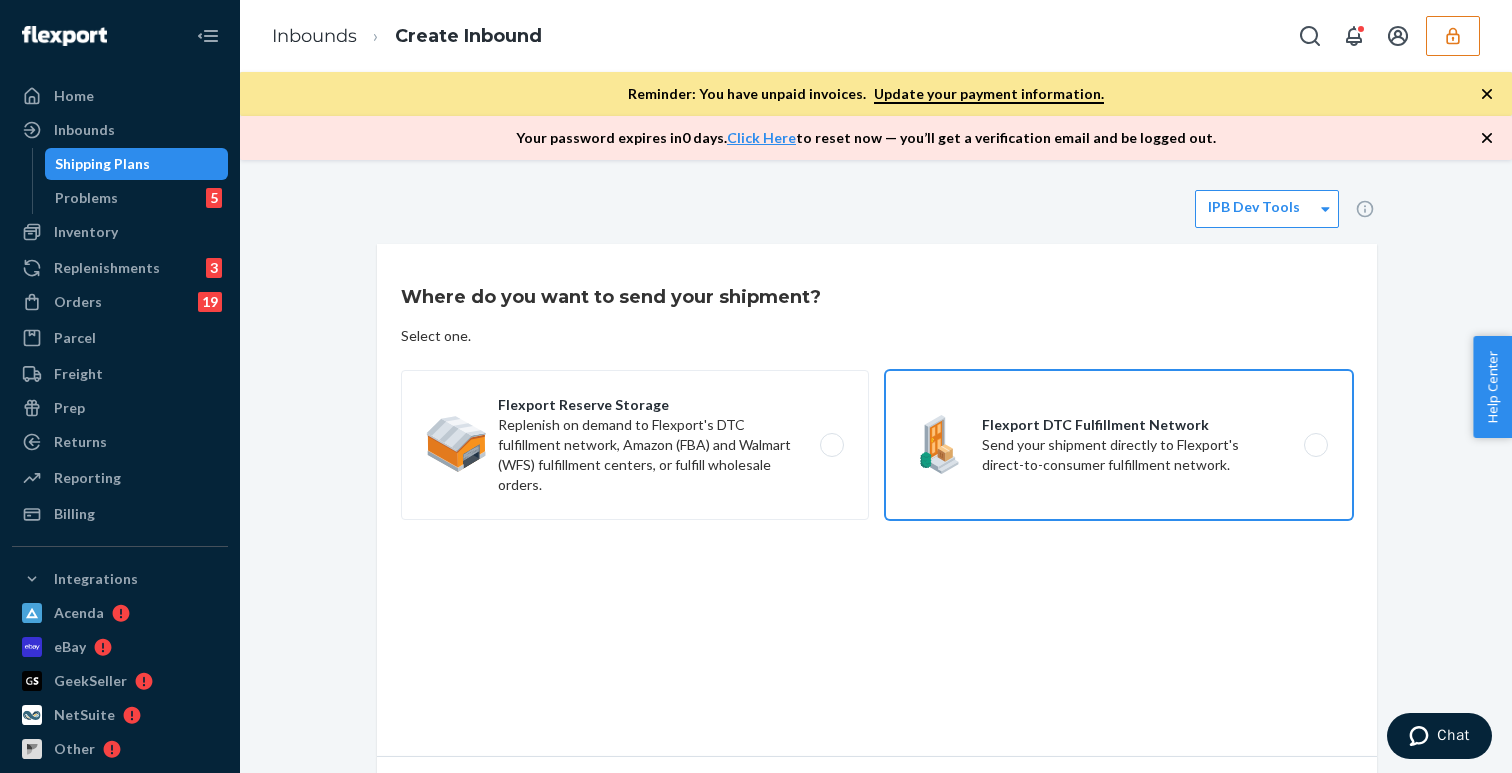radio on "true" 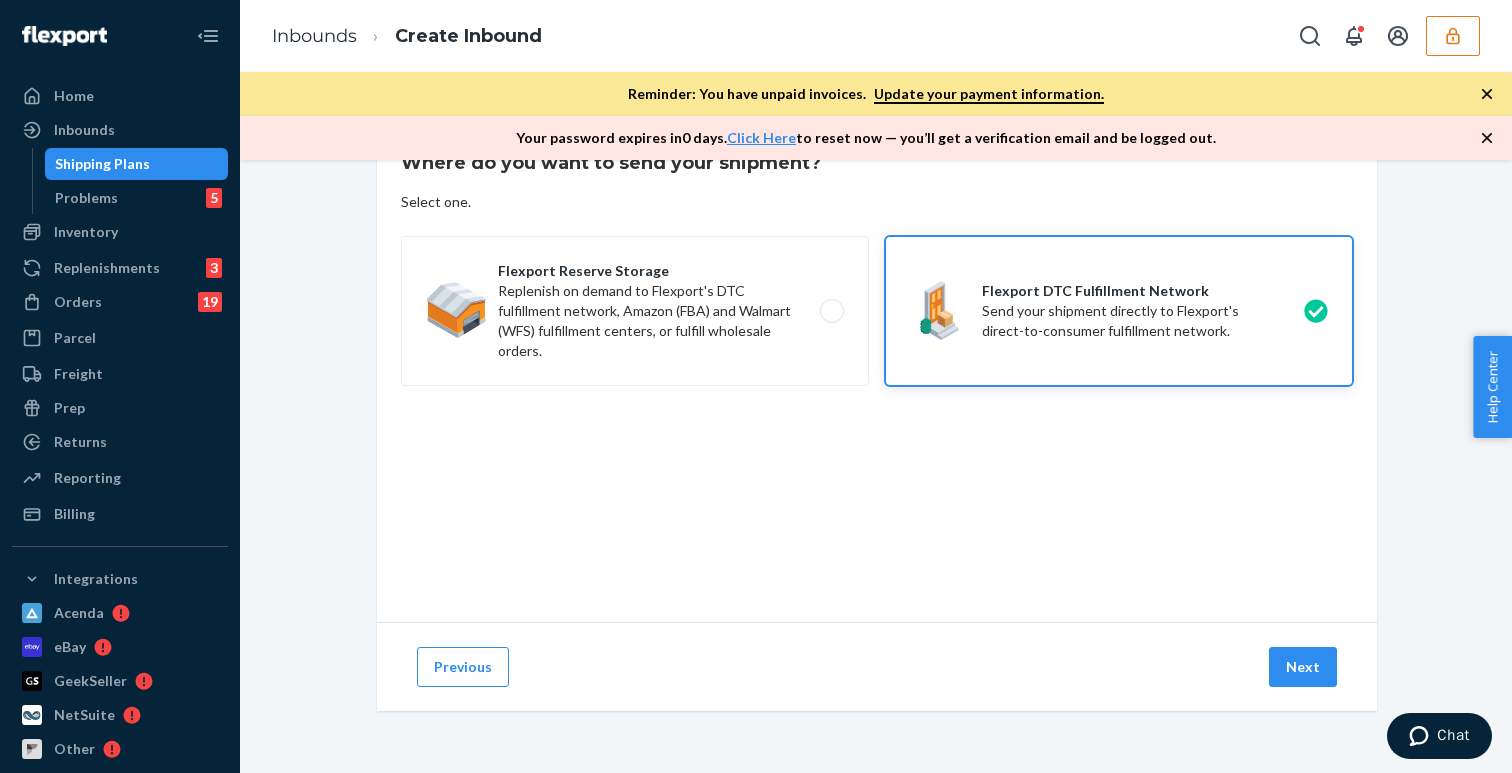 scroll, scrollTop: 219, scrollLeft: 0, axis: vertical 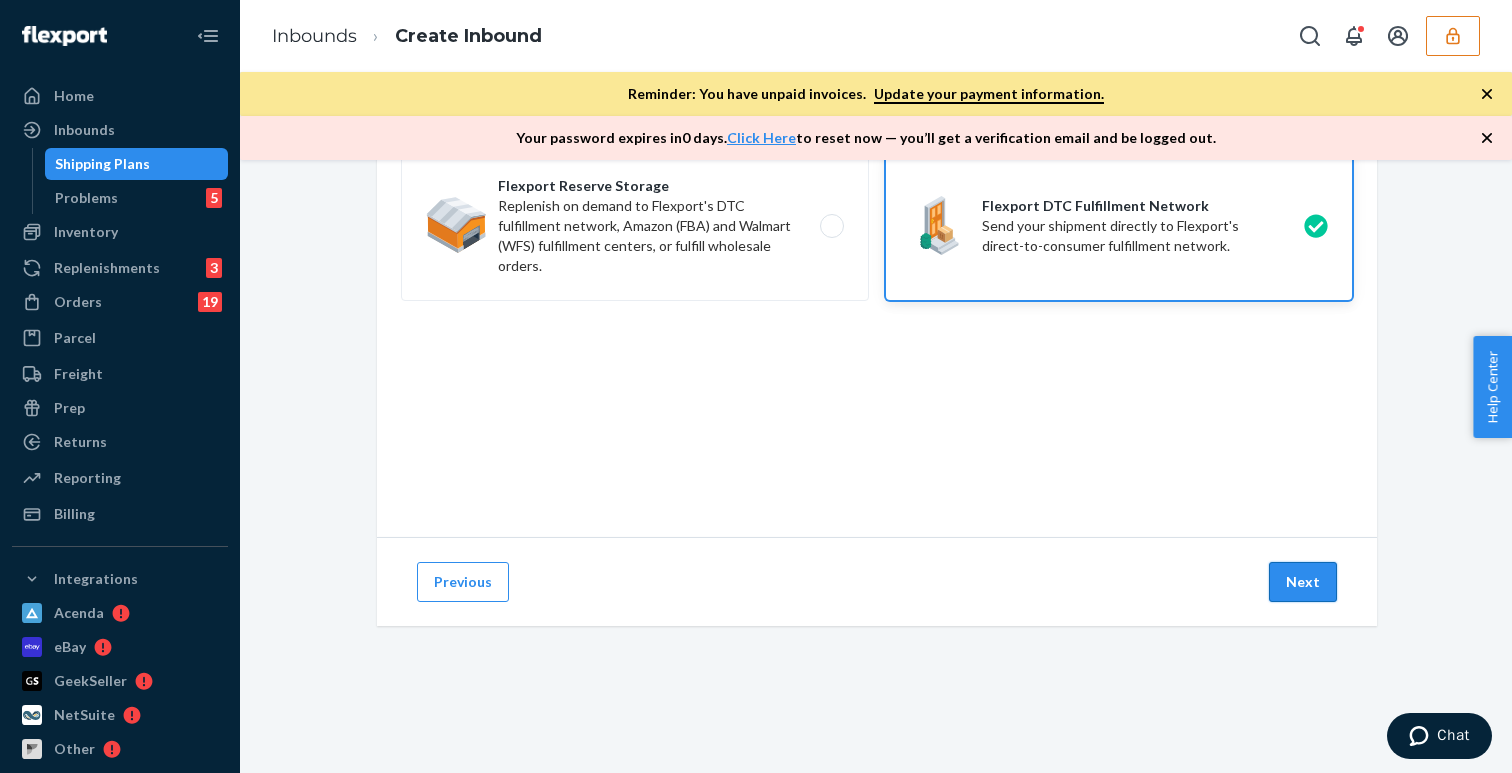 click on "Next" at bounding box center [1303, 582] 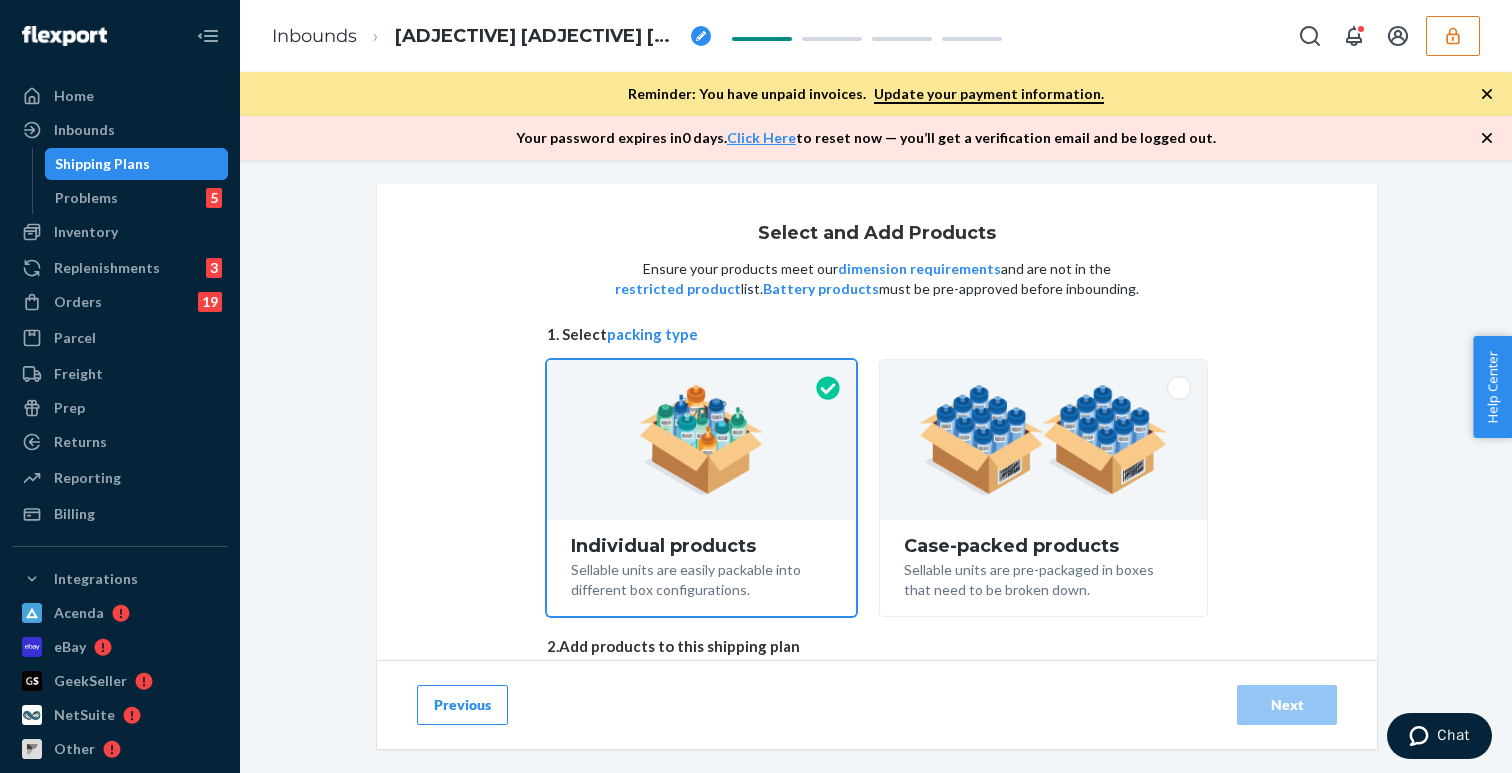 scroll, scrollTop: 298, scrollLeft: 0, axis: vertical 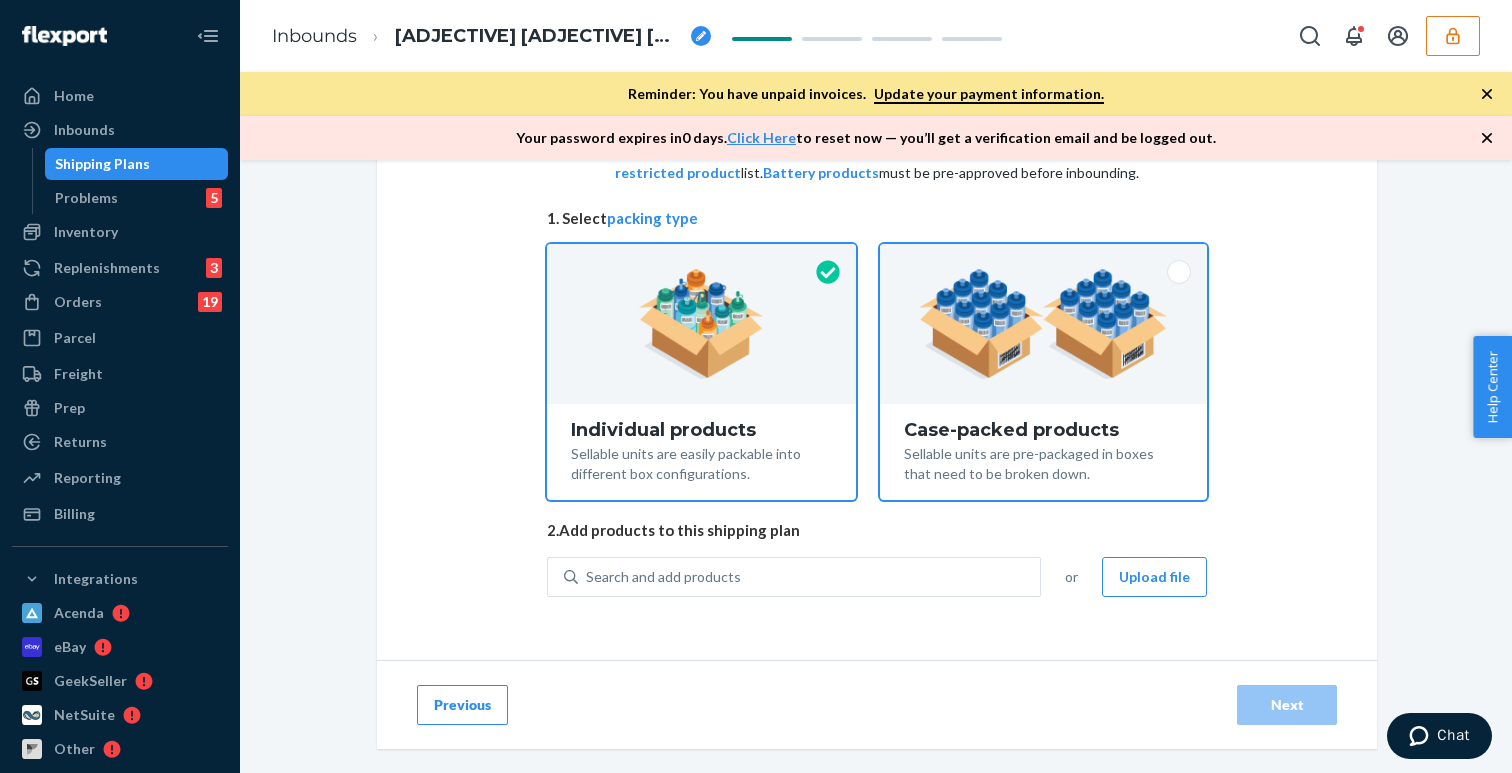 click on "Case-packed products" at bounding box center (1043, 430) 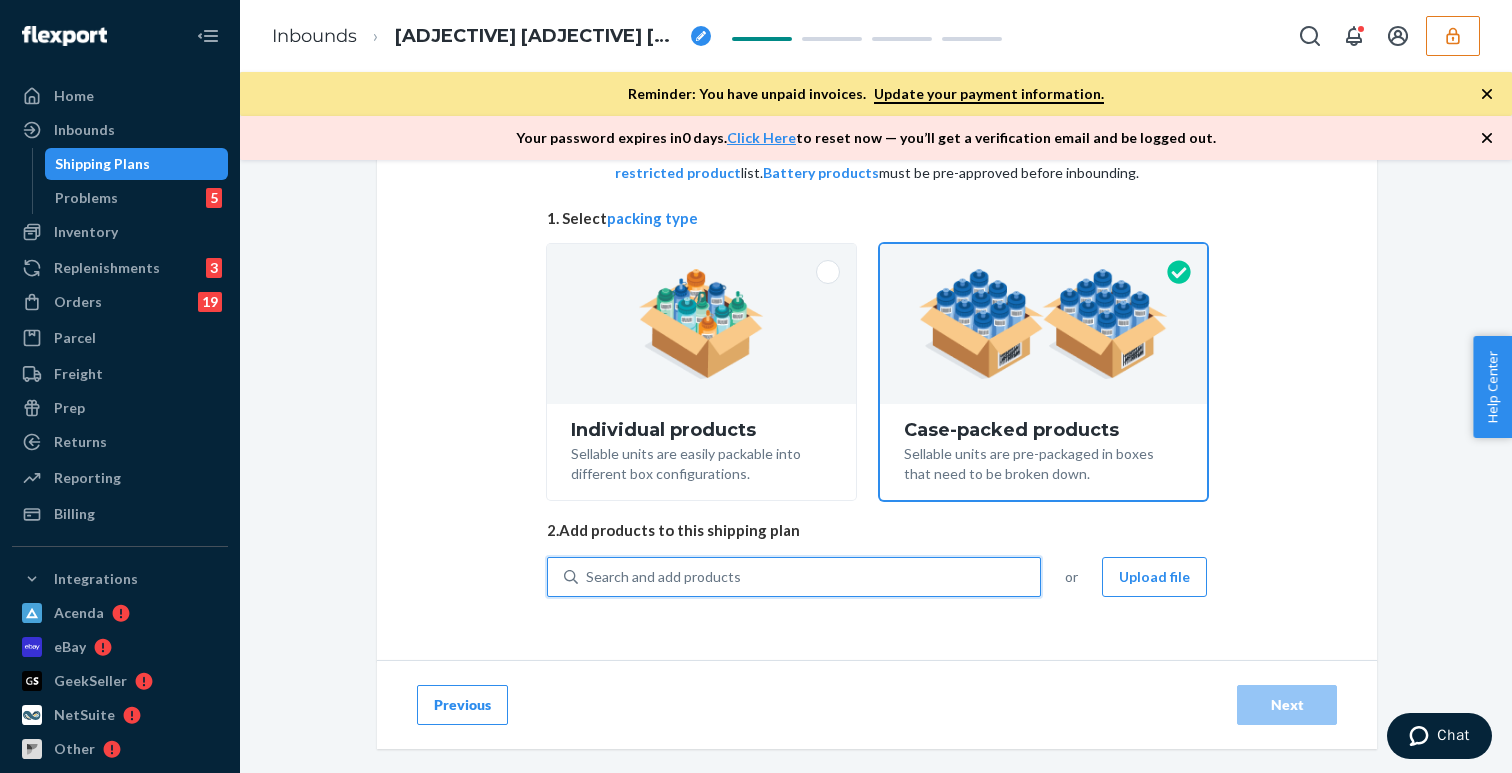 click on "Search and add products" at bounding box center (809, 577) 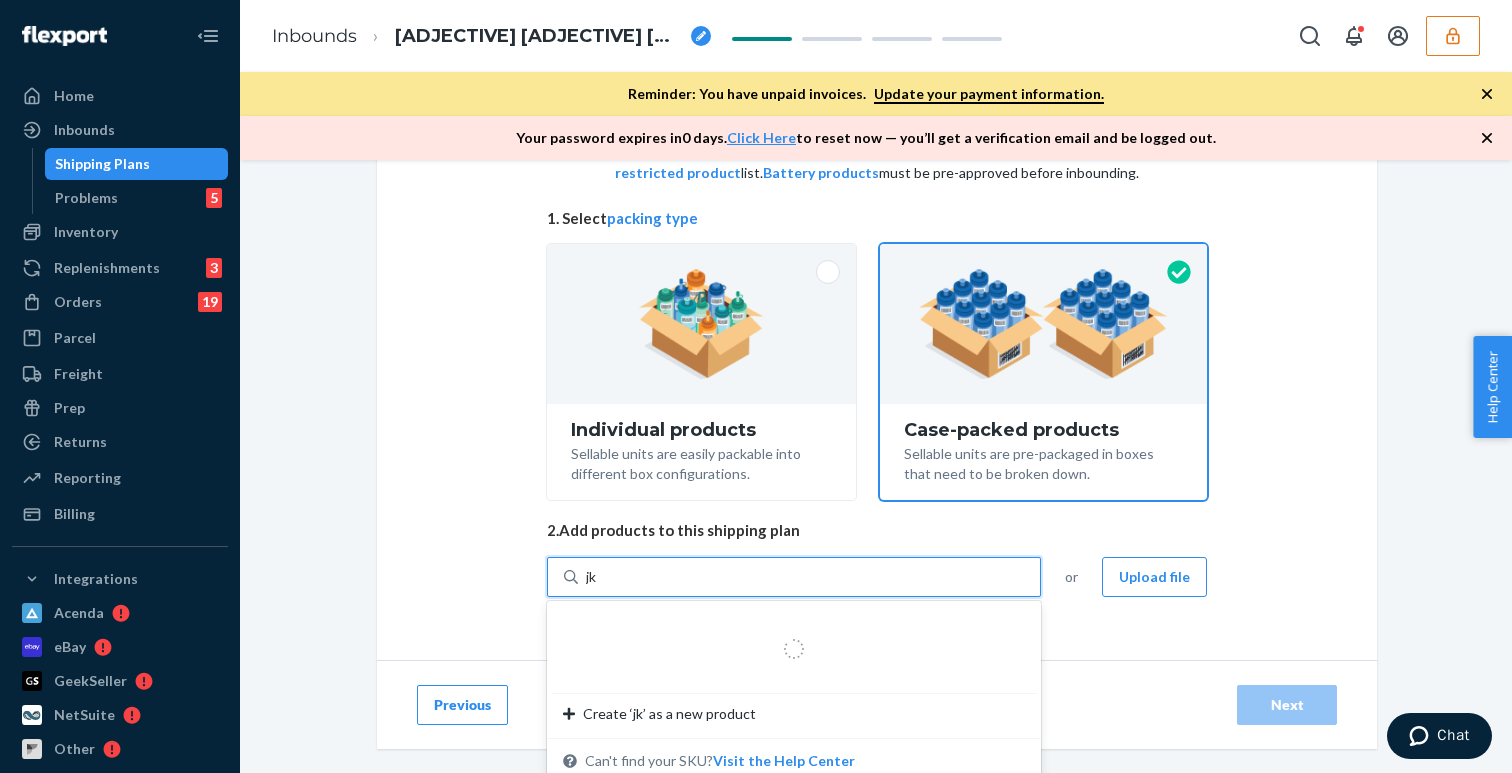 type on "j" 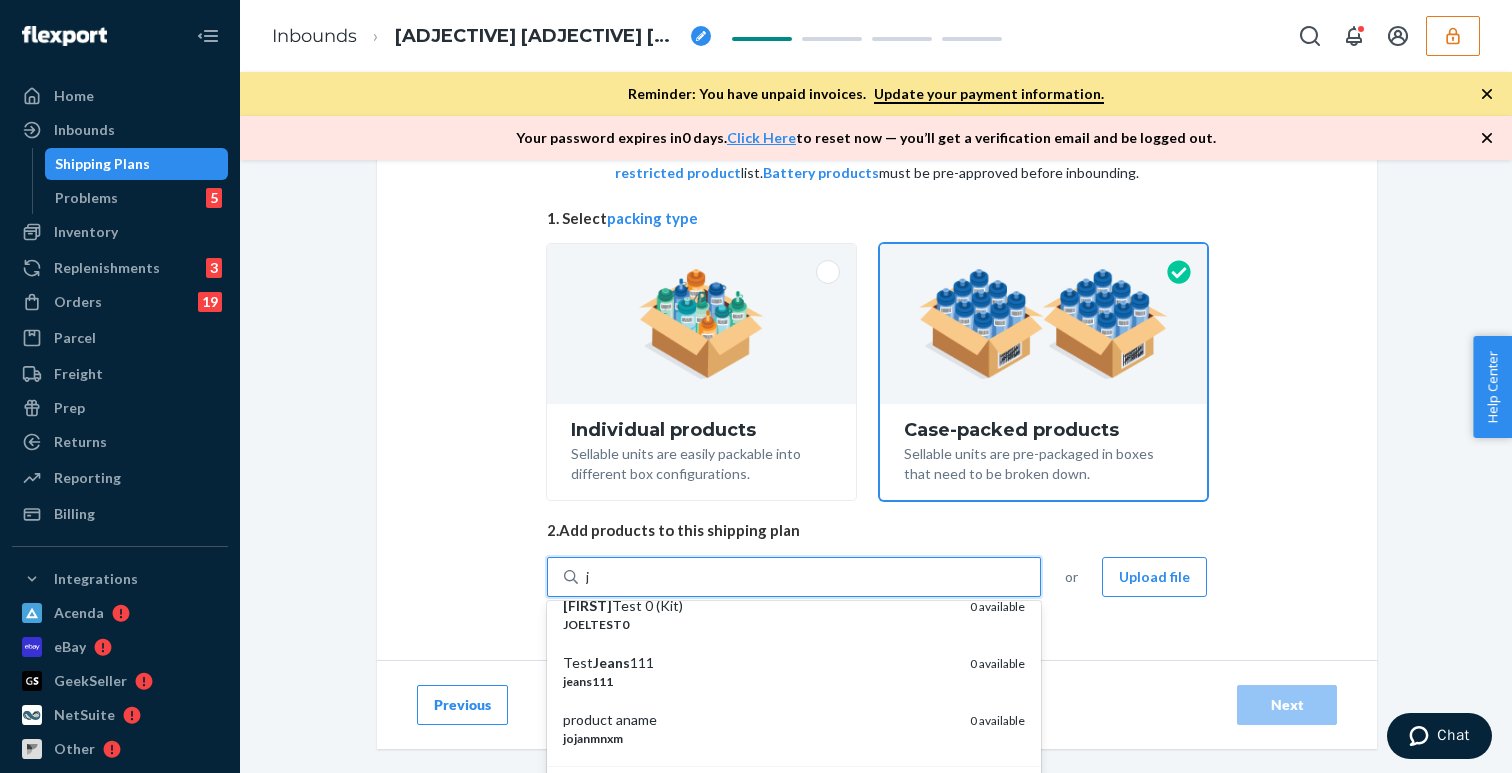 scroll, scrollTop: 1452, scrollLeft: 0, axis: vertical 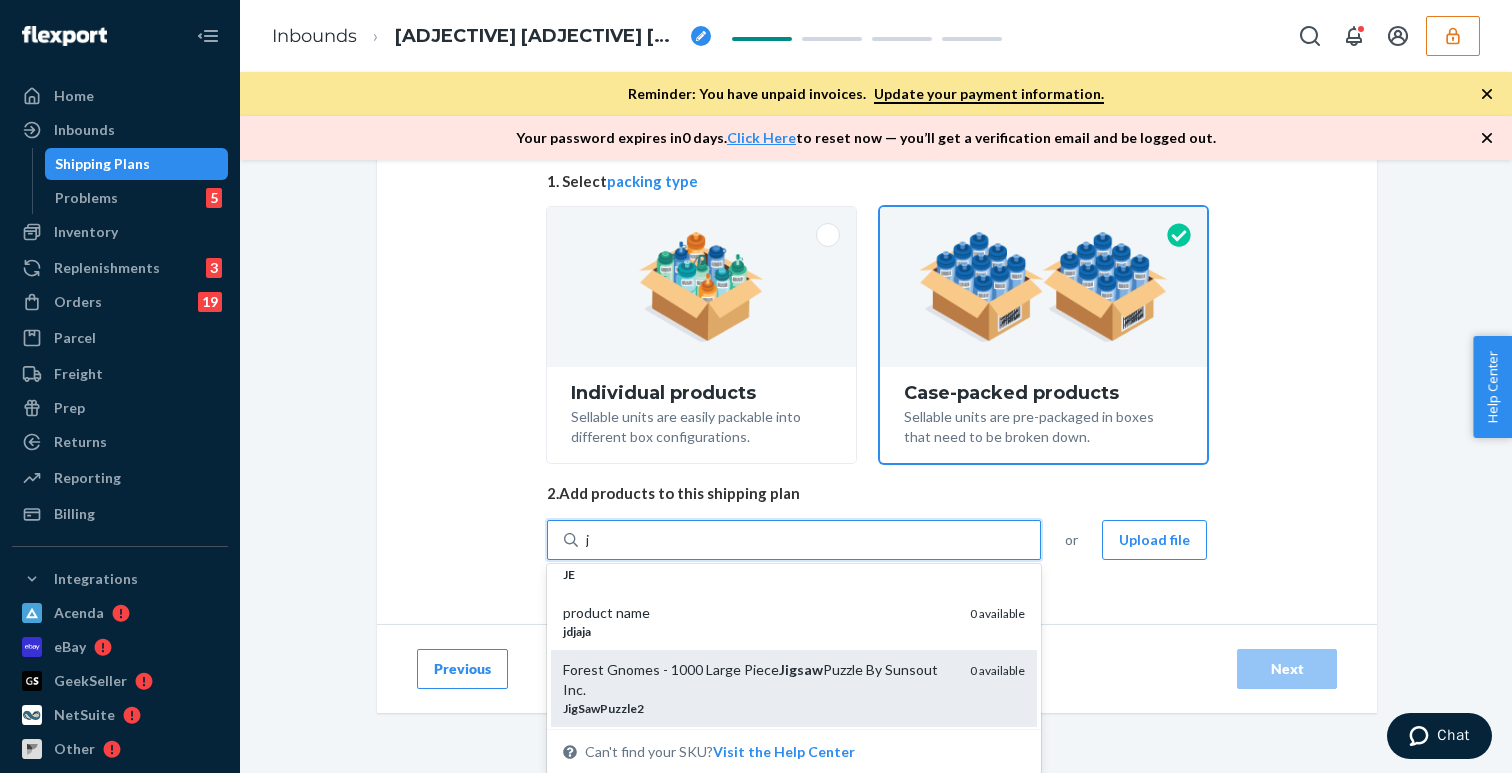click on "Forest Gnomes - 1000 Large Piece  Jigsaw  Puzzle By Sunsout Inc. JigSawPuzzle2 0 available" at bounding box center [794, 688] 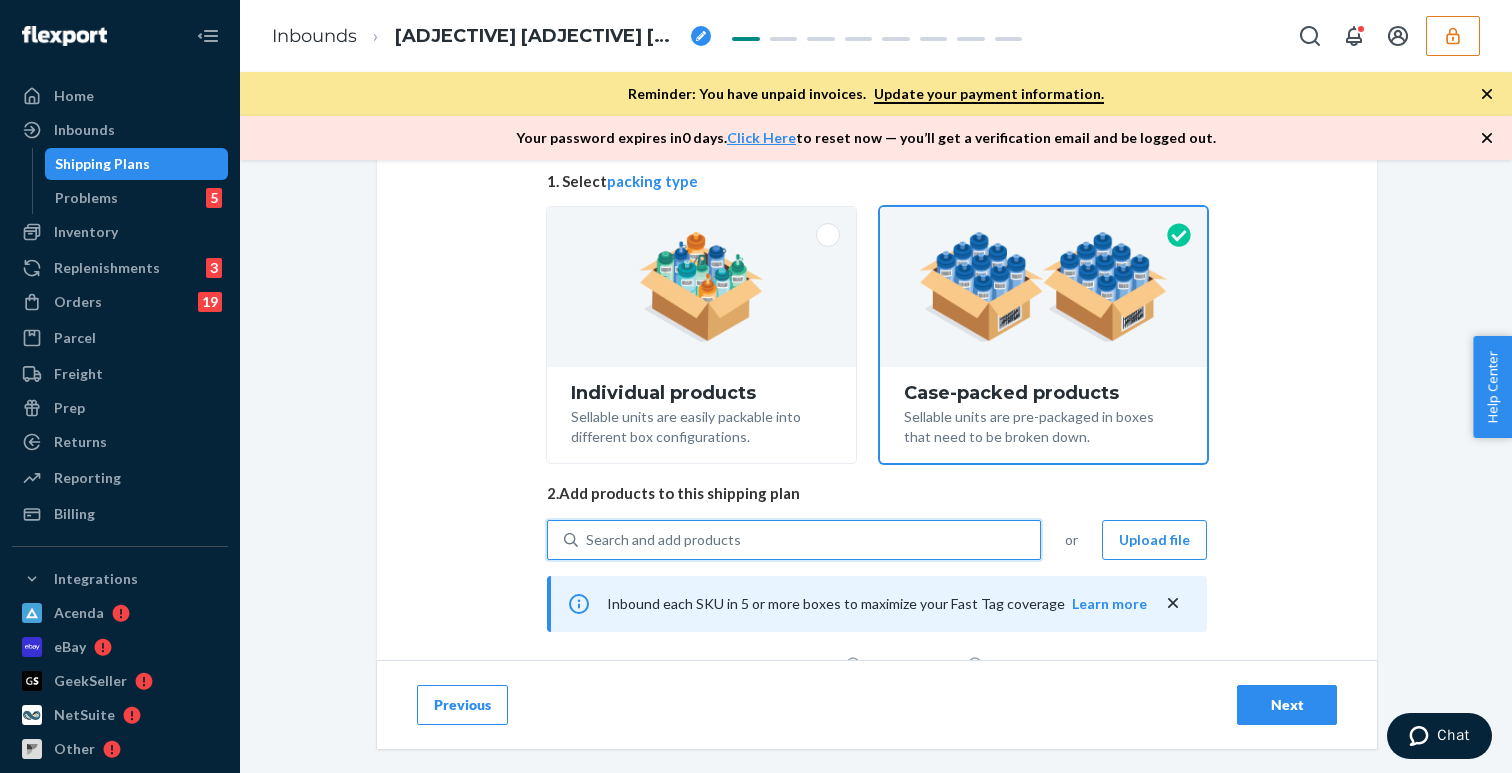 scroll, scrollTop: 490, scrollLeft: 0, axis: vertical 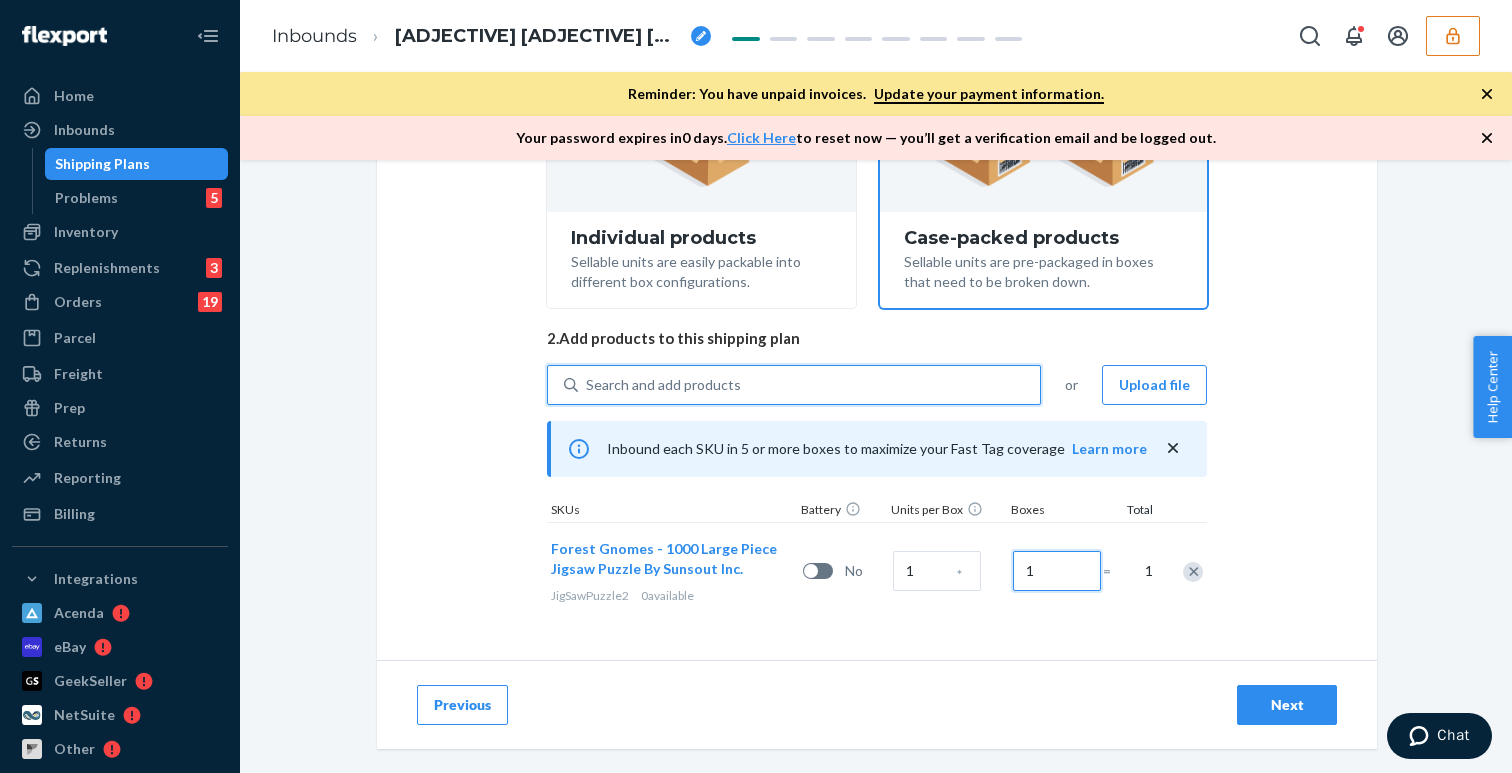 click on "1" at bounding box center [1057, 571] 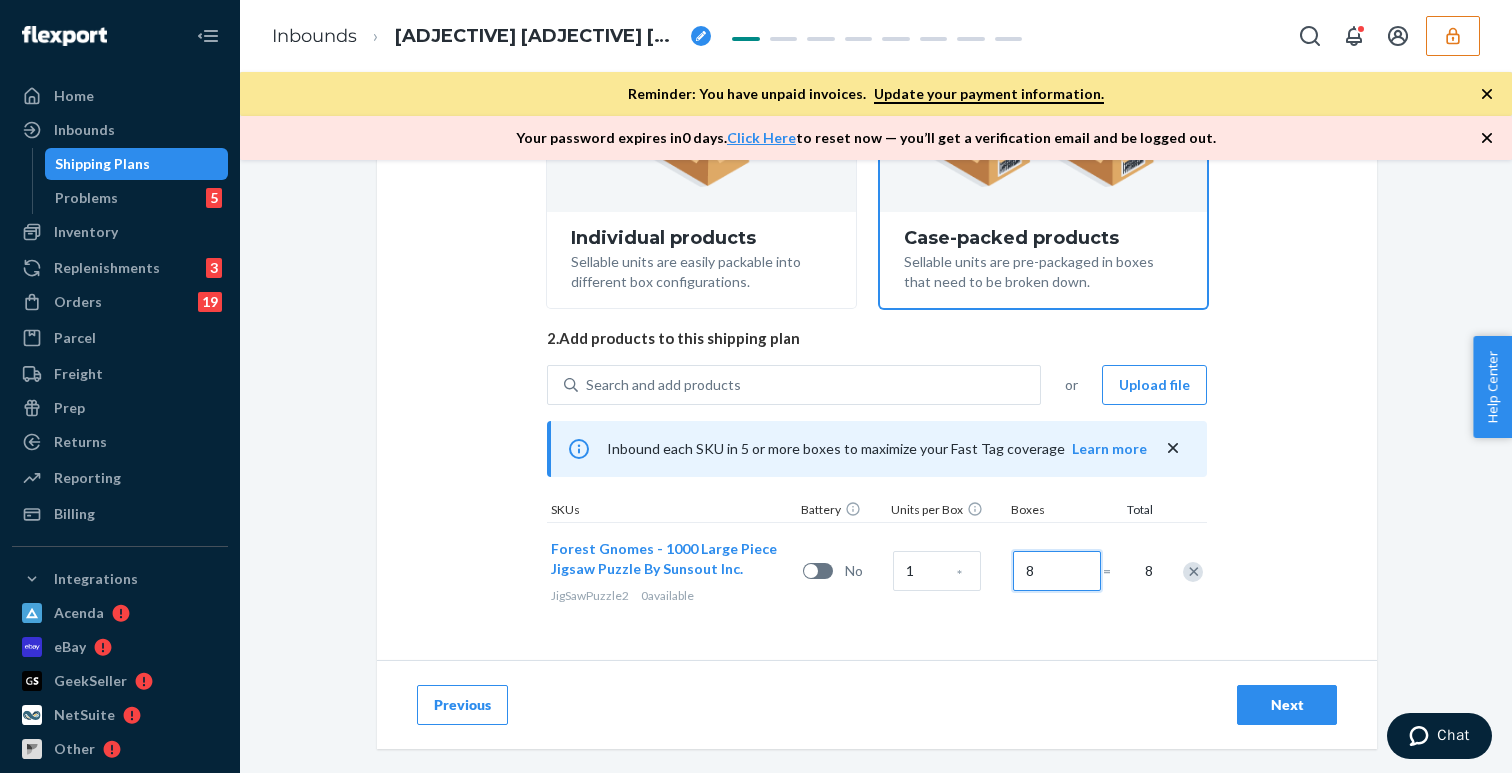 type on "8" 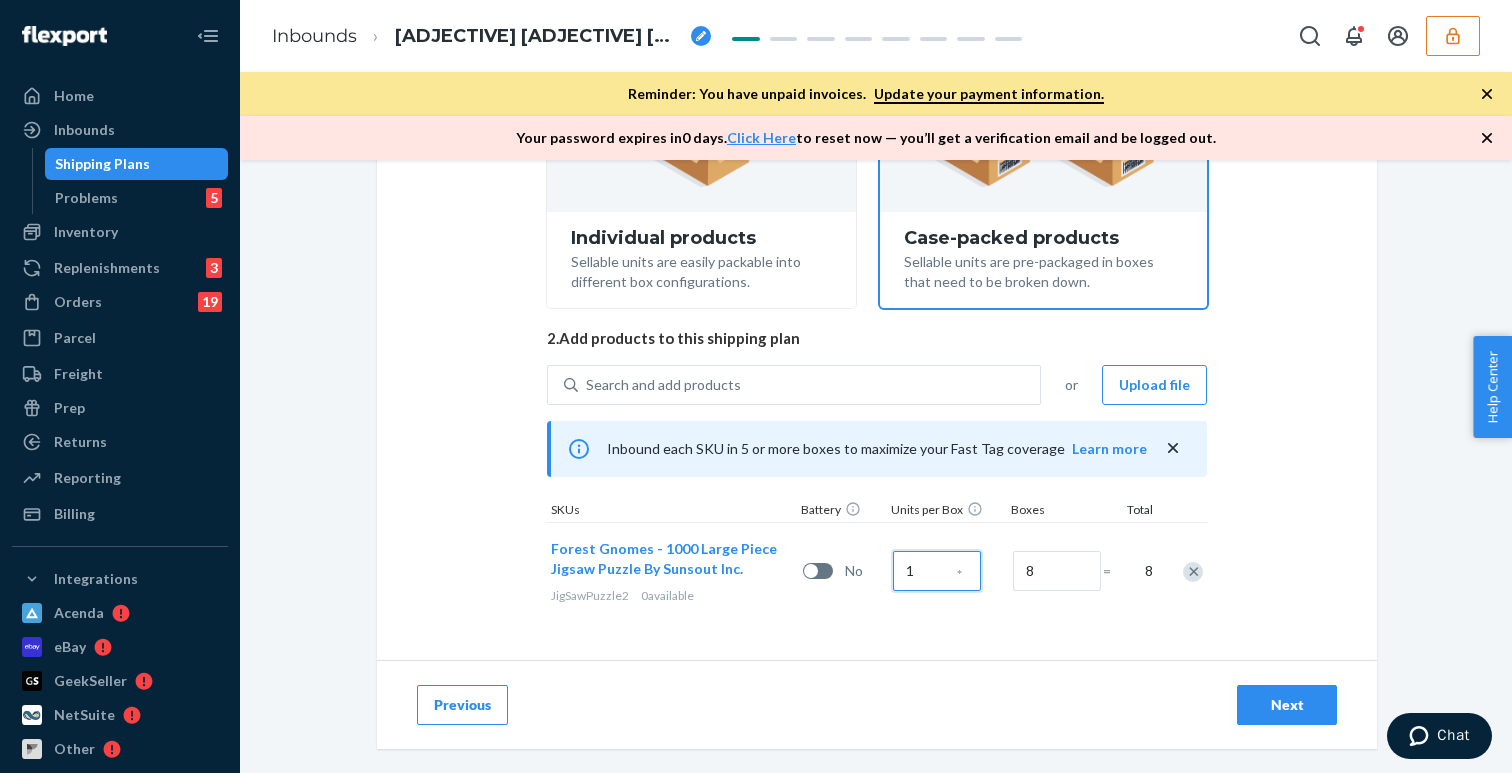 click on "1" at bounding box center [937, 571] 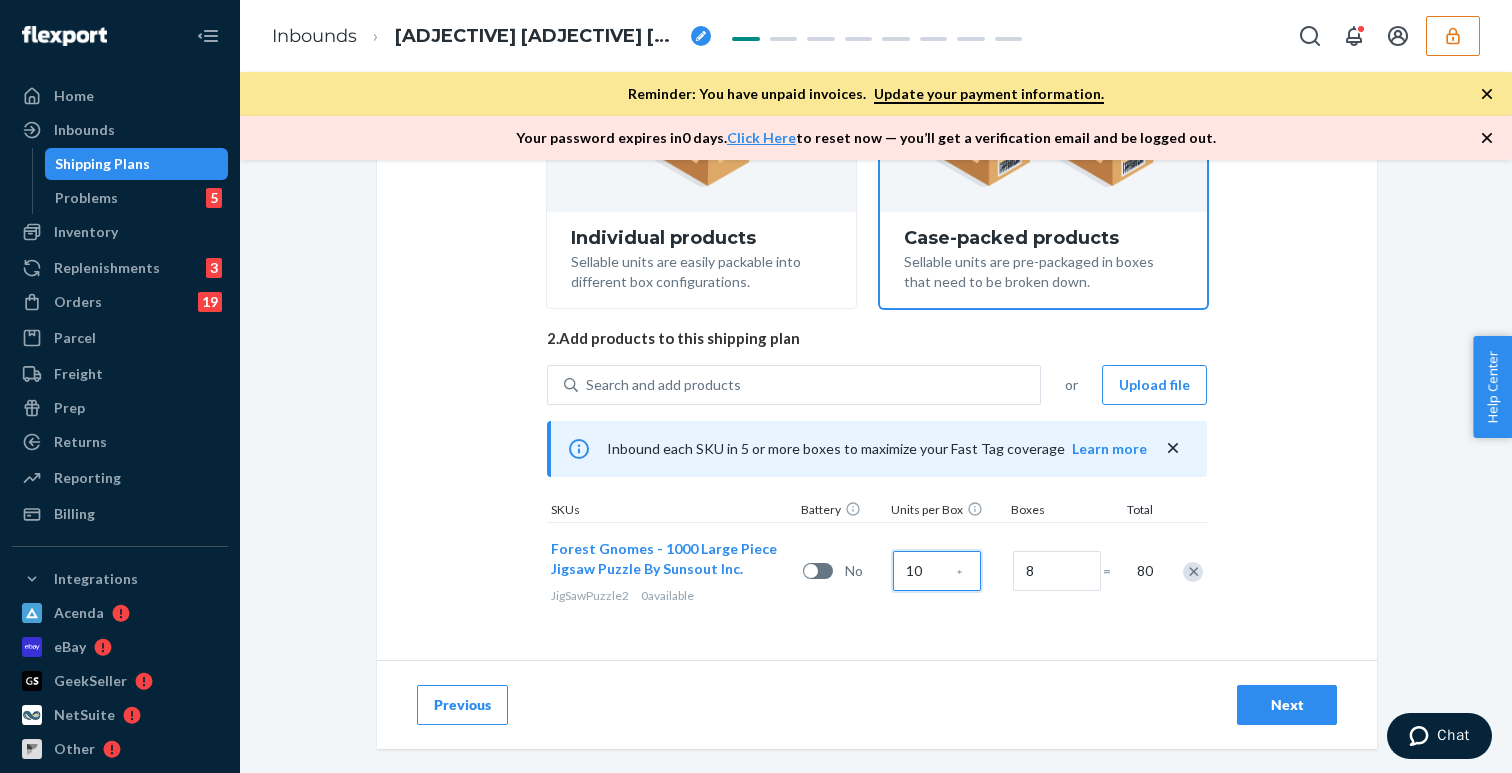 type on "10" 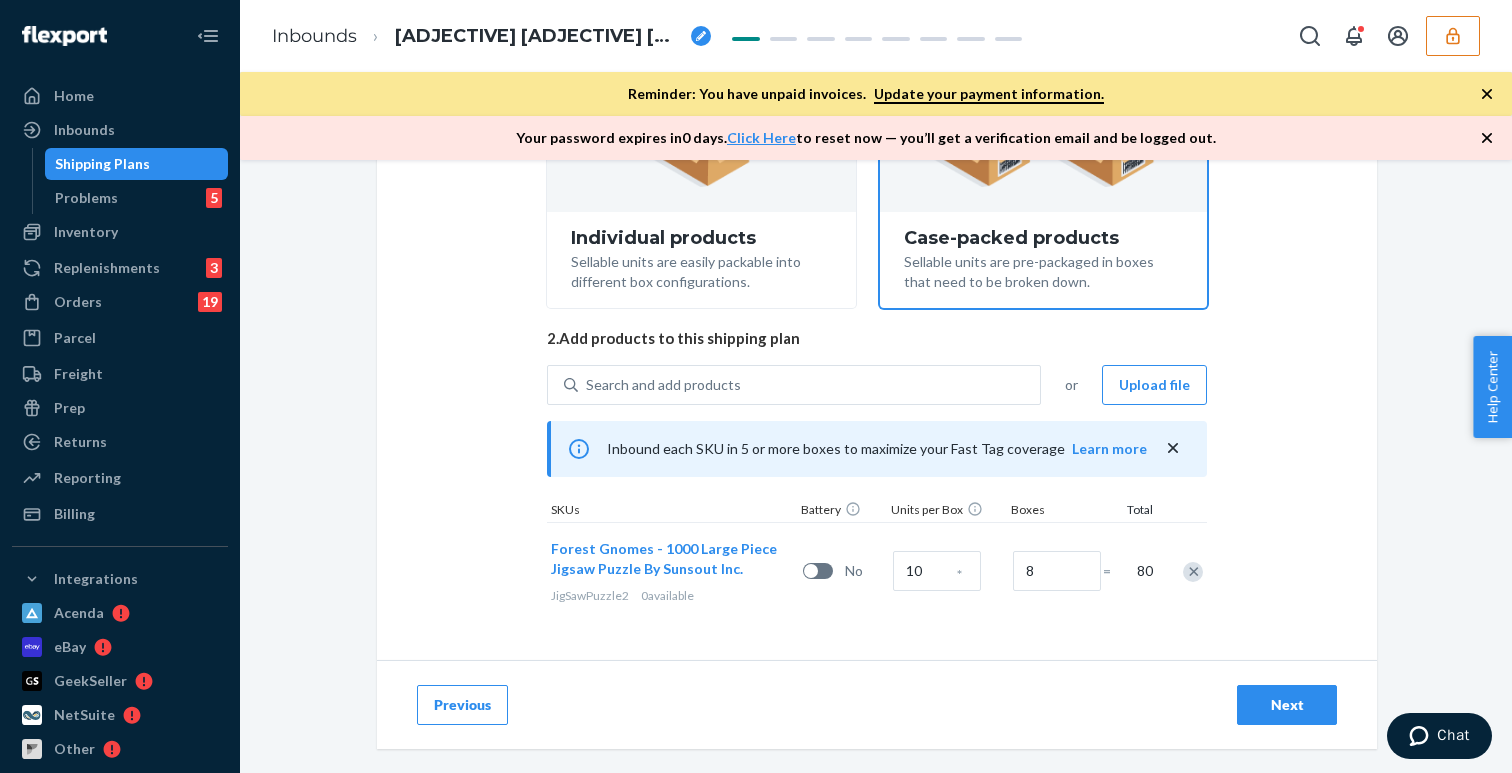 click on "Previous Next" at bounding box center (877, 704) 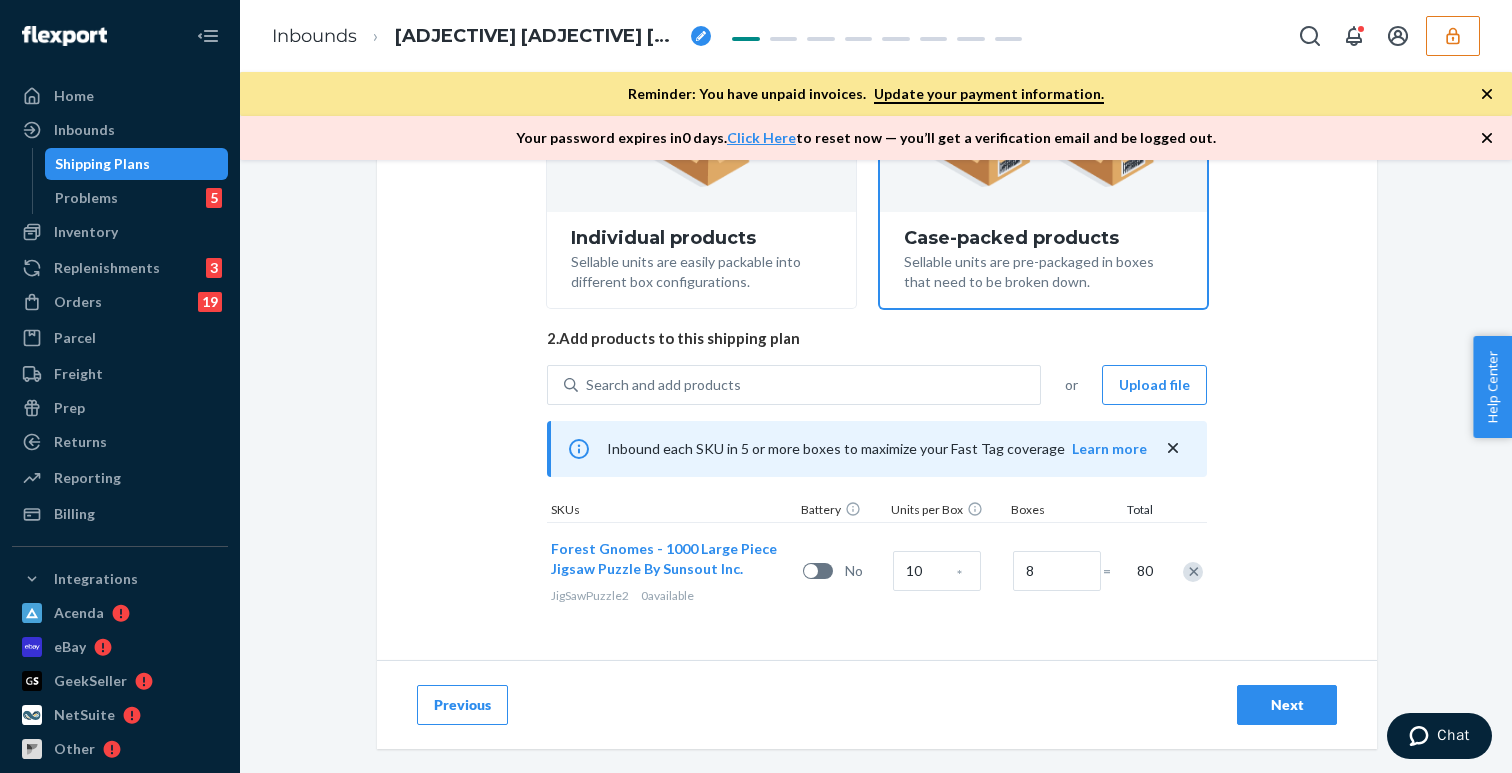 click on "Next" at bounding box center [1287, 705] 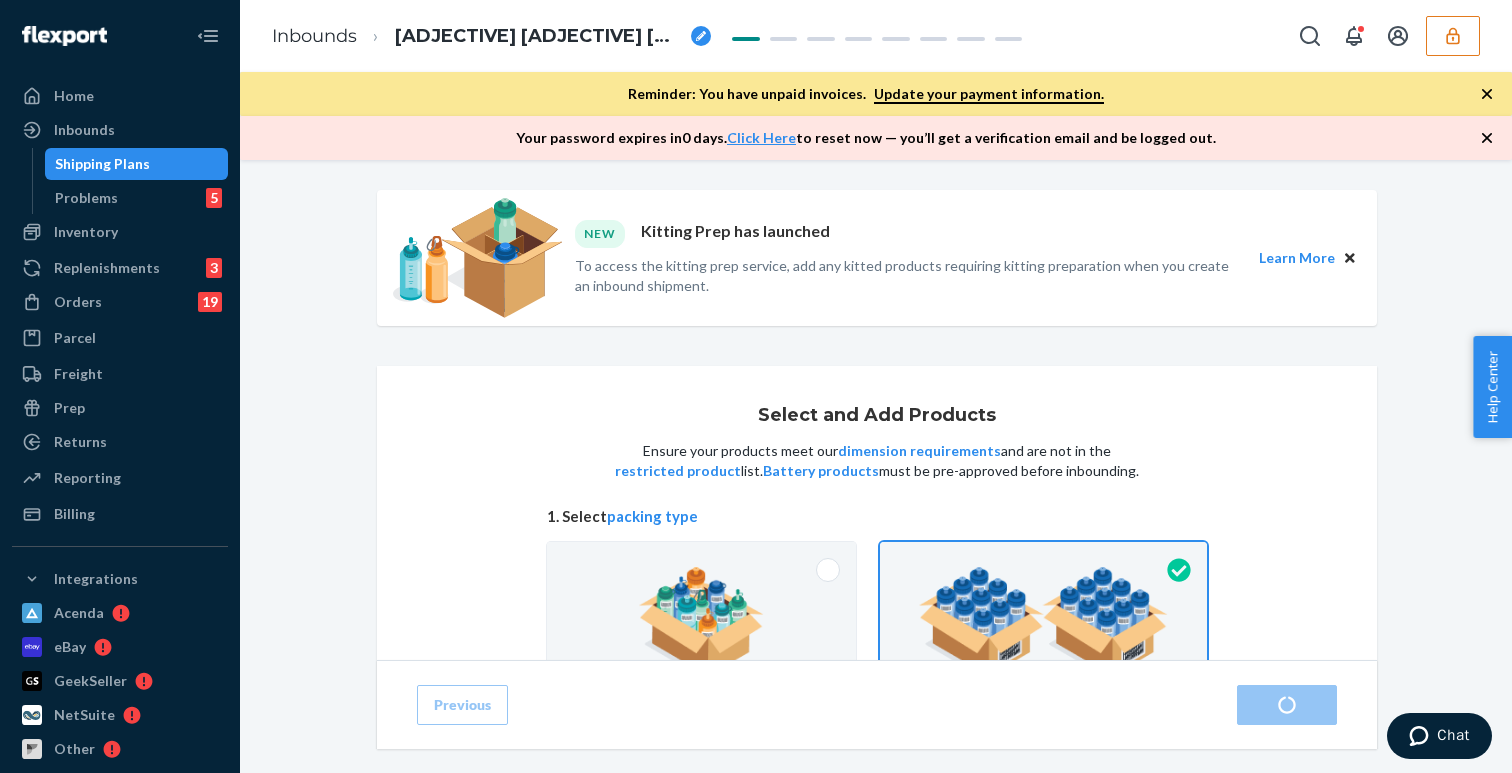 scroll, scrollTop: 490, scrollLeft: 0, axis: vertical 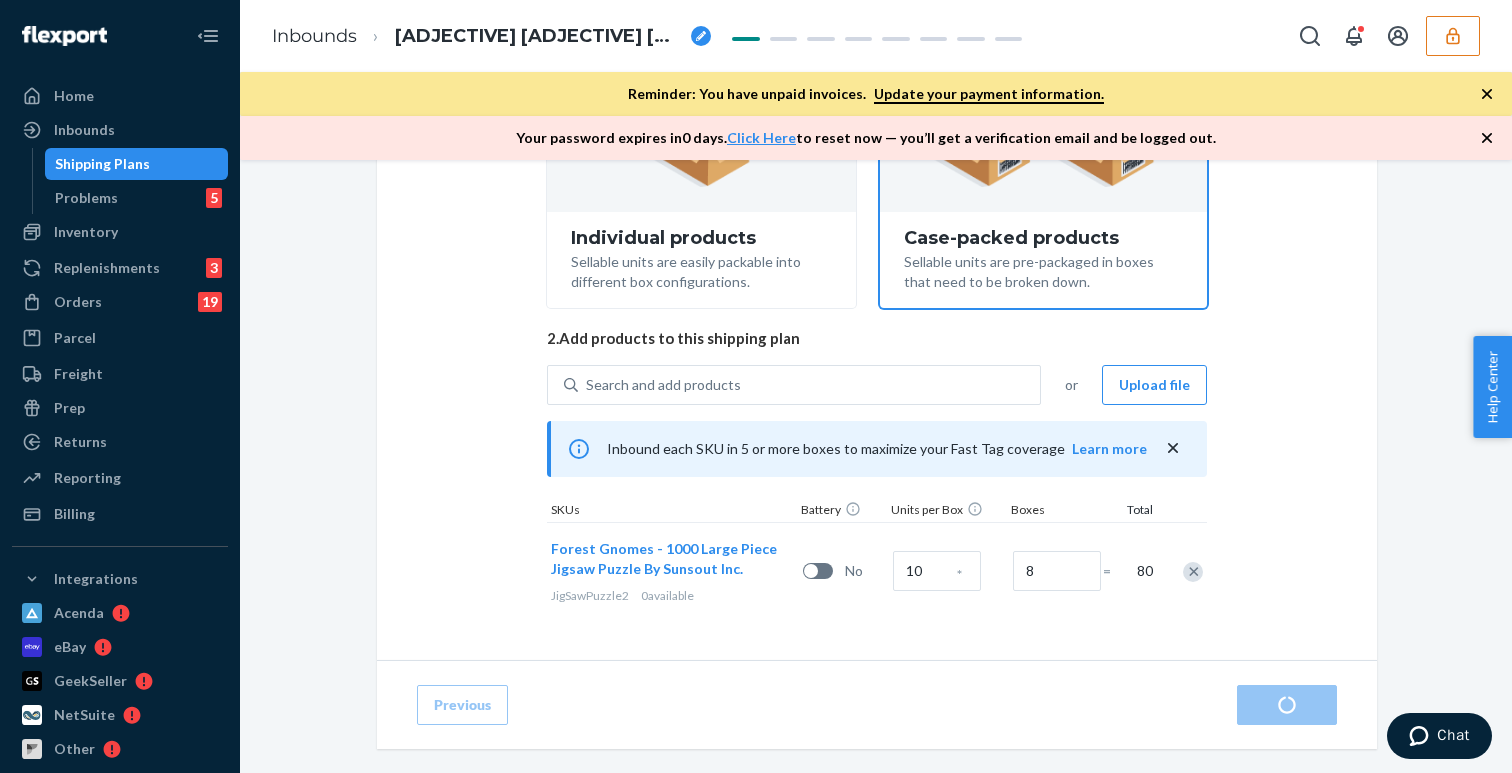 radio on "true" 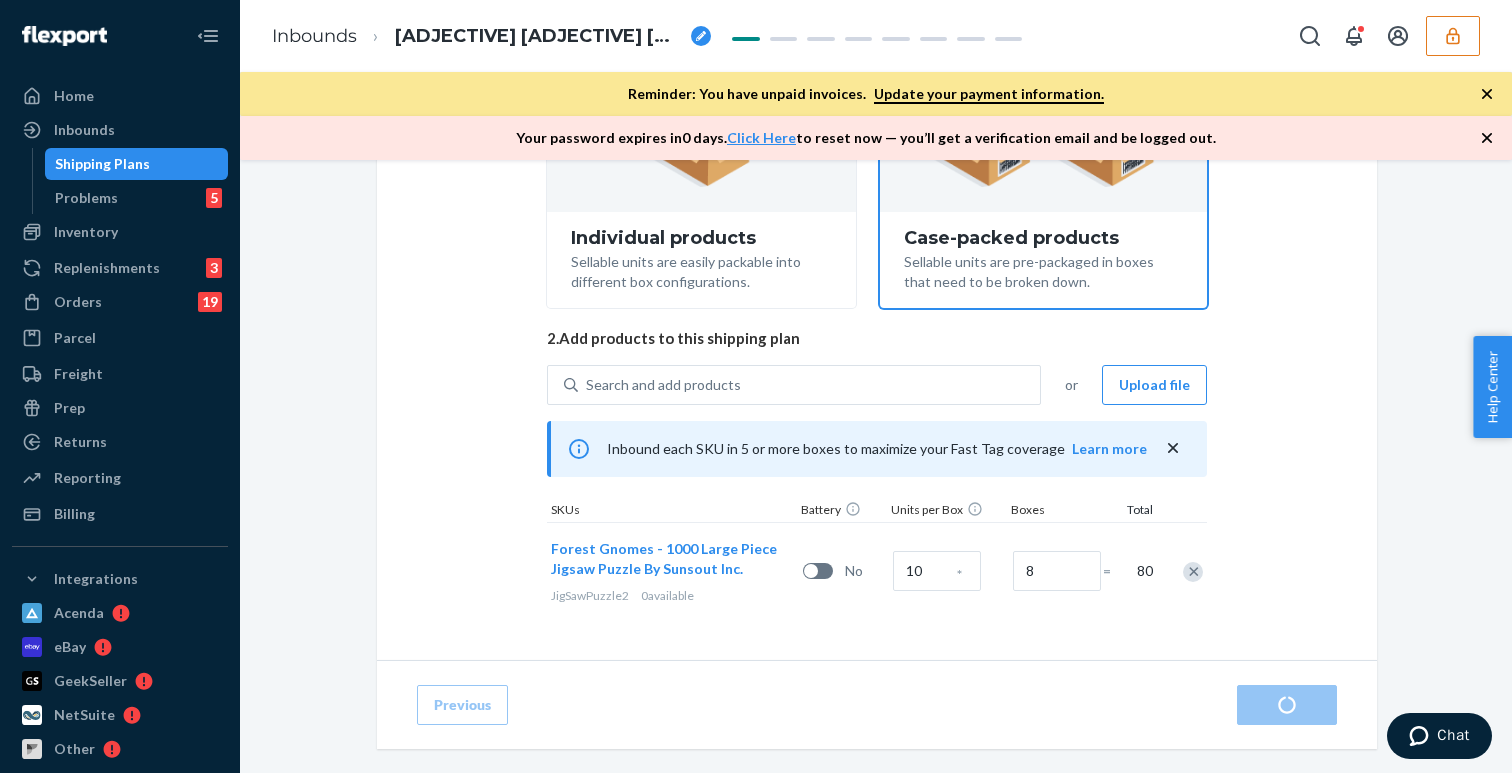 scroll, scrollTop: 0, scrollLeft: 0, axis: both 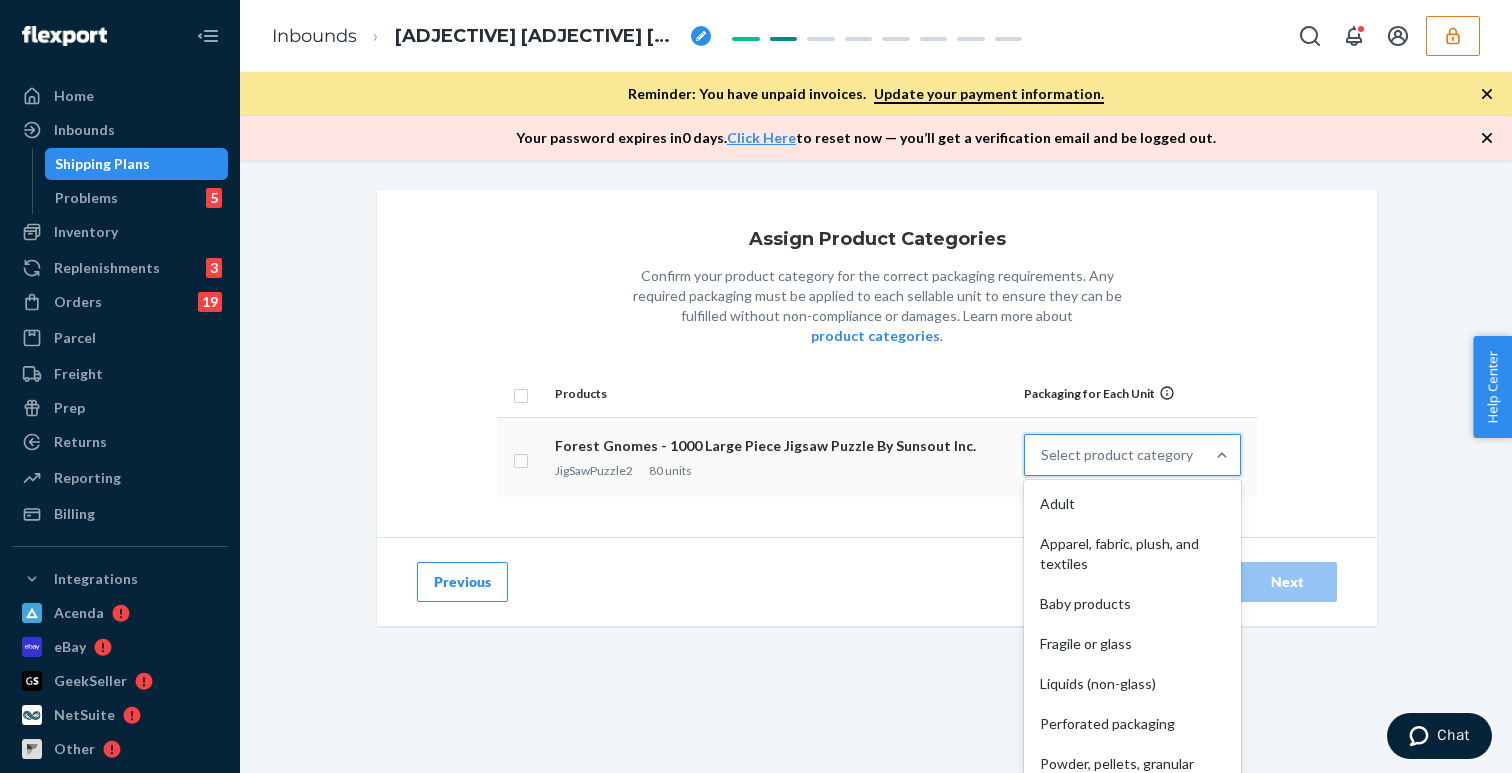 click on "Select product category" at bounding box center (1117, 455) 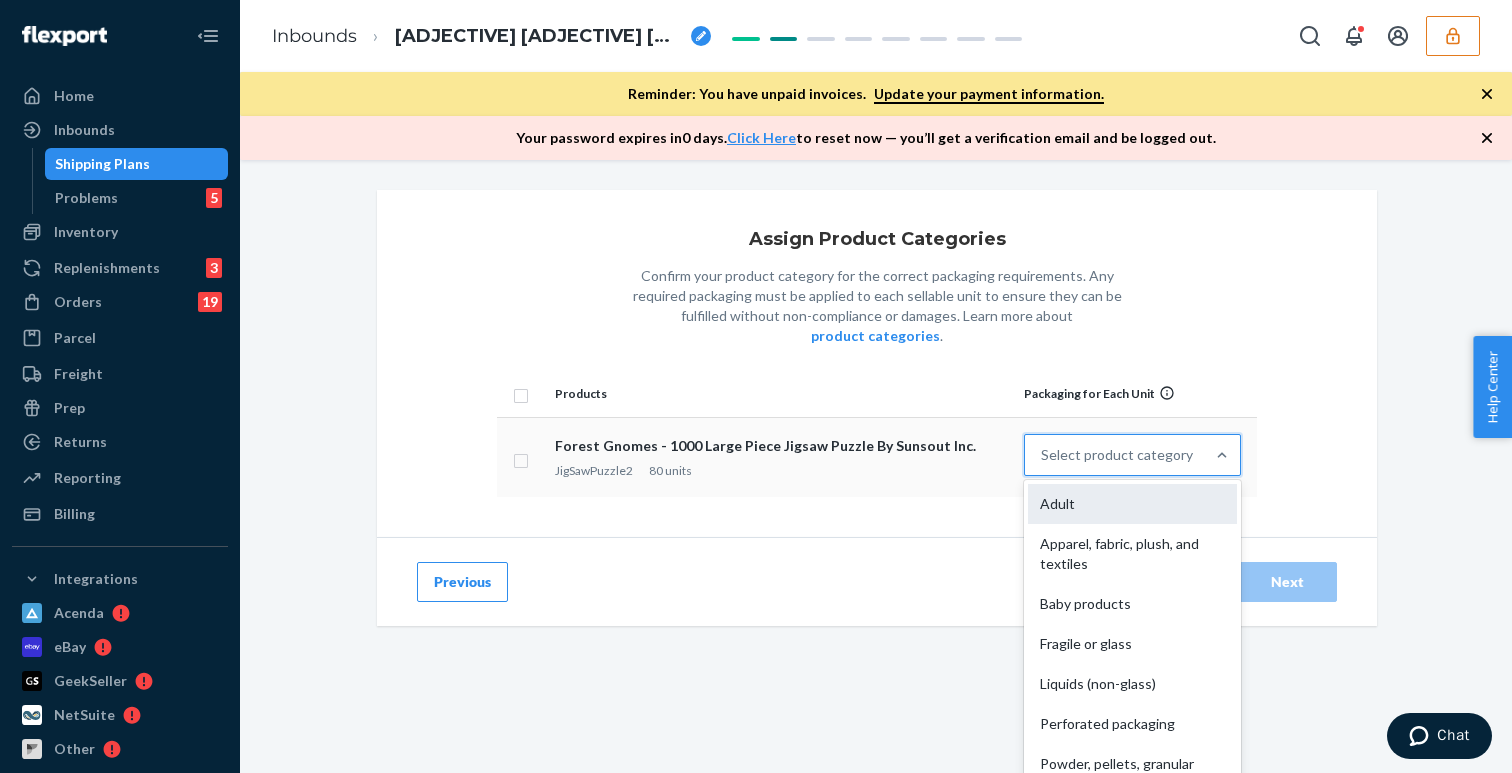 click on "Adult" at bounding box center (1132, 504) 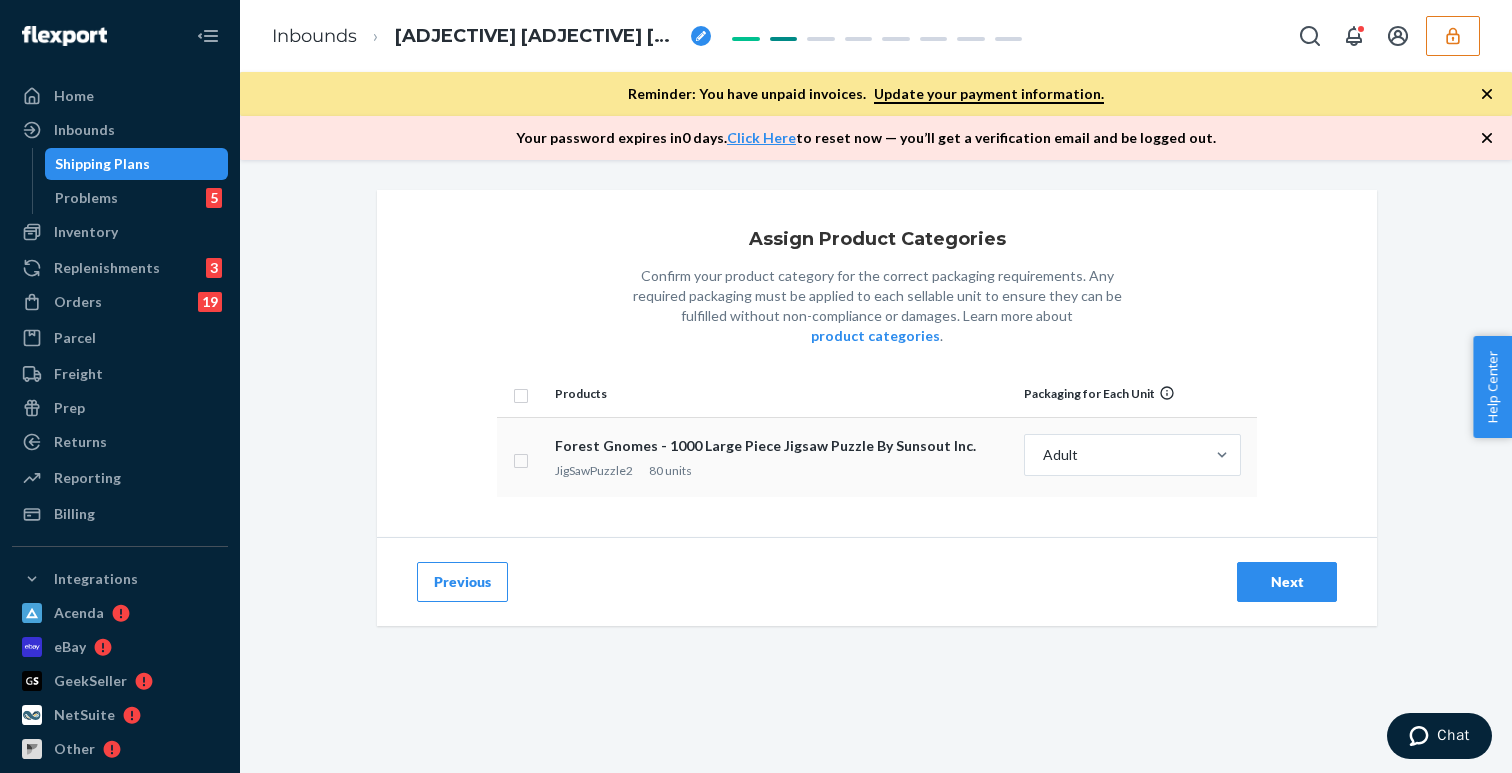click on "Next" at bounding box center [1287, 582] 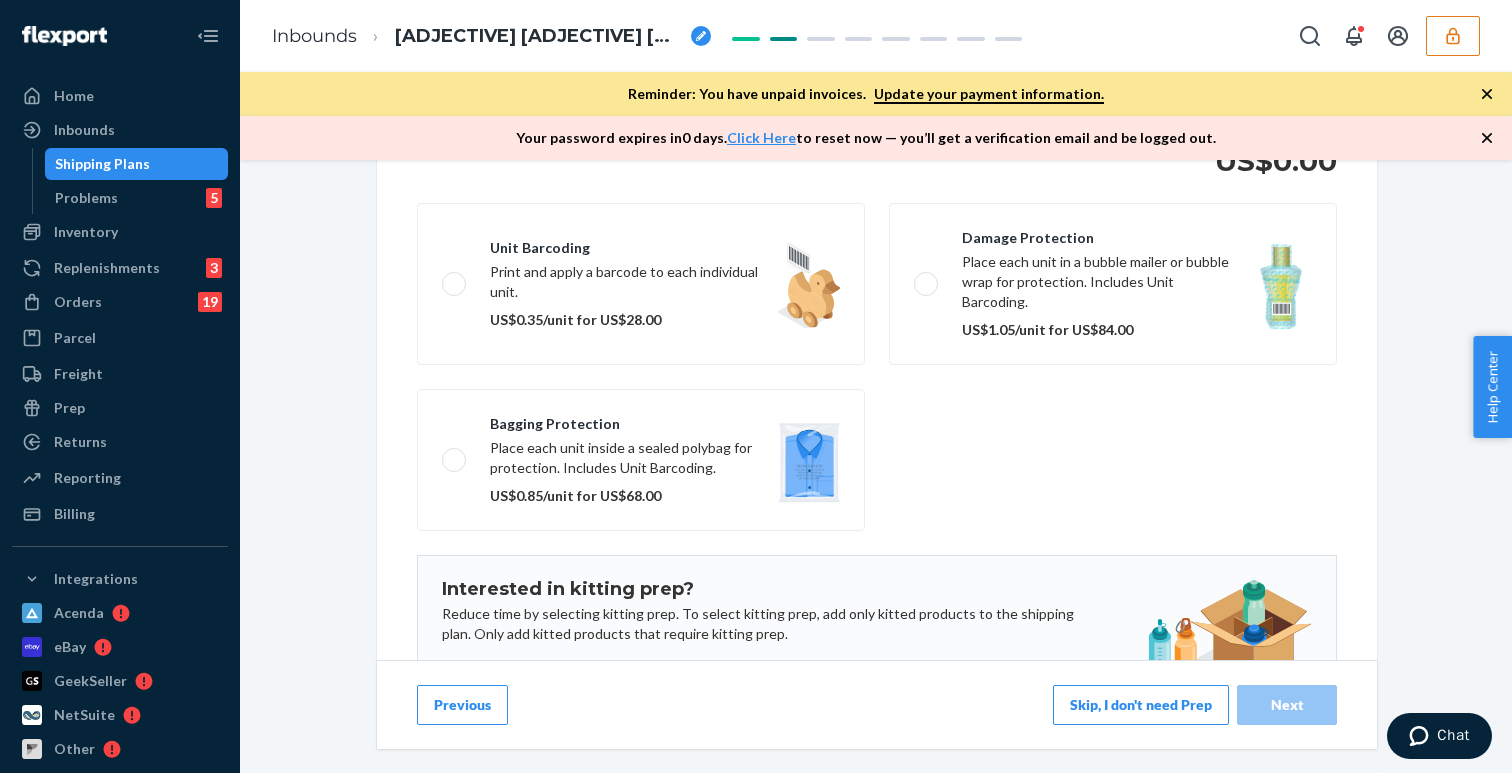 scroll, scrollTop: 343, scrollLeft: 0, axis: vertical 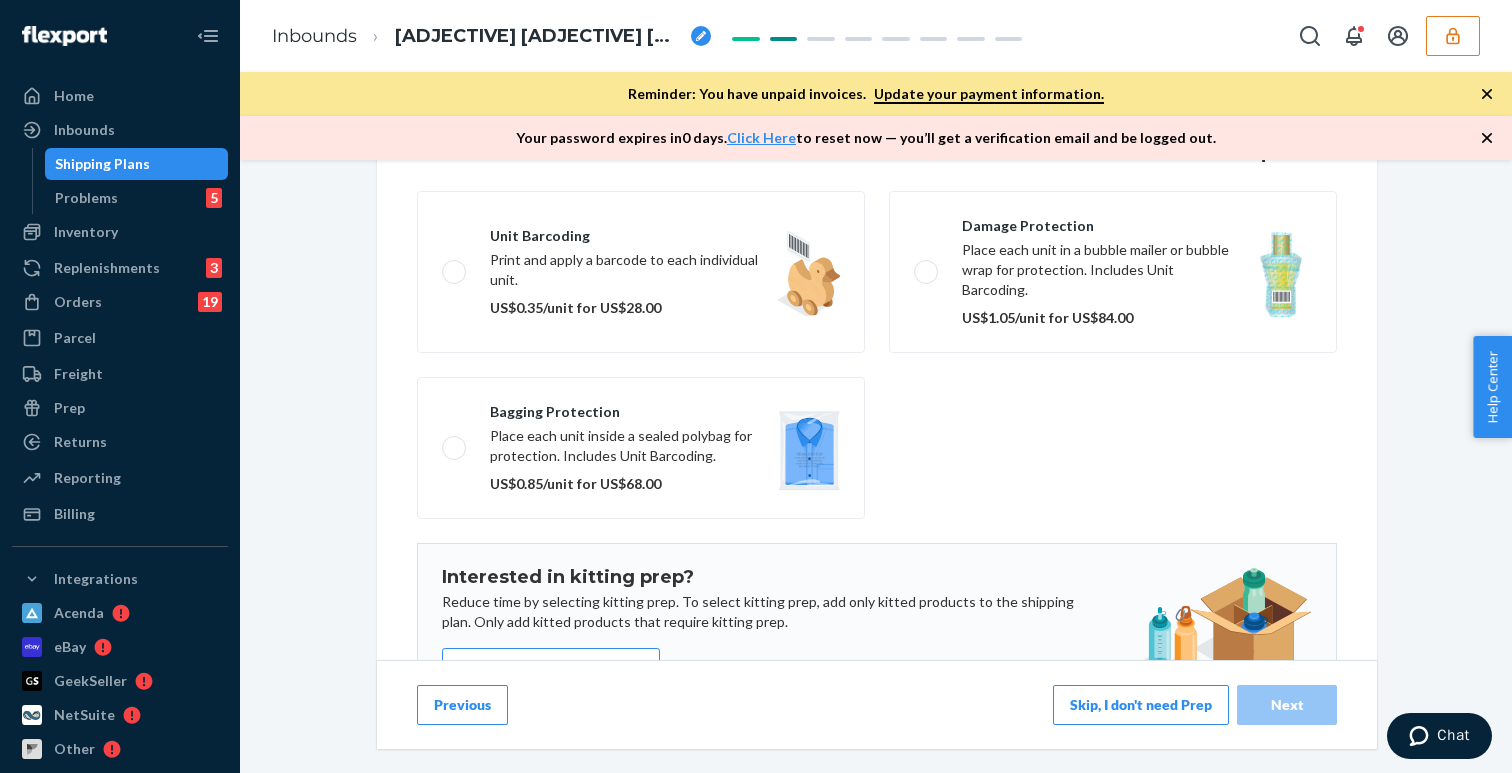 click on "Skip, I don't need Prep" at bounding box center (1141, 705) 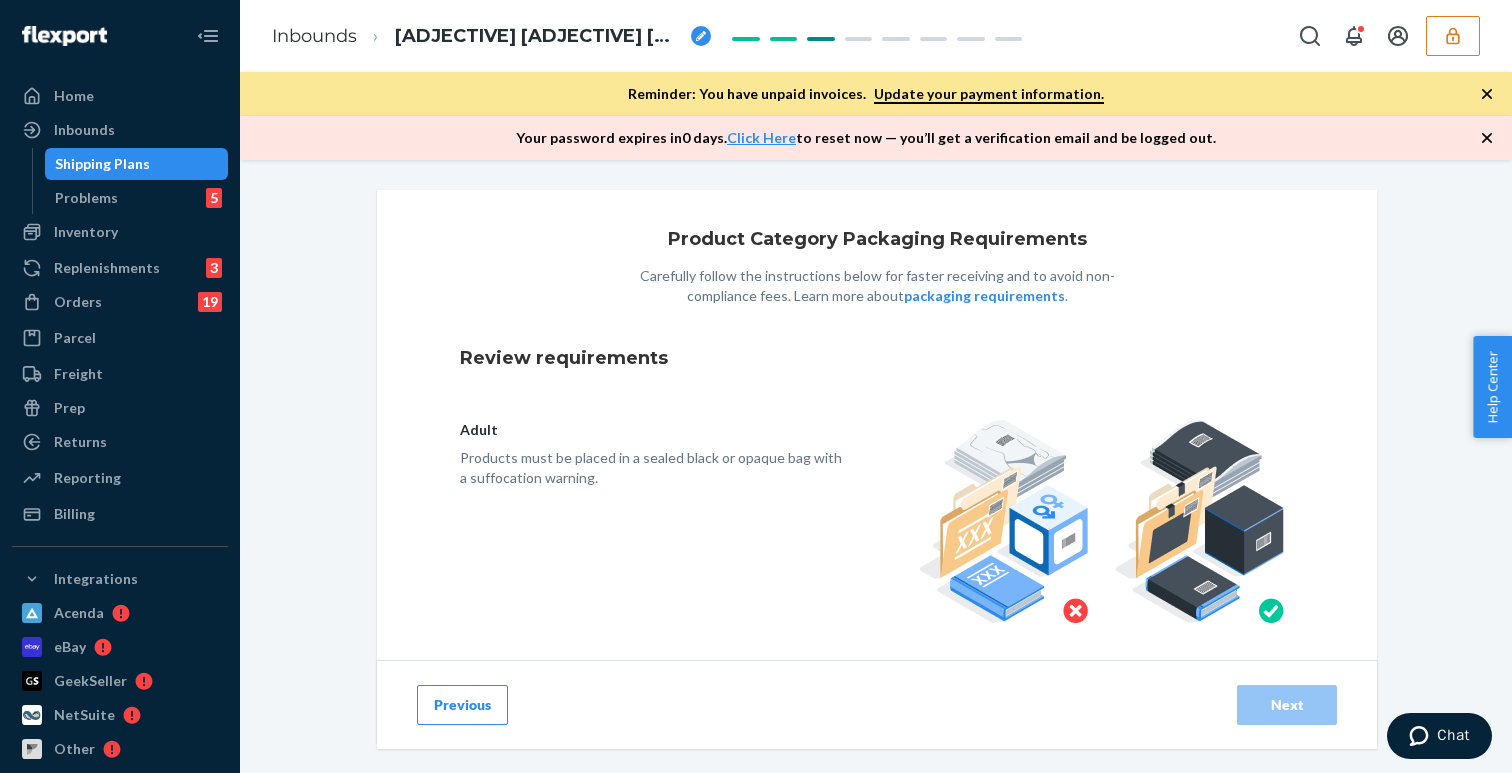 scroll, scrollTop: 181, scrollLeft: 0, axis: vertical 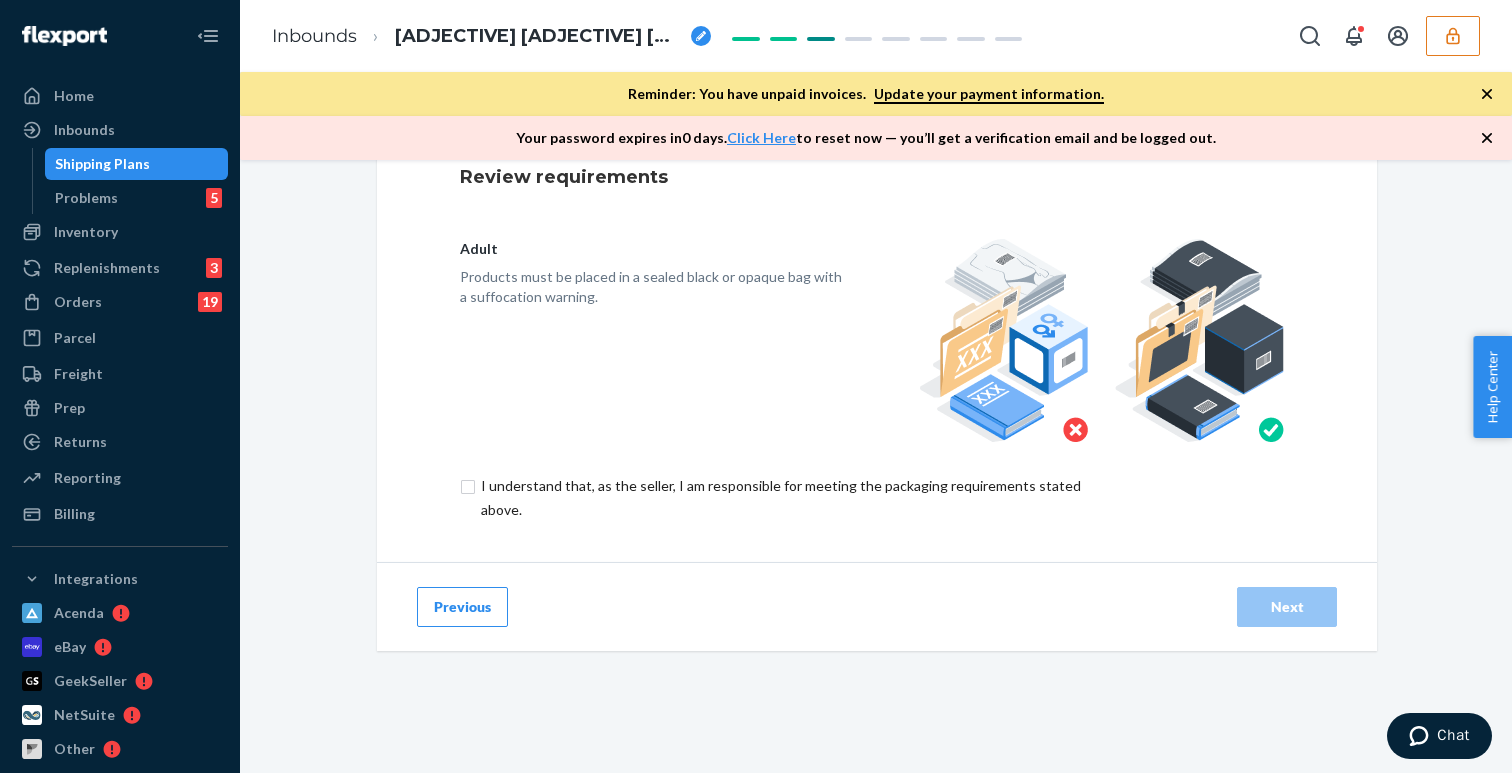 click at bounding box center [792, 498] 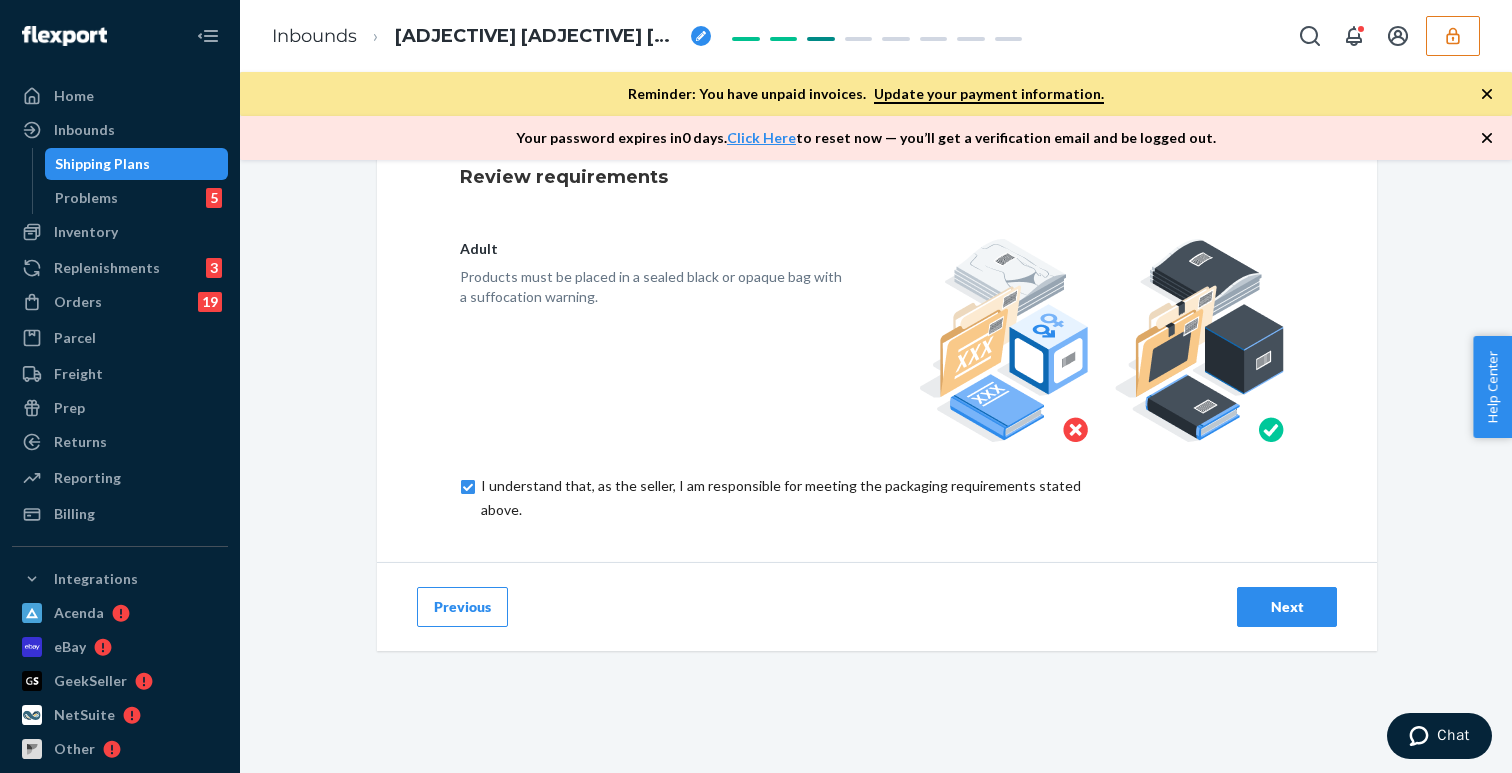 click on "Next" at bounding box center [1287, 607] 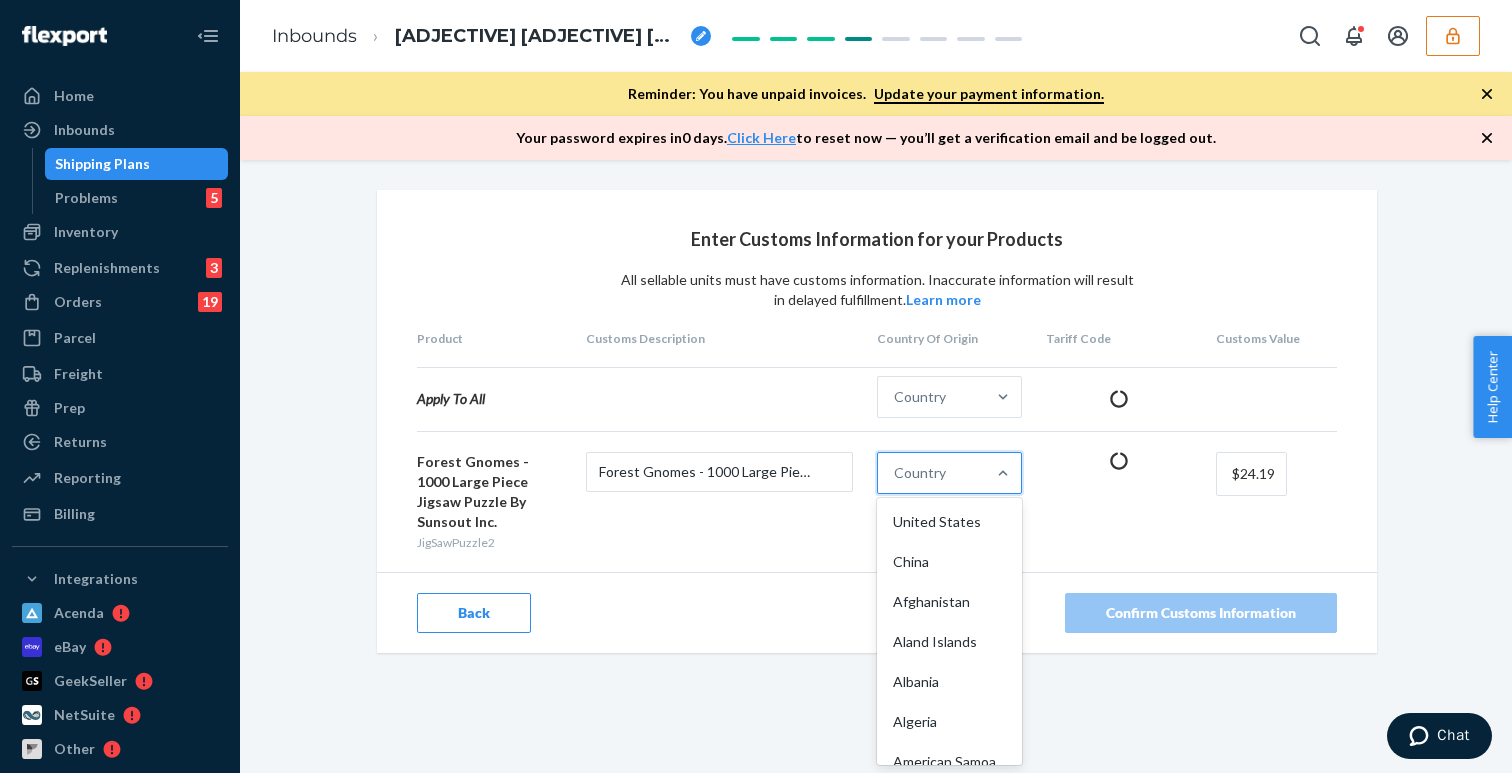 click on "Country" at bounding box center [920, 473] 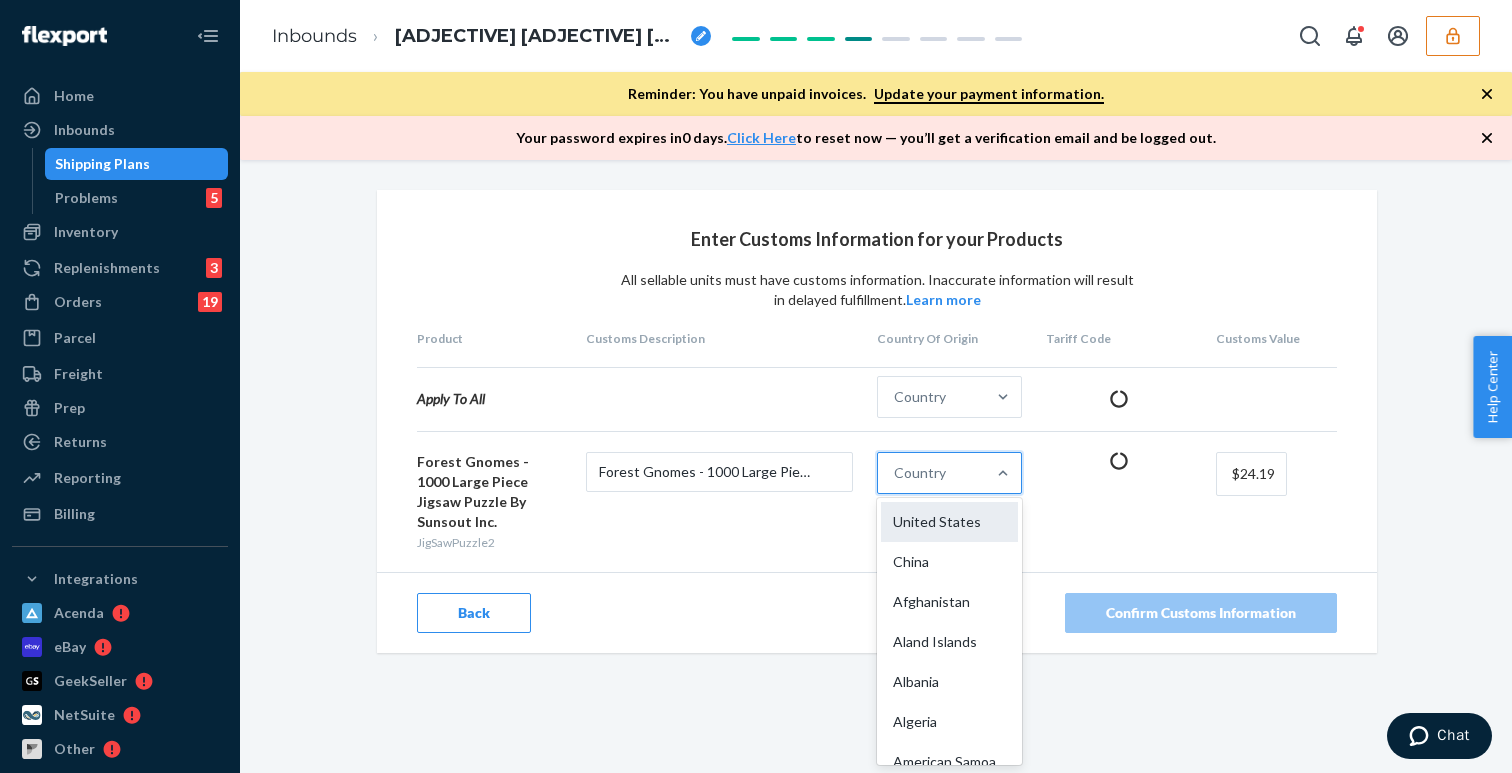 click on "United States" at bounding box center (949, 522) 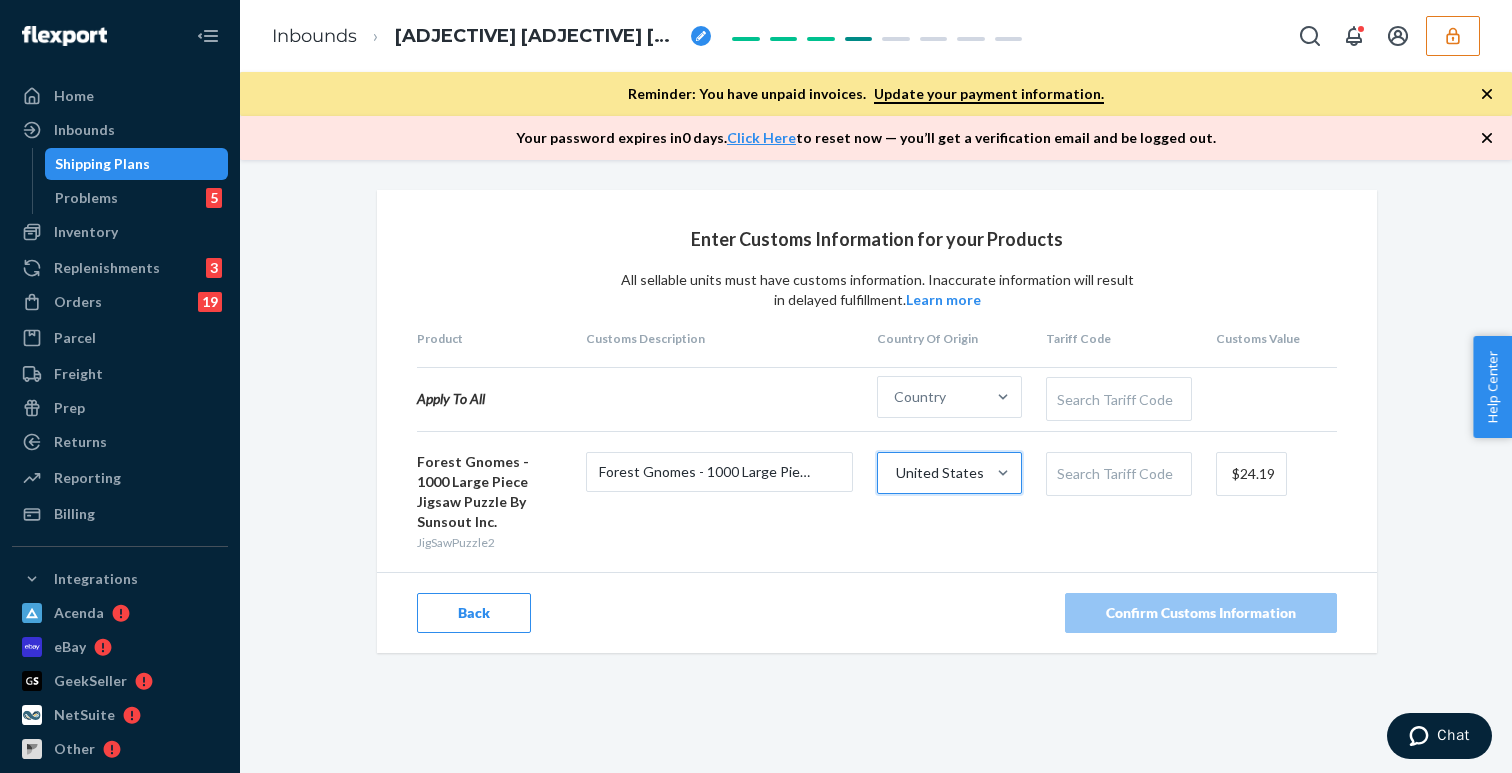 click on "Search Tariff Code" at bounding box center [1118, 474] 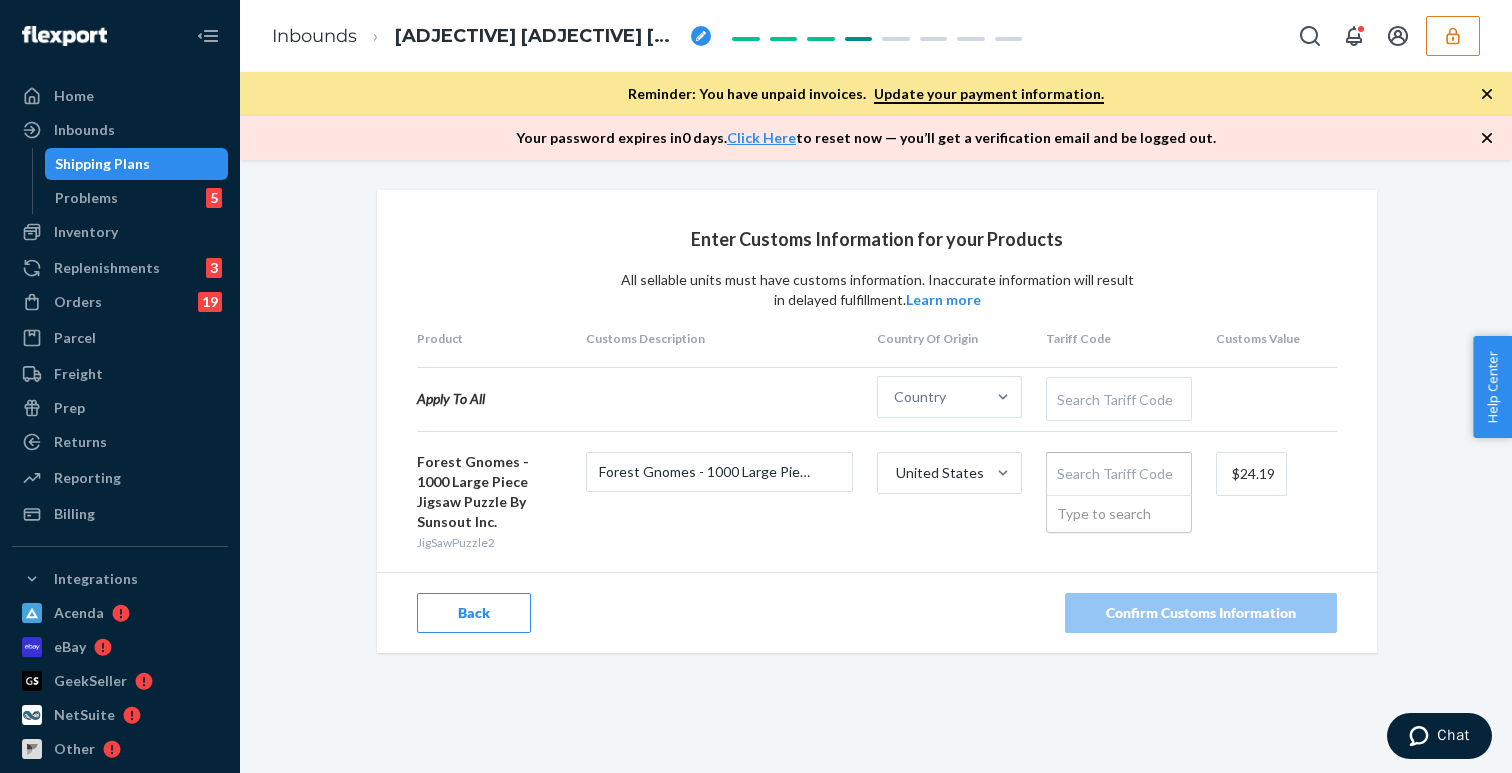 paste on "Status: Unable to Connect Error reason: DNS lookup failure Error code: CF_DNS_LOOKUP_FAILURE Error description: WARP is unable to resolve hostnames via its local DNS proxy. Try to verify your DNS connectivity or contact your administrator for assistance.  Learn more: https://cfl.re/CF_DNS_LOOKUP_FAILURE" 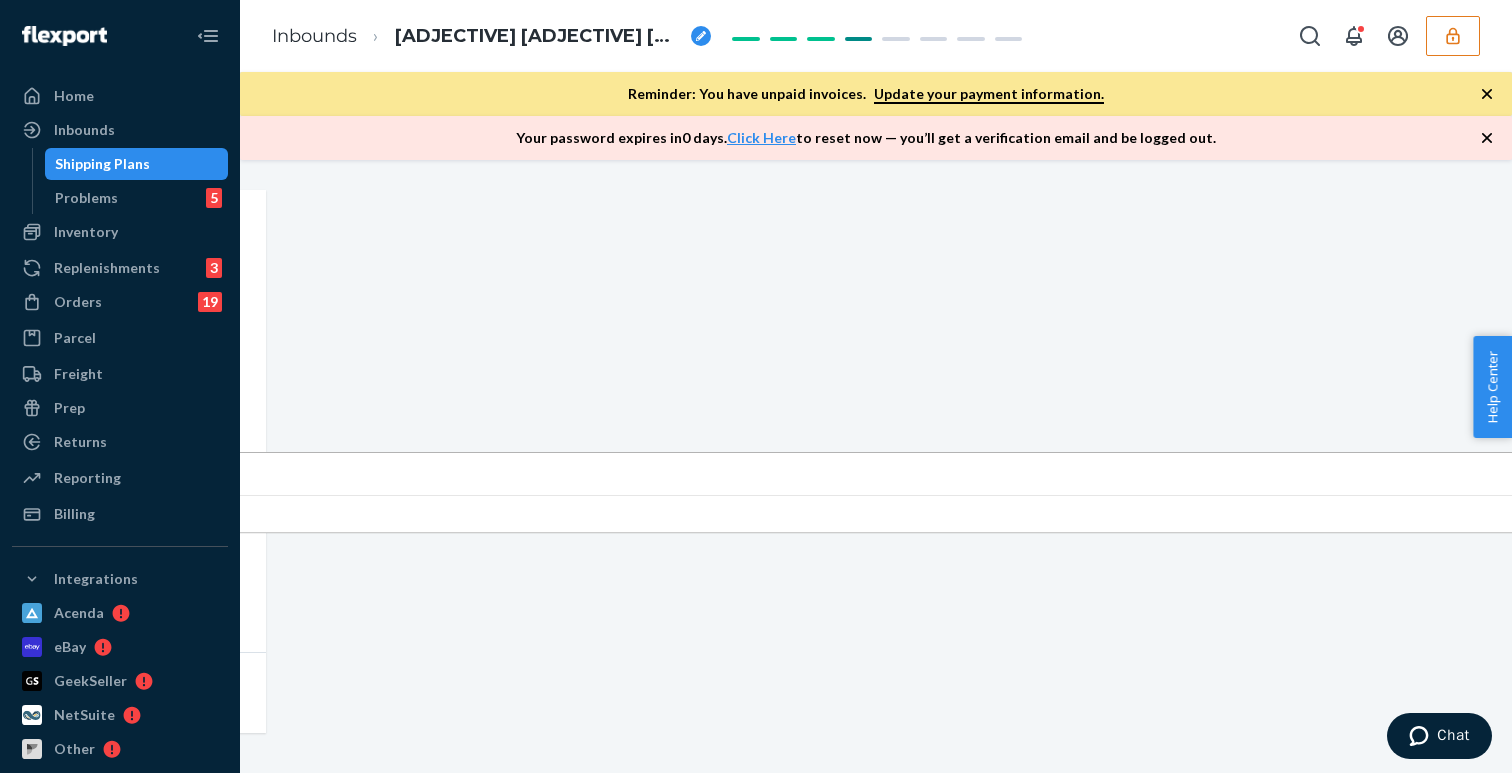 scroll, scrollTop: 0, scrollLeft: 0, axis: both 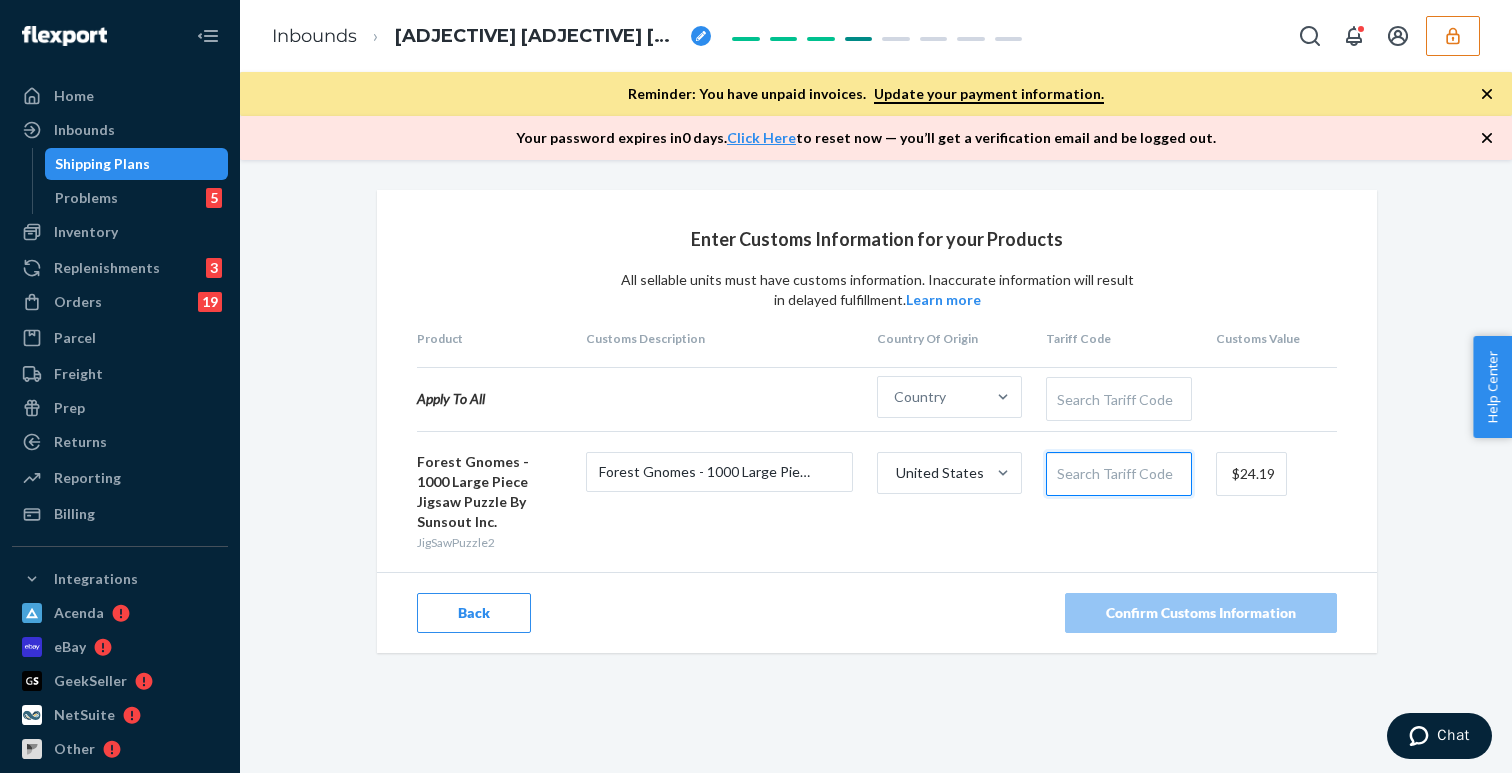 paste on "4113900000" 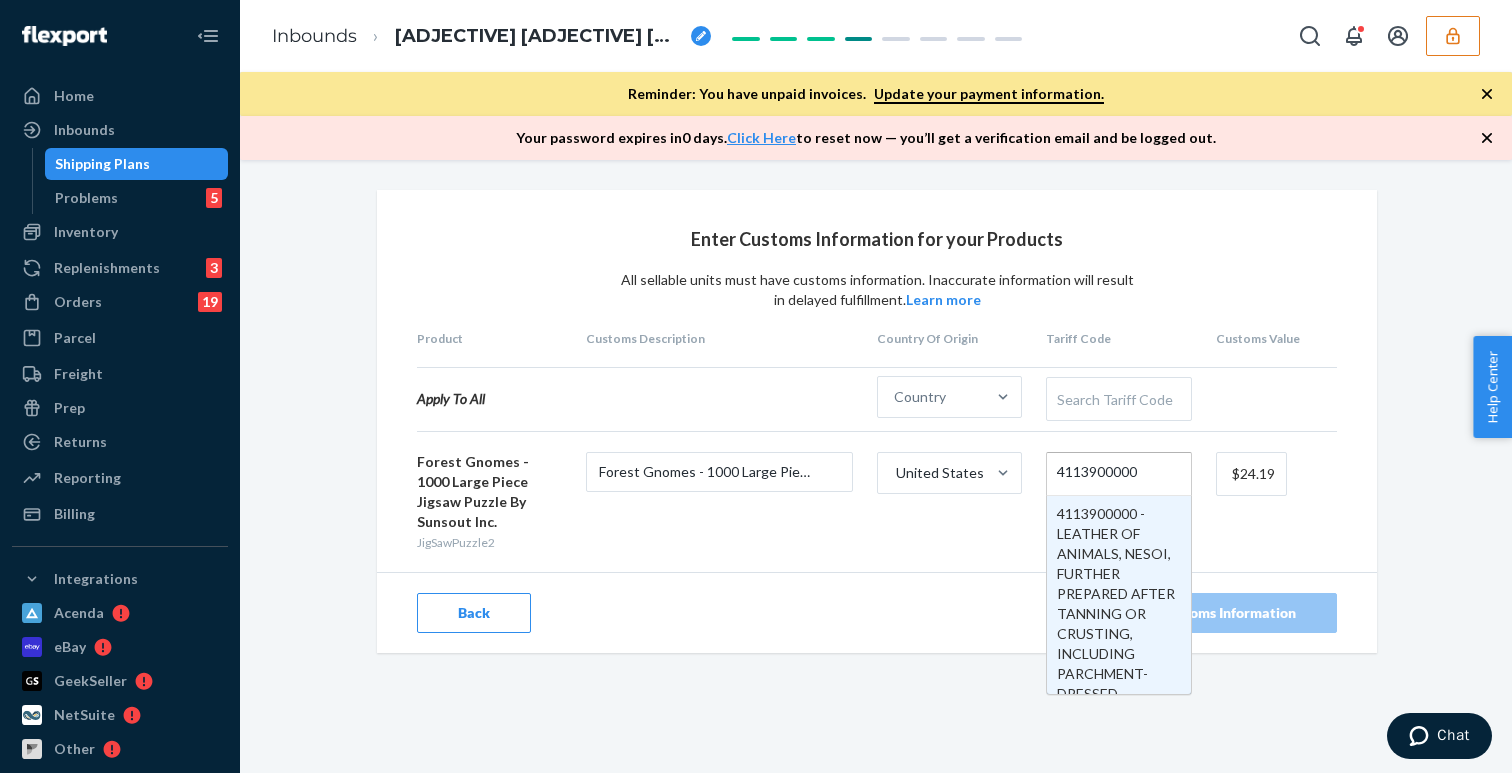 type 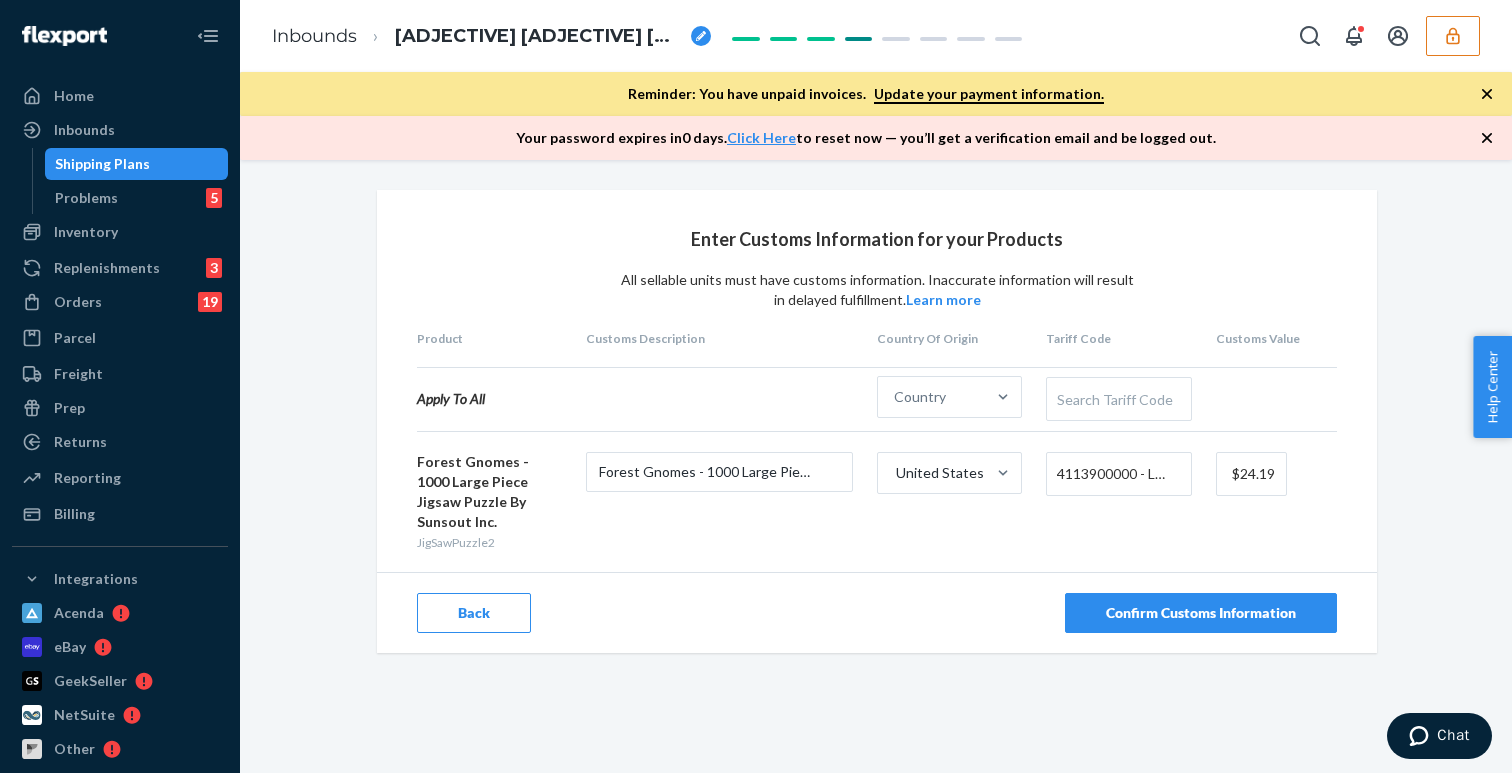 click on "Confirm Customs Information" at bounding box center [1201, 613] 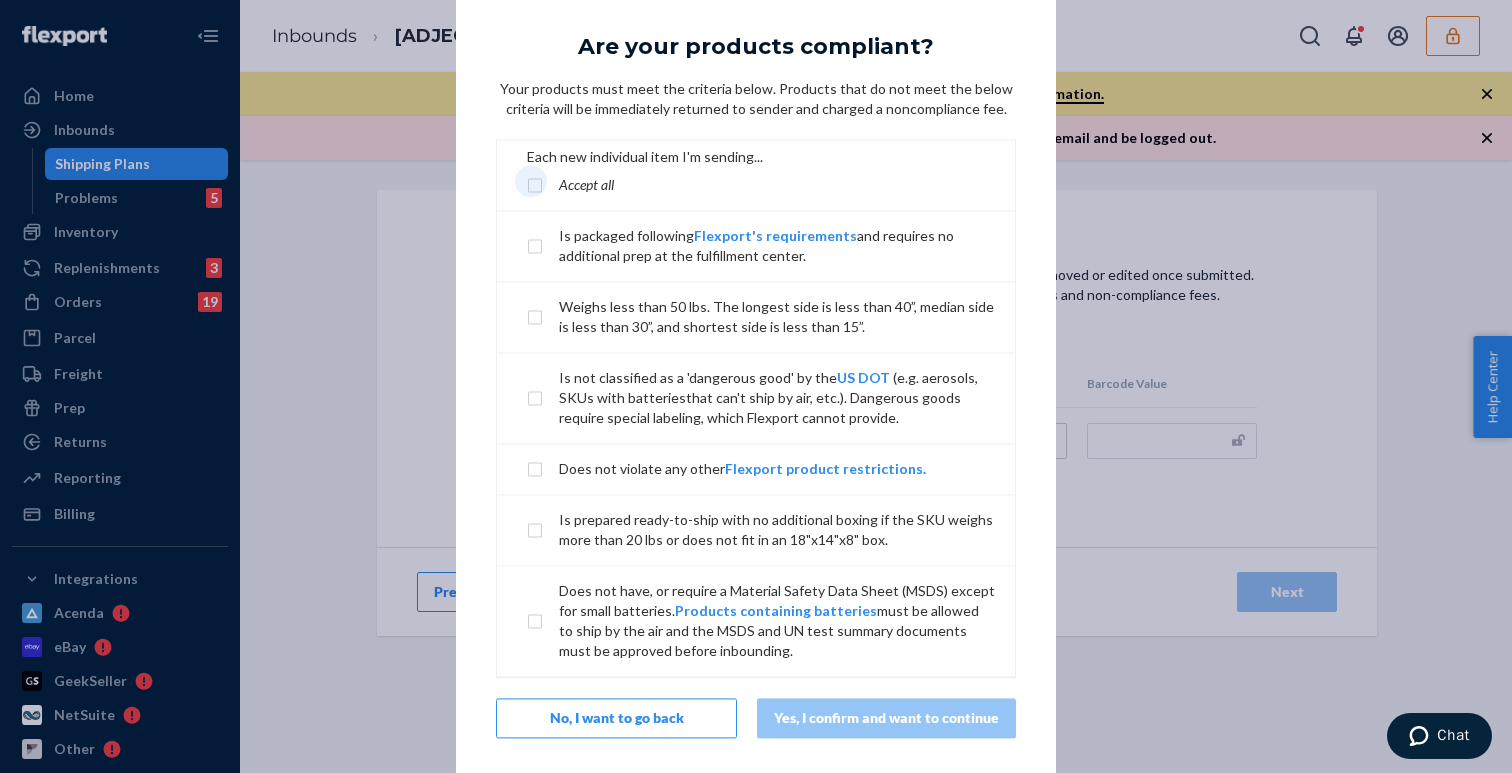 click at bounding box center (543, 185) 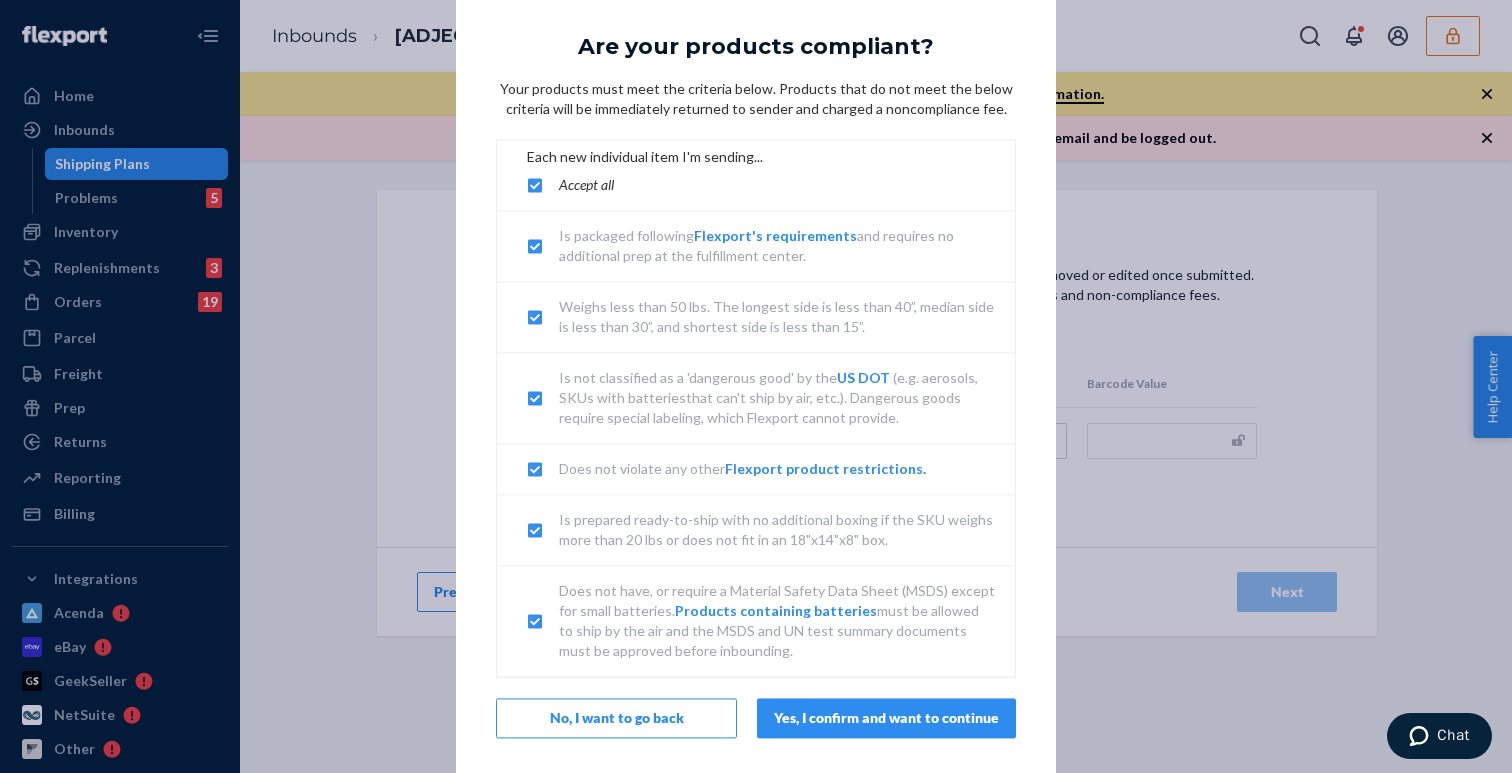scroll, scrollTop: 25, scrollLeft: 0, axis: vertical 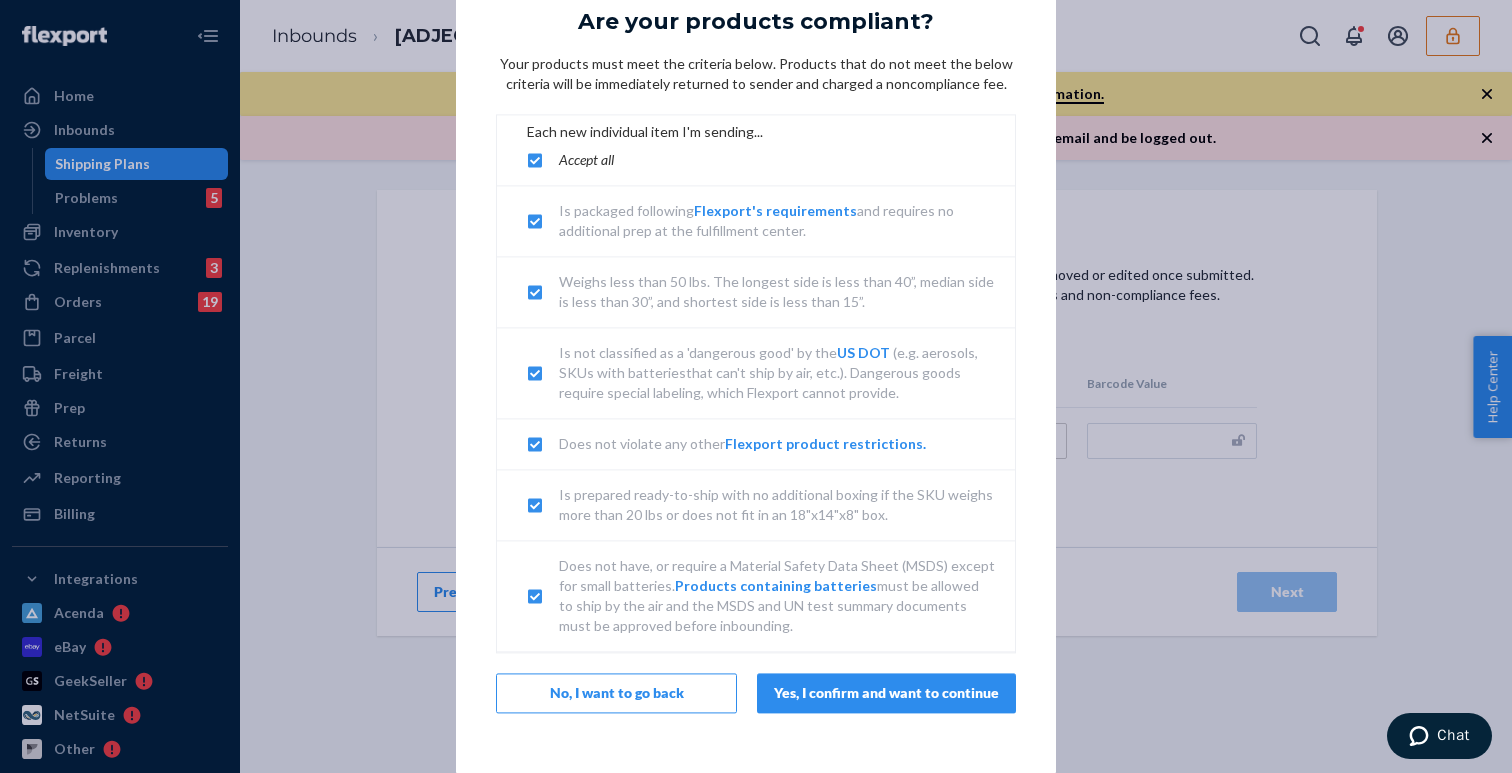 click on "Yes, I confirm and want to continue" at bounding box center [886, 693] 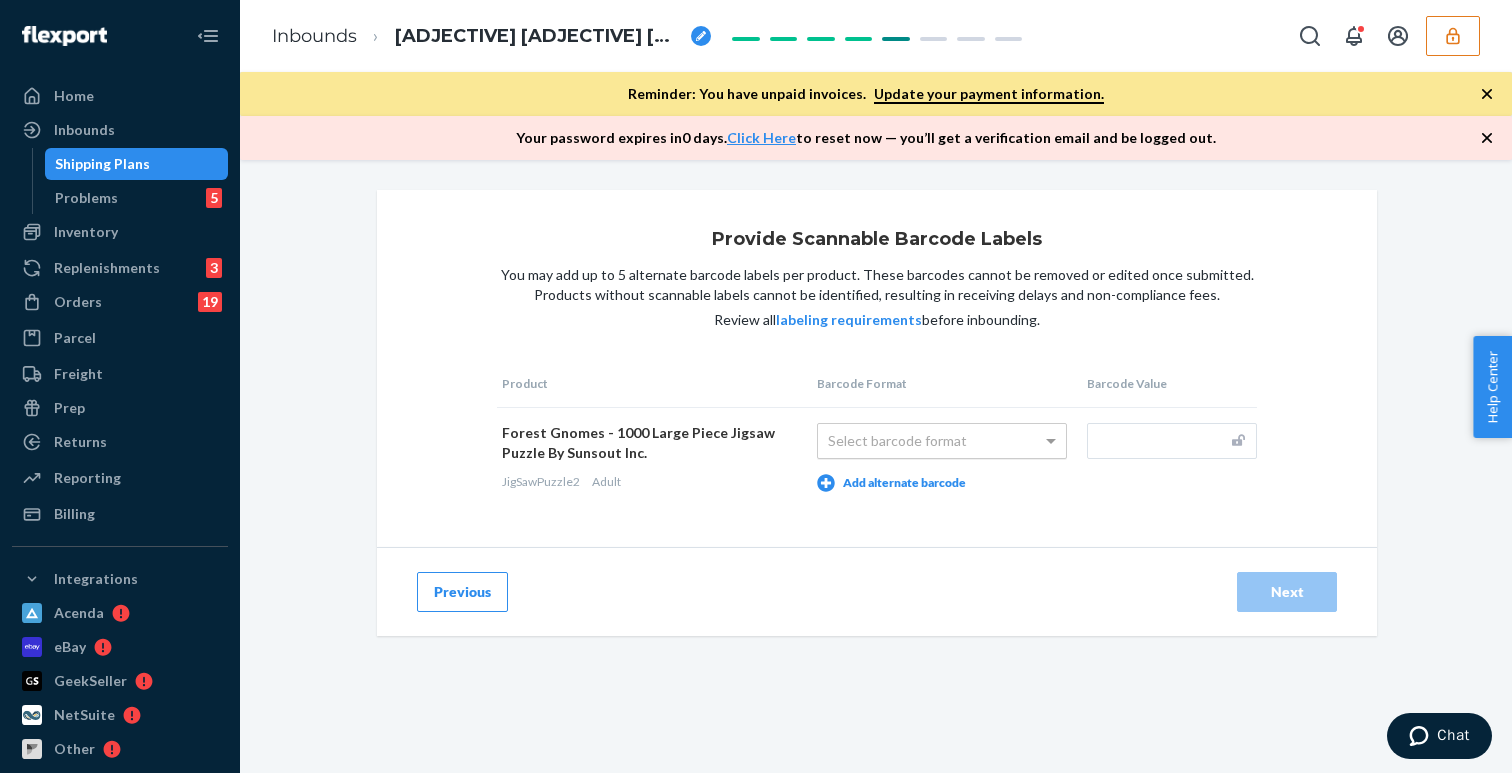 click on "Select barcode format" at bounding box center (942, 441) 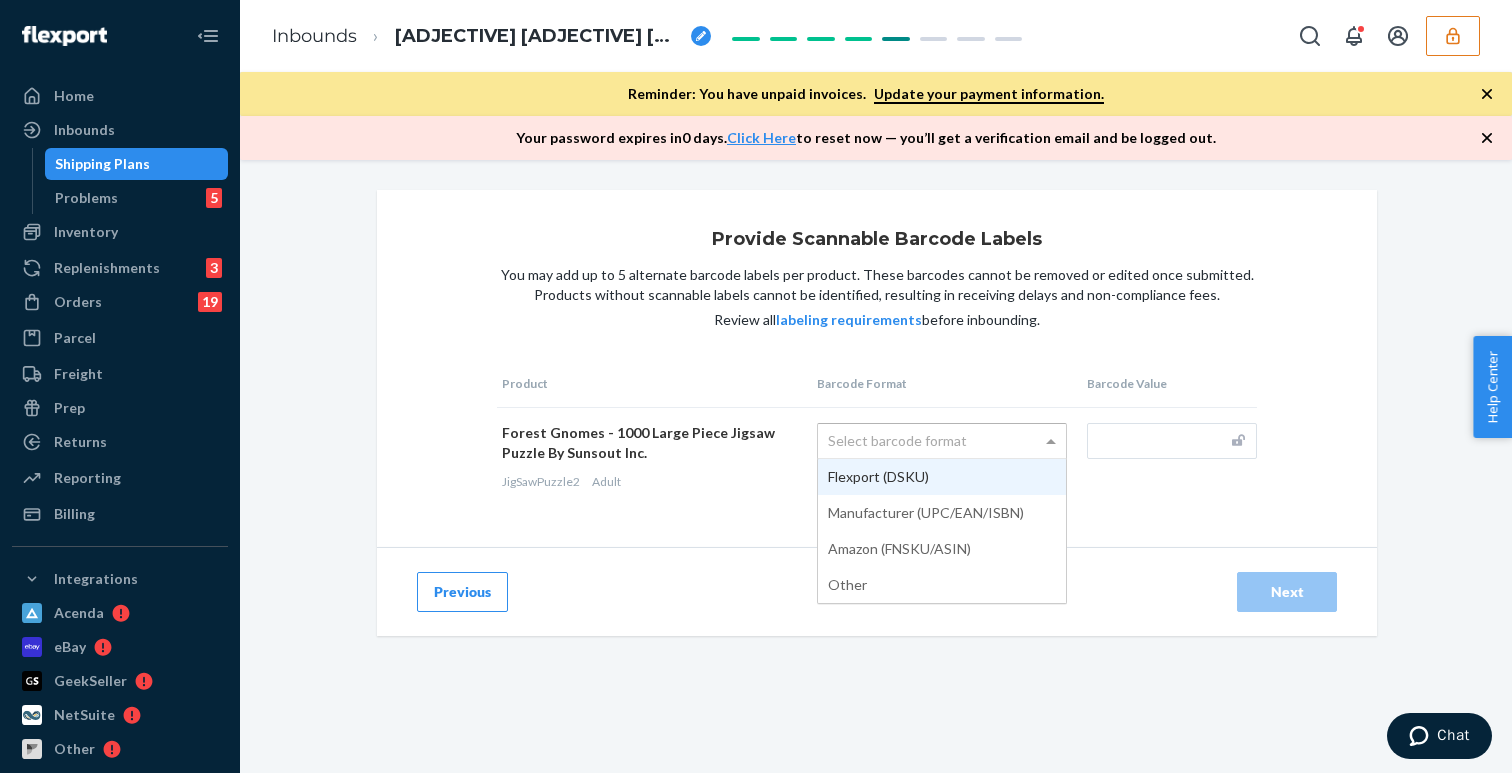 type on "DNFOGY74SL5" 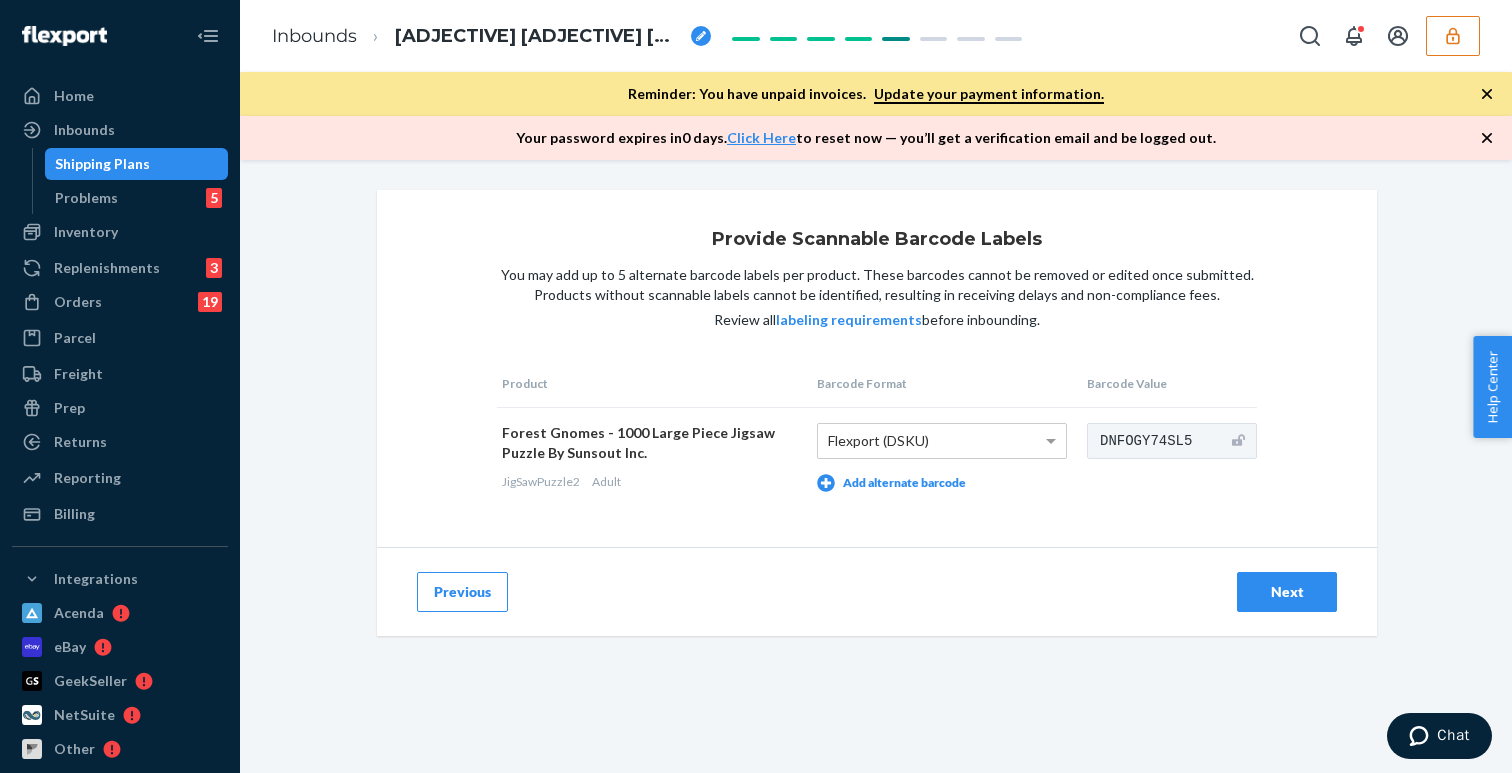 click on "Next" at bounding box center [1287, 592] 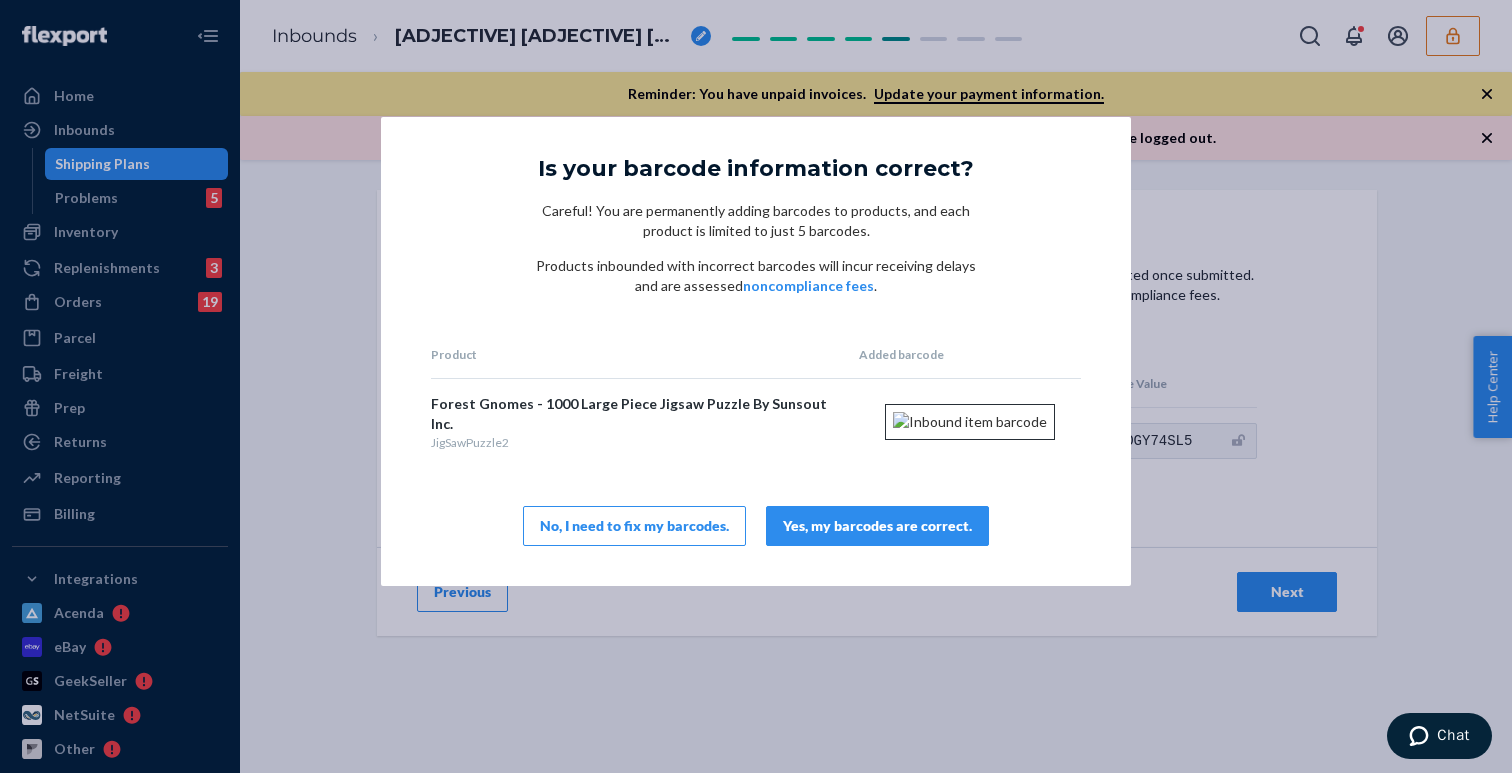 click at bounding box center [970, 422] 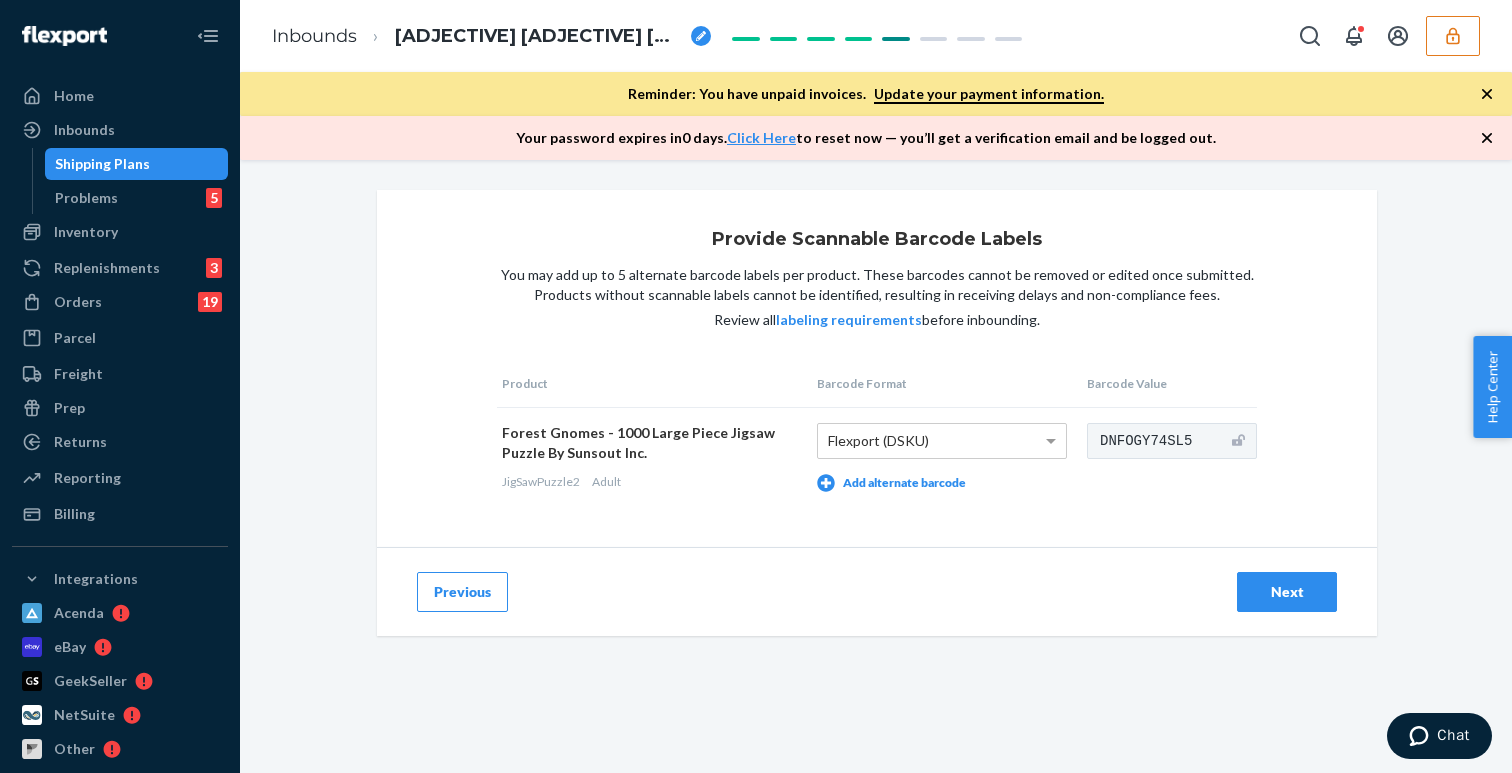 click on "Previous Next" at bounding box center (877, 591) 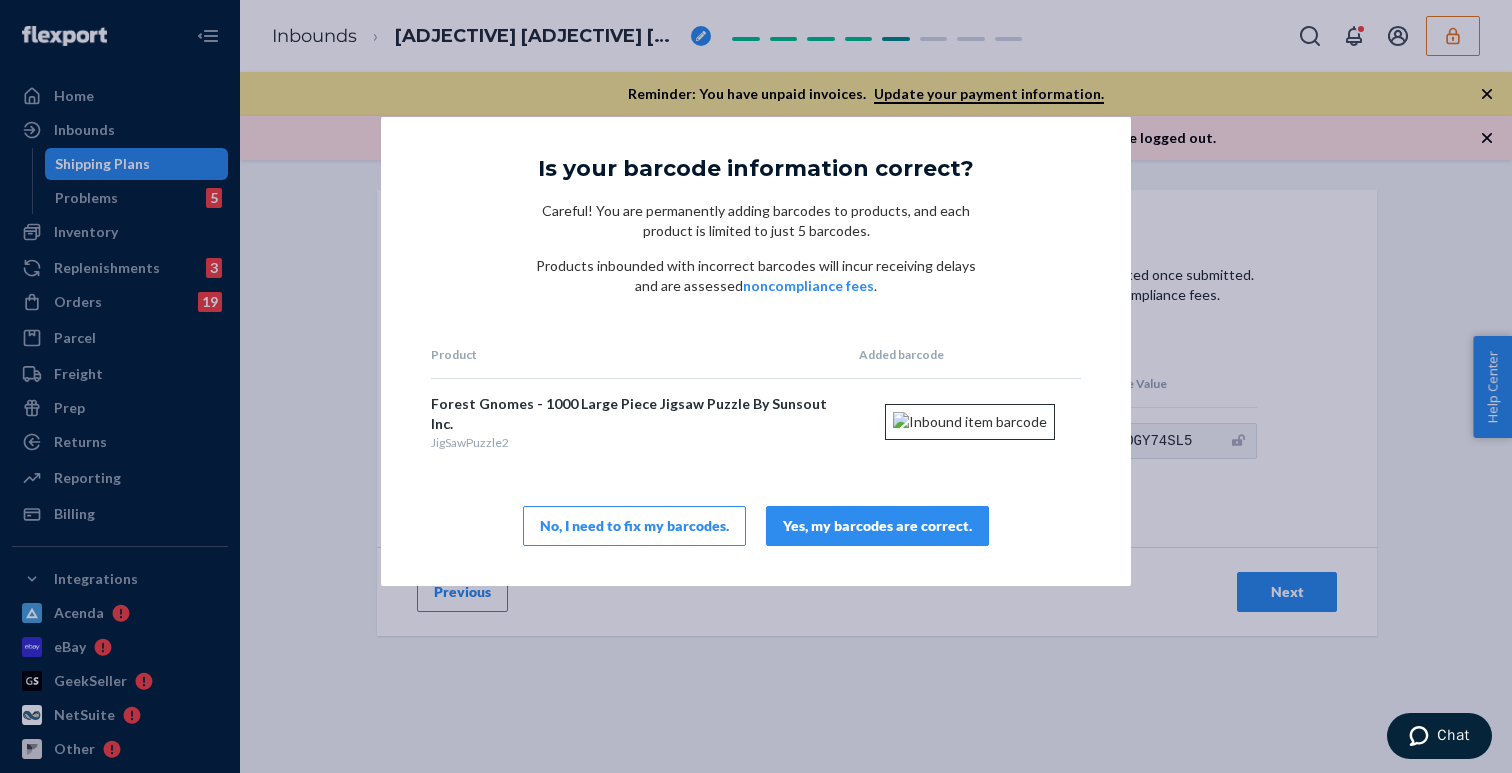 click on "Yes, my barcodes are correct." at bounding box center [877, 526] 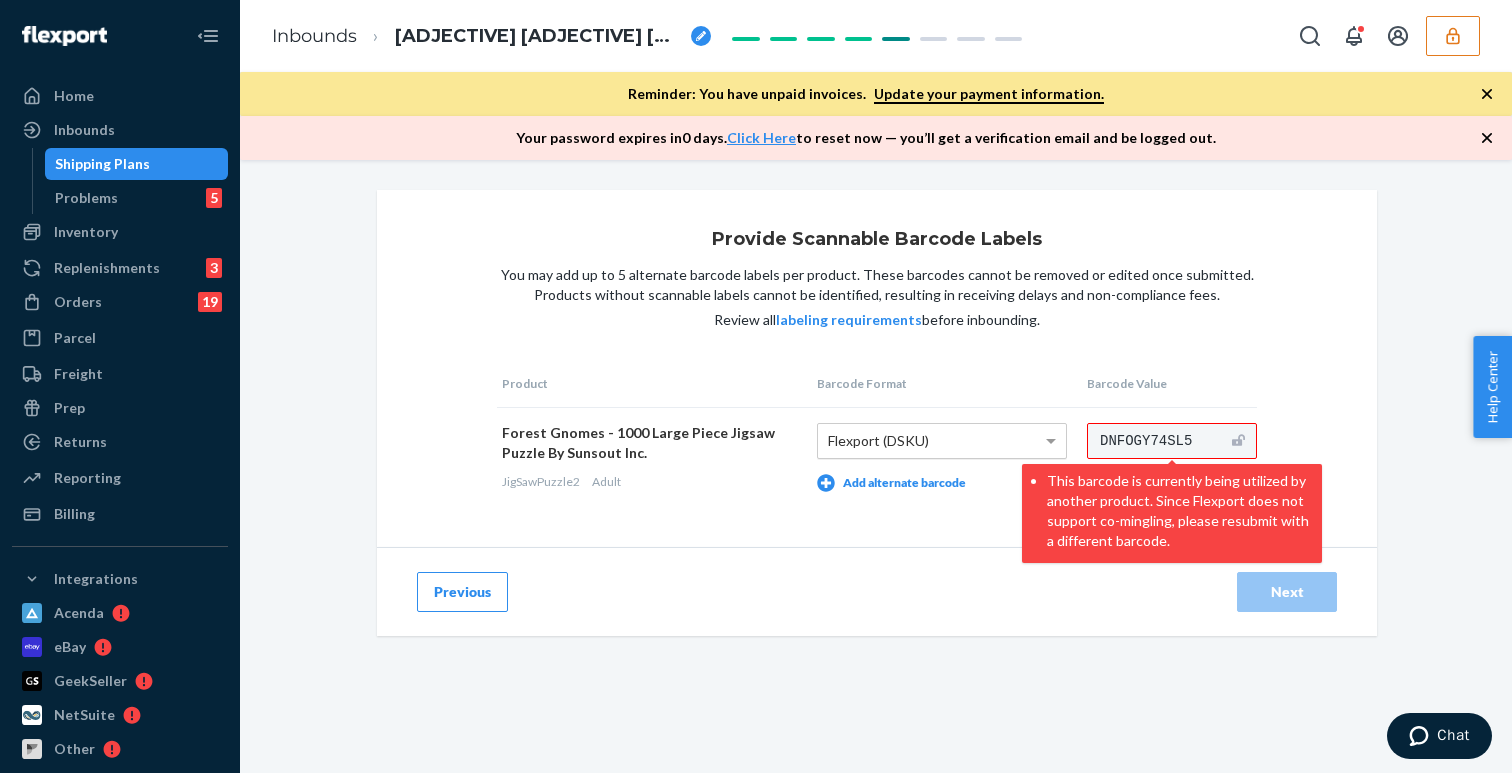 click on "Flexport (DSKU)" at bounding box center [942, 441] 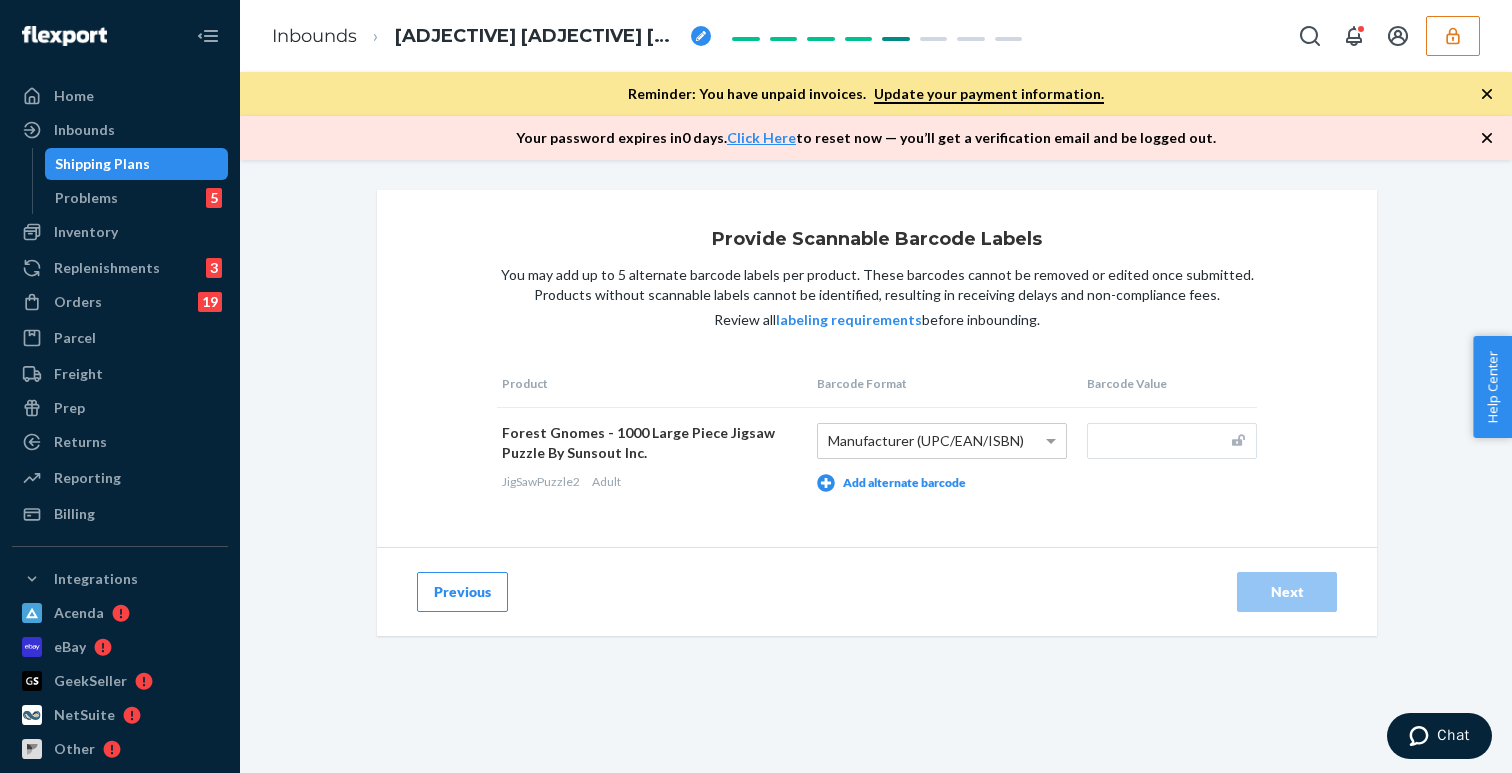 click at bounding box center [1172, 441] 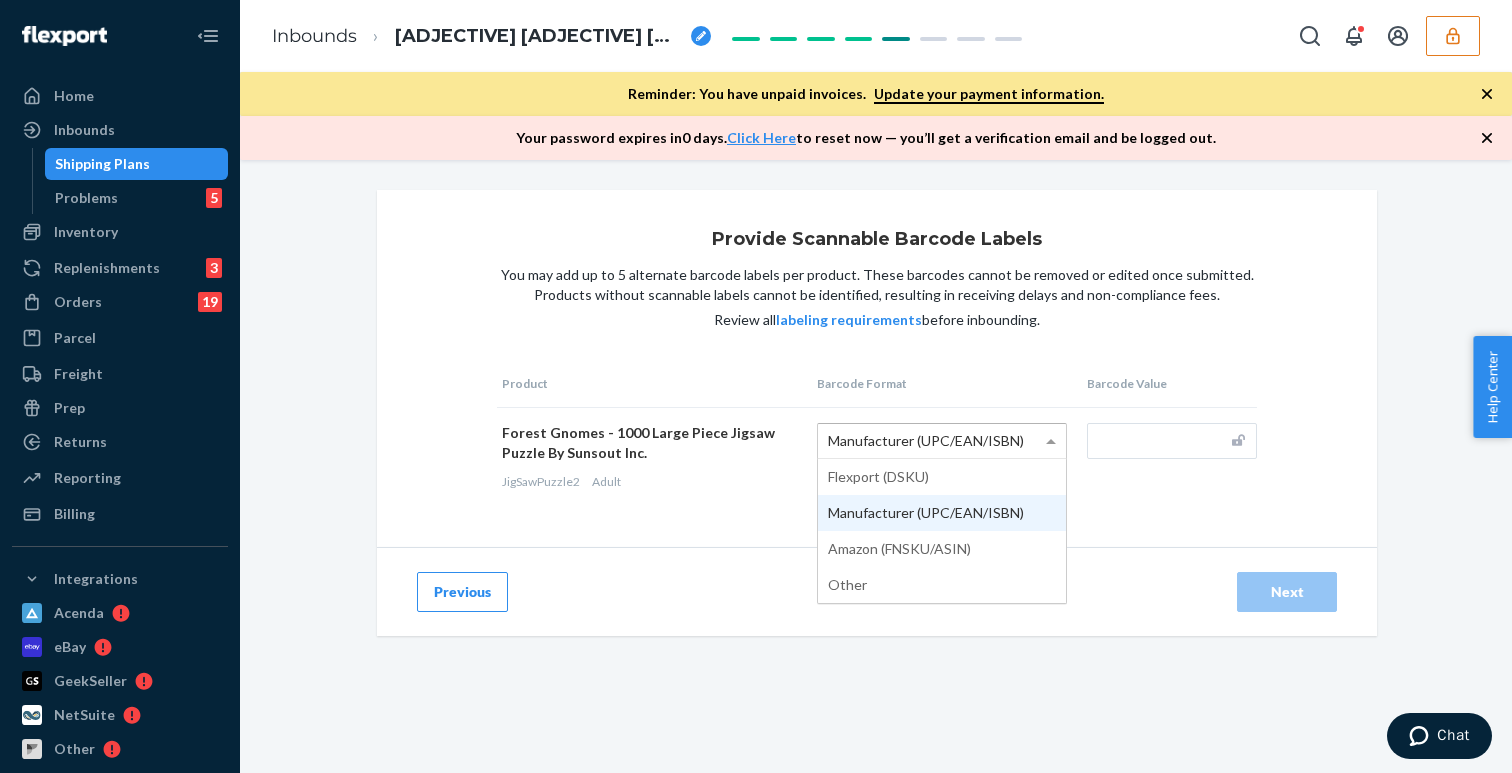 click on "Manufacturer (UPC/EAN/ISBN)" at bounding box center (926, 440) 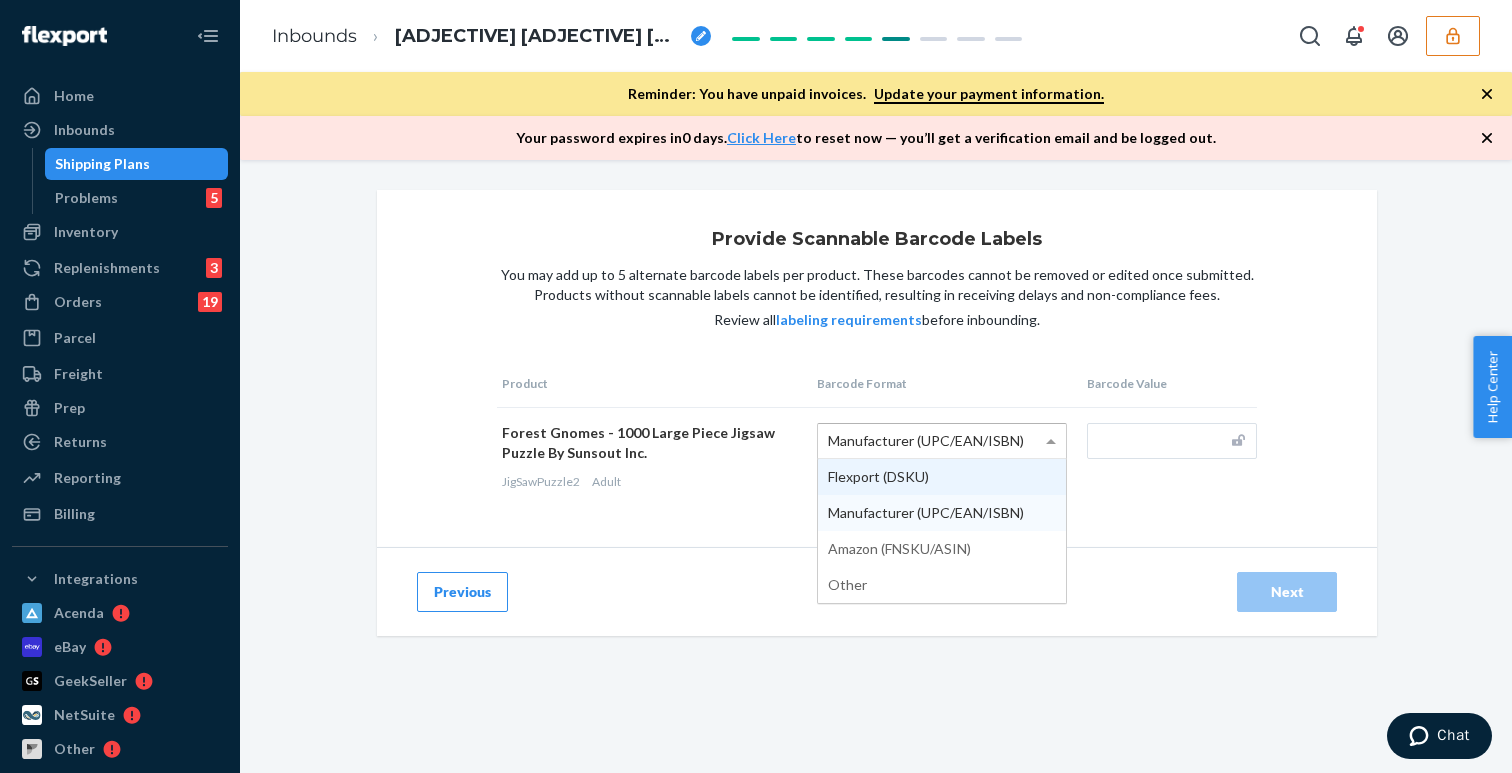type on "DNFOGY74SL5" 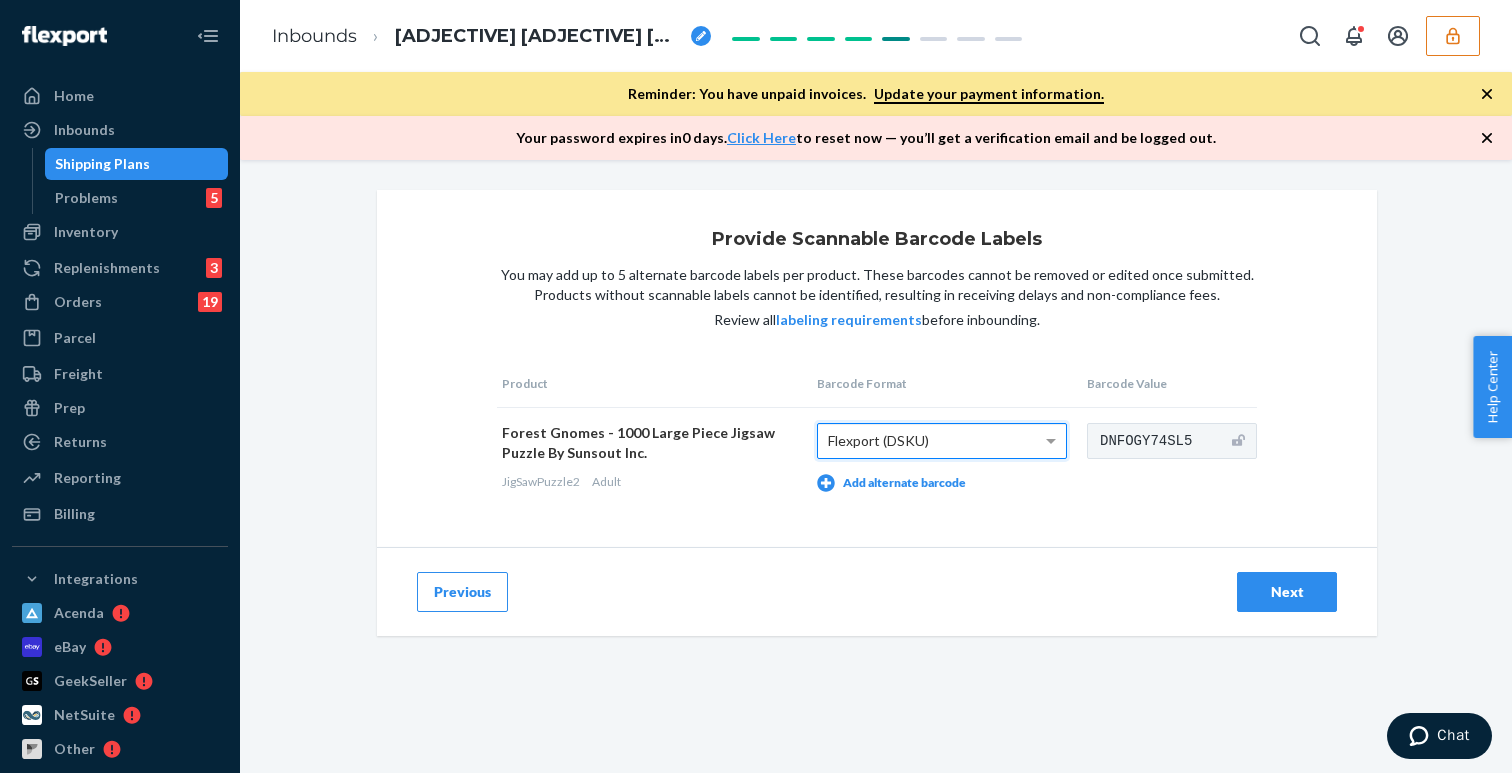 click on "Flexport (DSKU)" at bounding box center (942, 441) 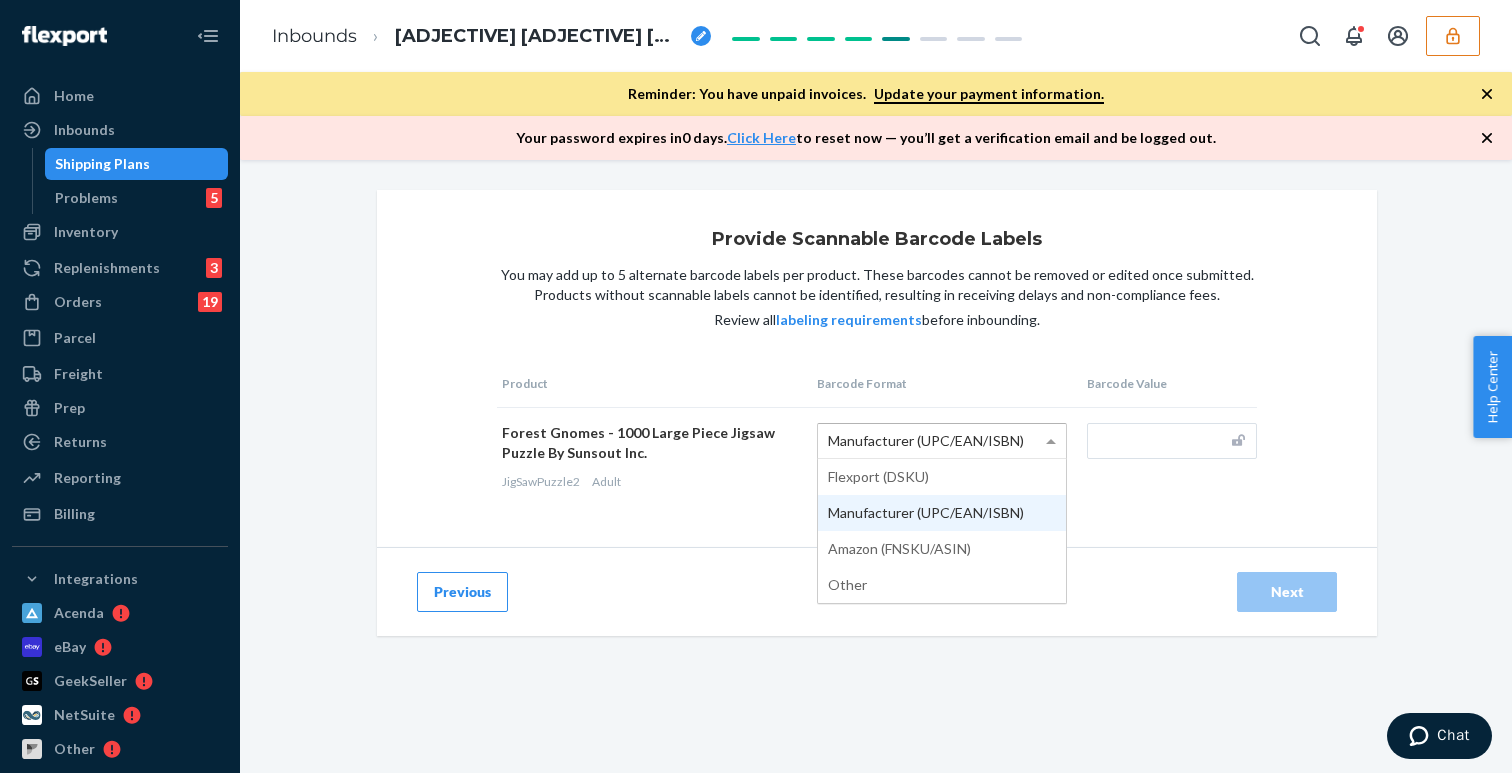 click on "Manufacturer (UPC/EAN/ISBN)" at bounding box center [942, 441] 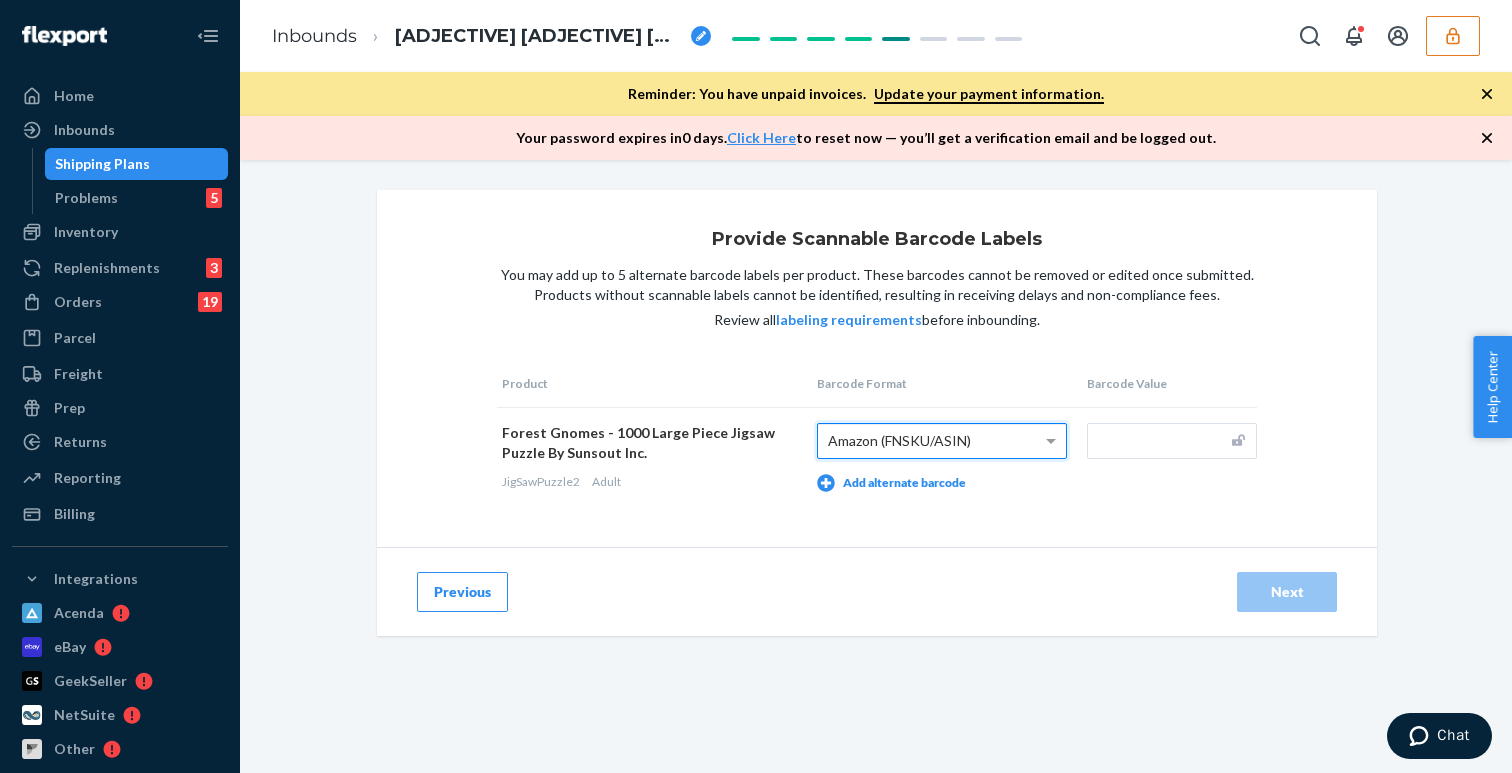 click on "Amazon (FNSKU/ASIN)" at bounding box center [942, 441] 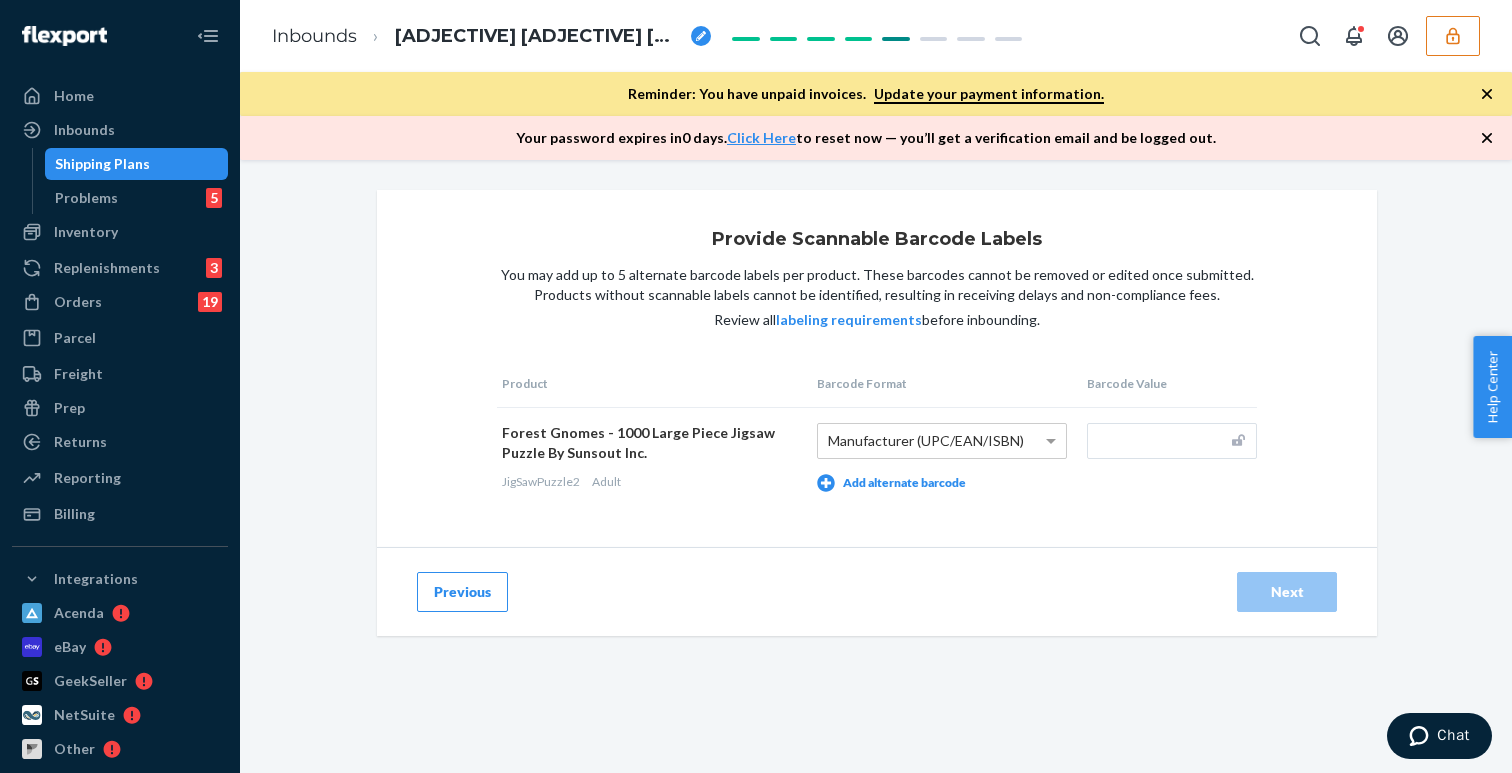 click at bounding box center (1172, 441) 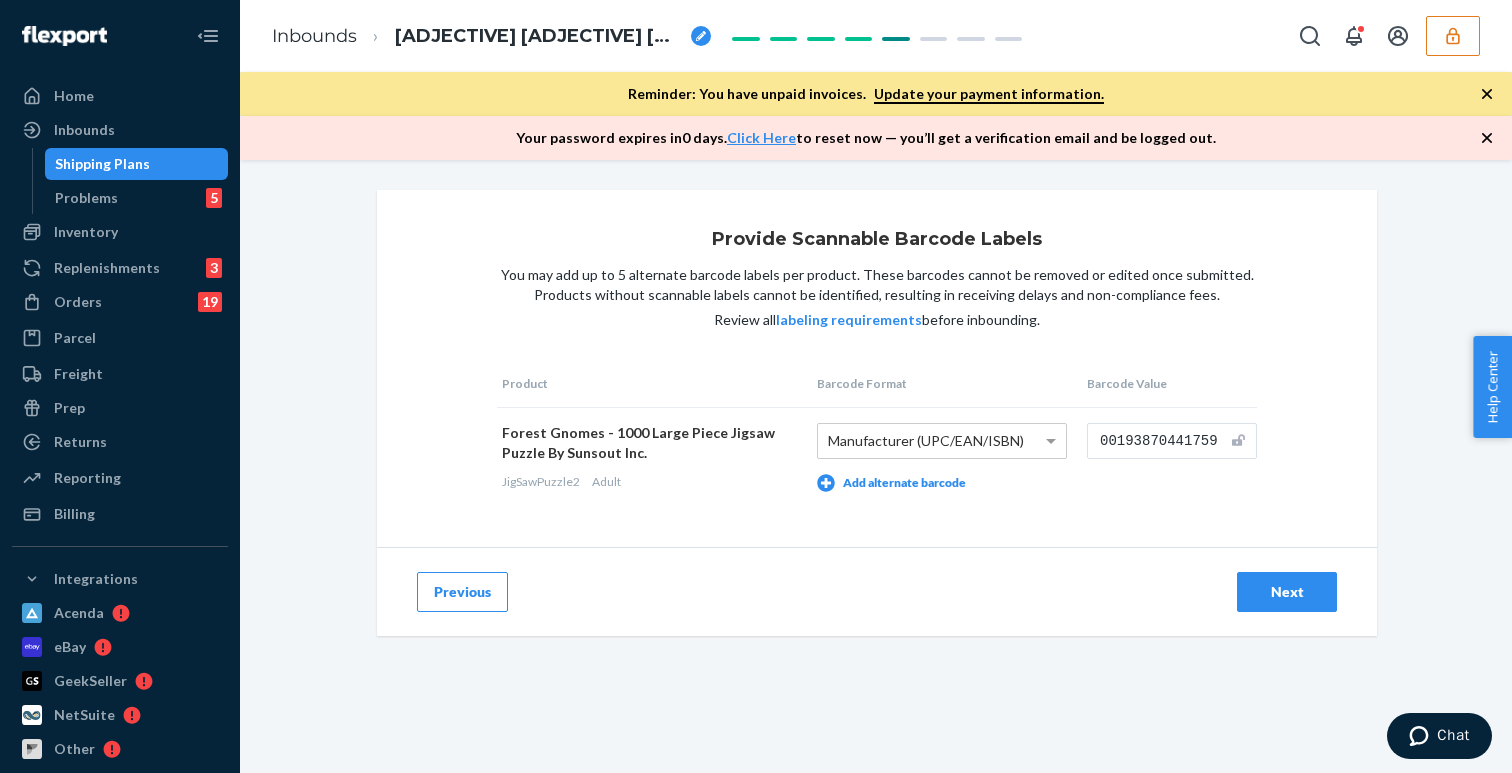 click on "Provide Scannable Barcode Labels You may add up to 5 alternate barcode labels per product. These barcodes cannot be removed or edited once submitted. Products without scannable labels cannot be identified, resulting in receiving delays and non-compliance fees. Review all  labeling requirements  before inbounding. Product Barcode Format Barcode Value Forest Gnomes - 1000 Large Piece Jigsaw Puzzle By Sunsout Inc. JigSawPuzzle2 Adult Manufacturer (UPC/EAN/ISBN) Add alternate barcode 00193870441759" at bounding box center (877, 368) 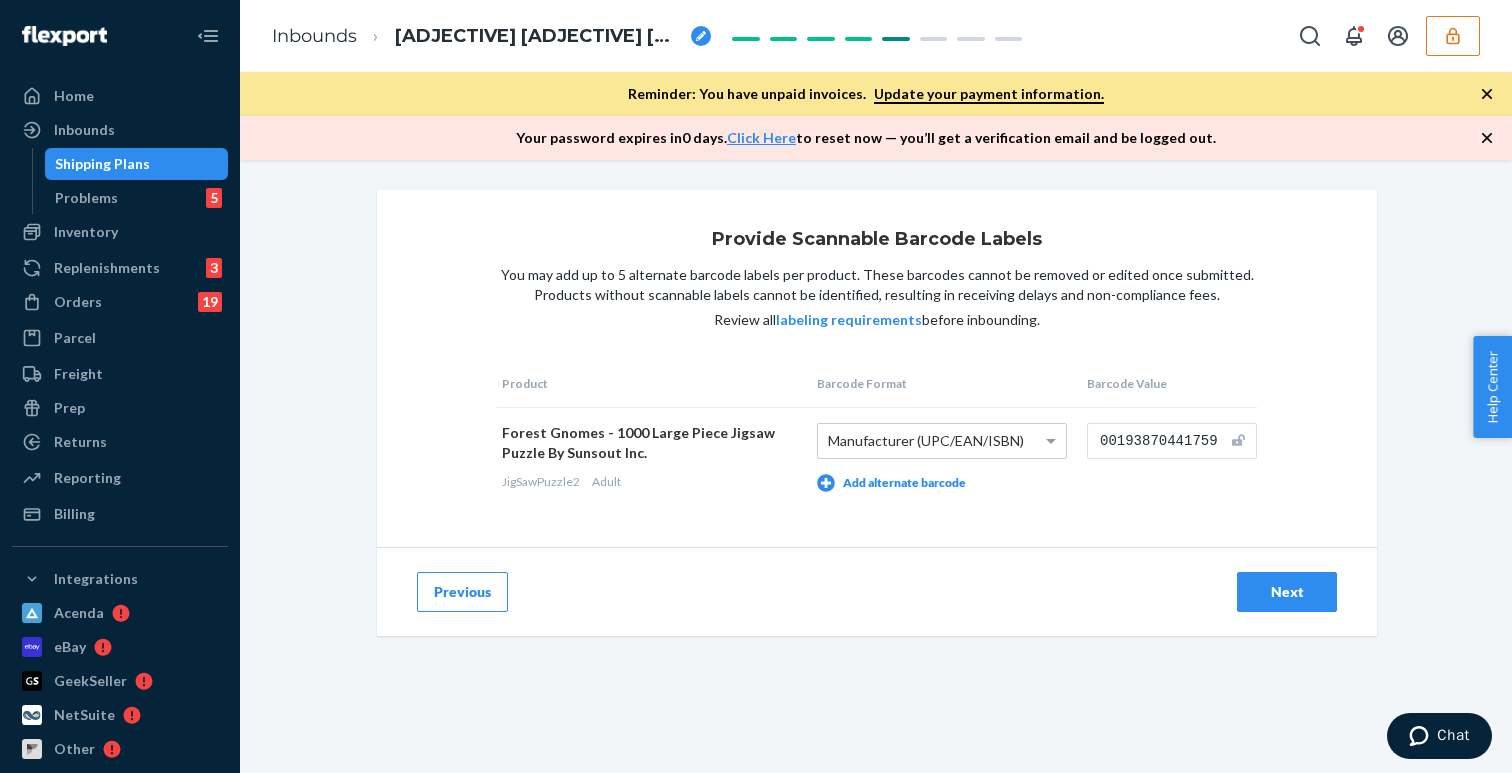 click on "Next" at bounding box center (1287, 592) 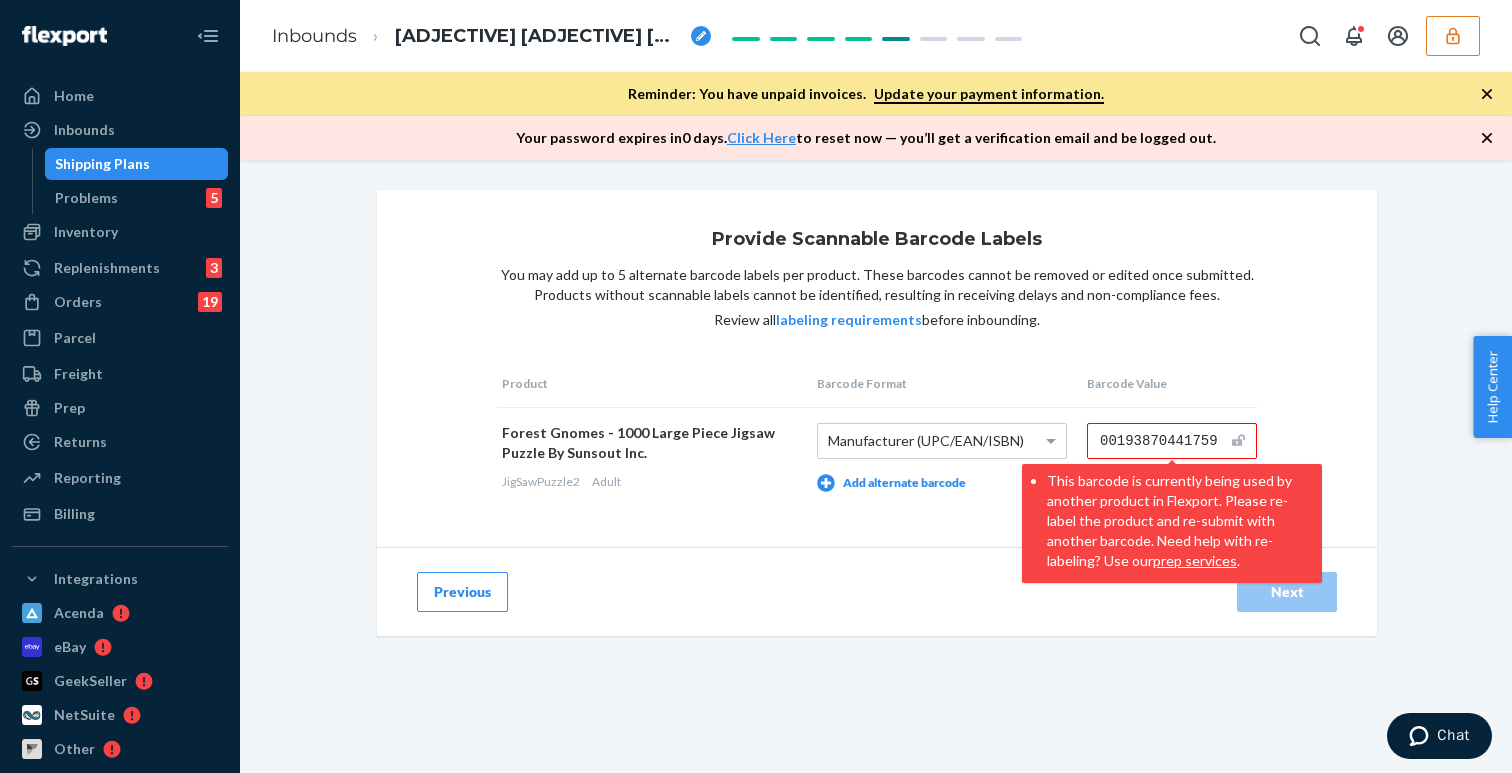 click on "00193870441759" at bounding box center [1172, 441] 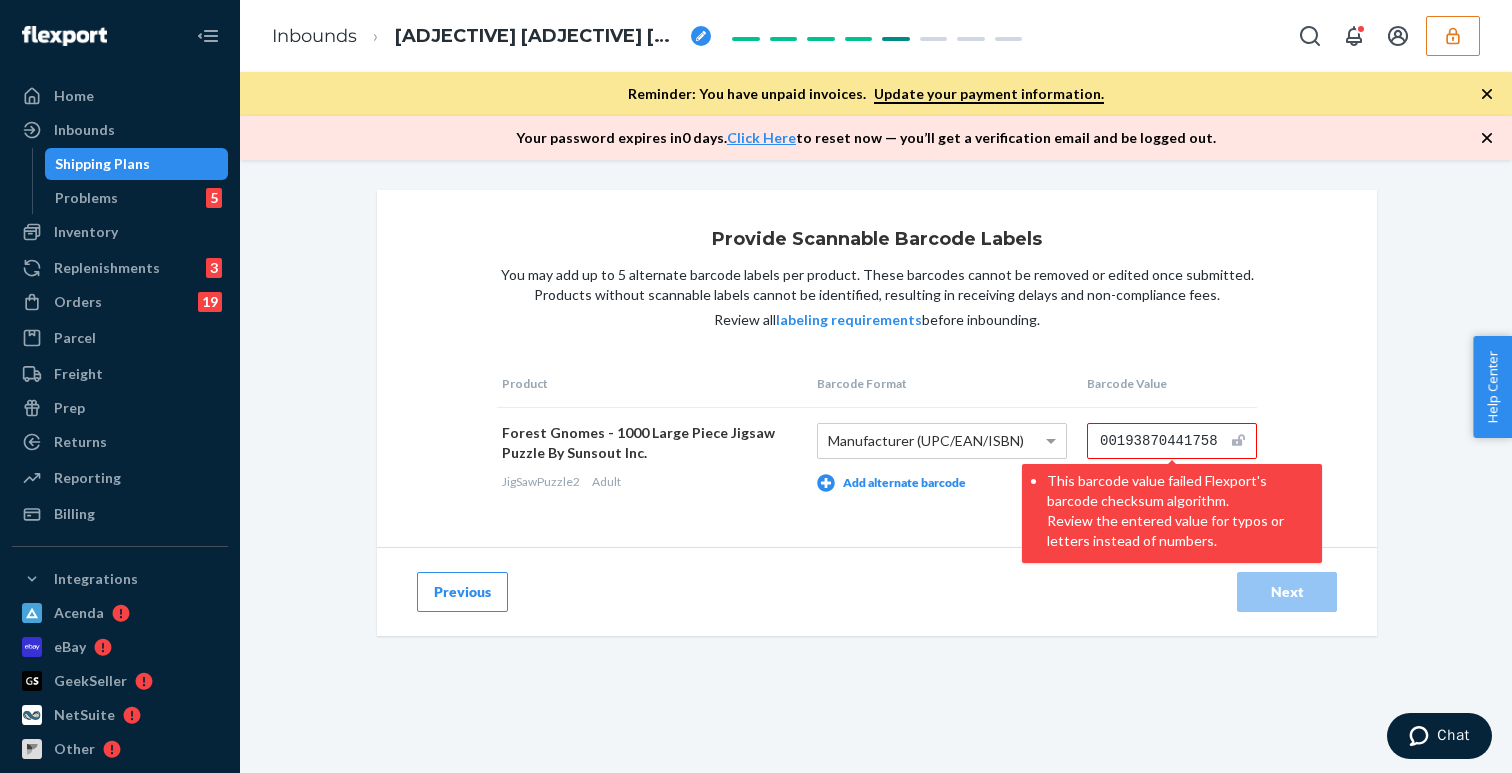 click on "00193870441758" at bounding box center (1172, 441) 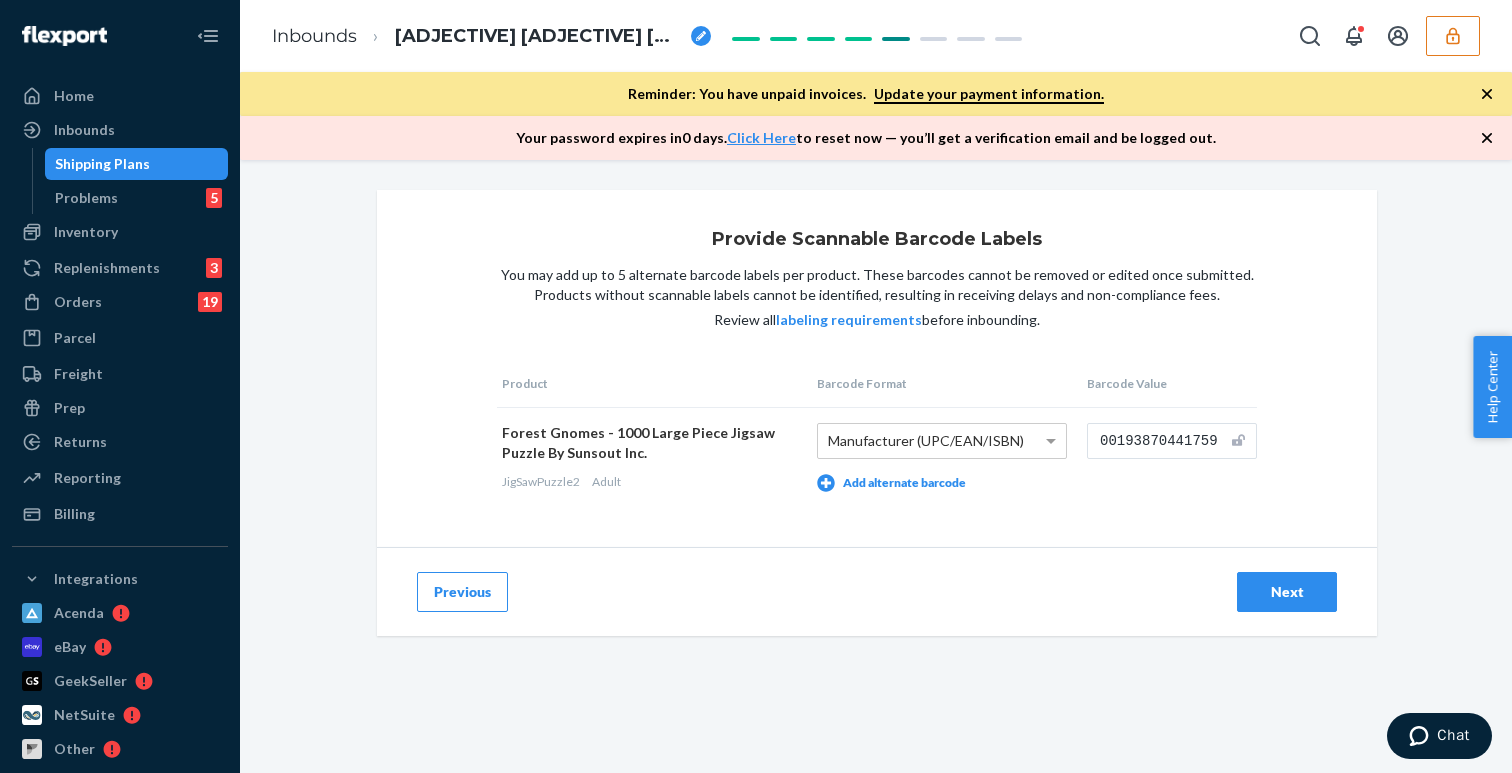 click on "00193870441759" at bounding box center (1172, 441) 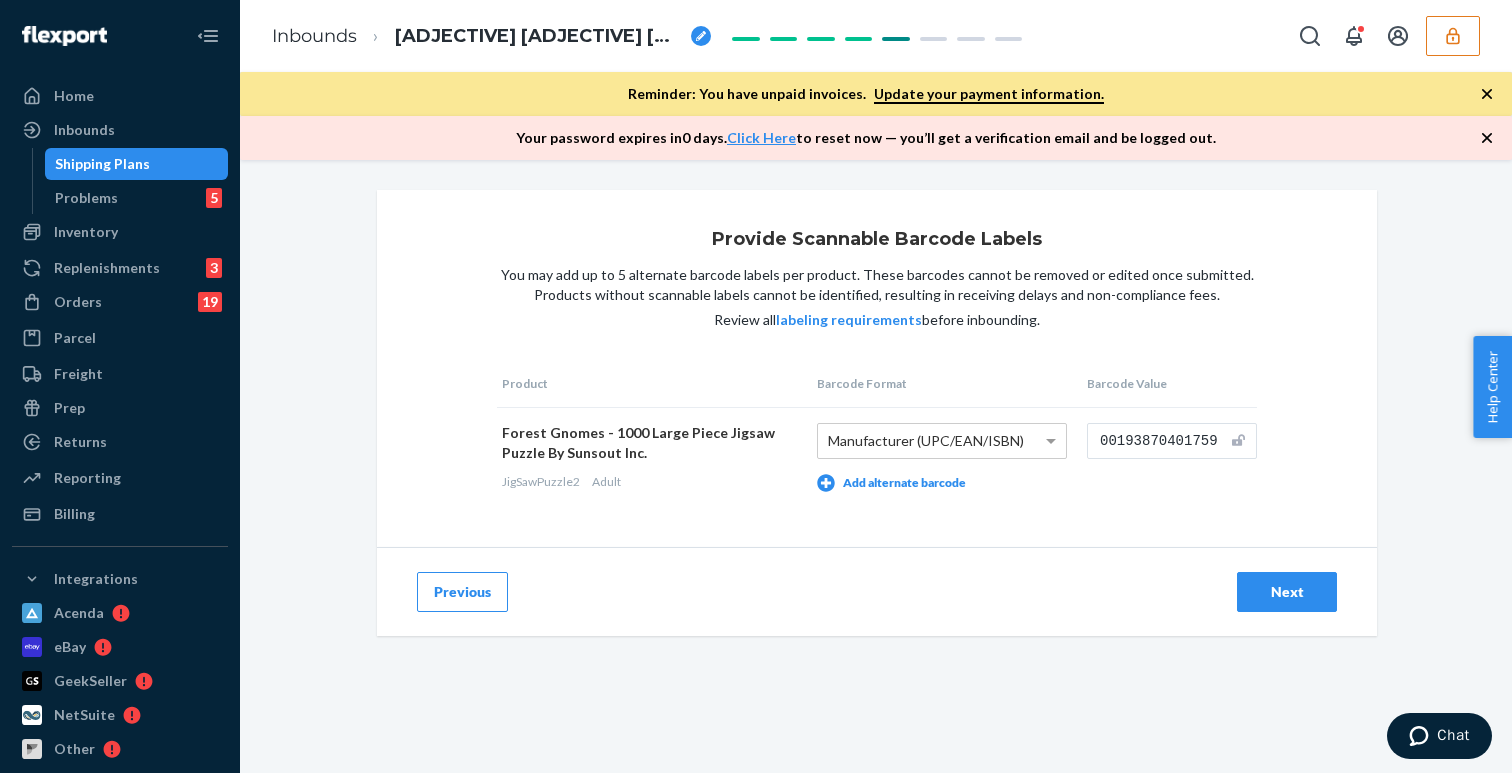 type on "00193870401759" 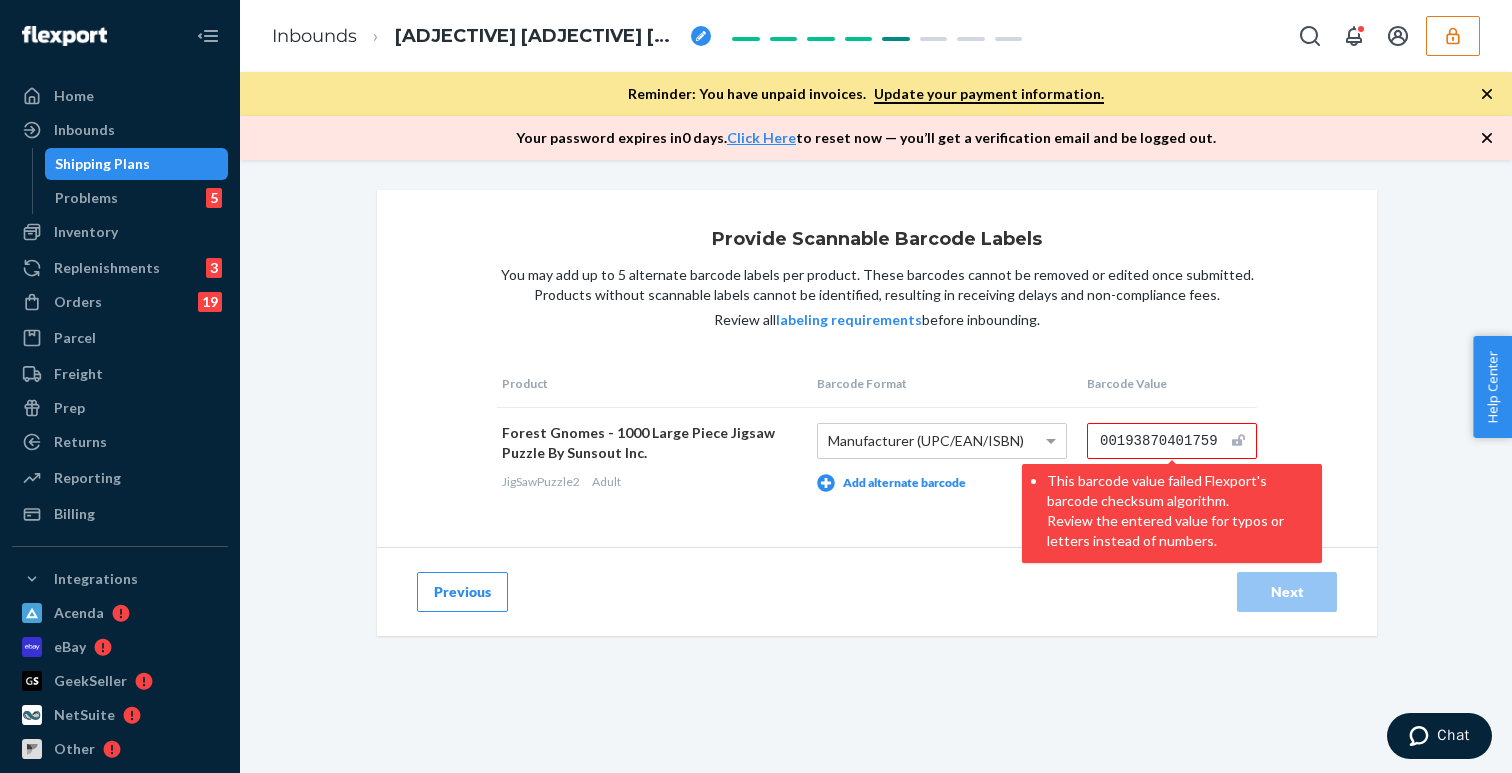 click on "Previous Next" at bounding box center (877, 591) 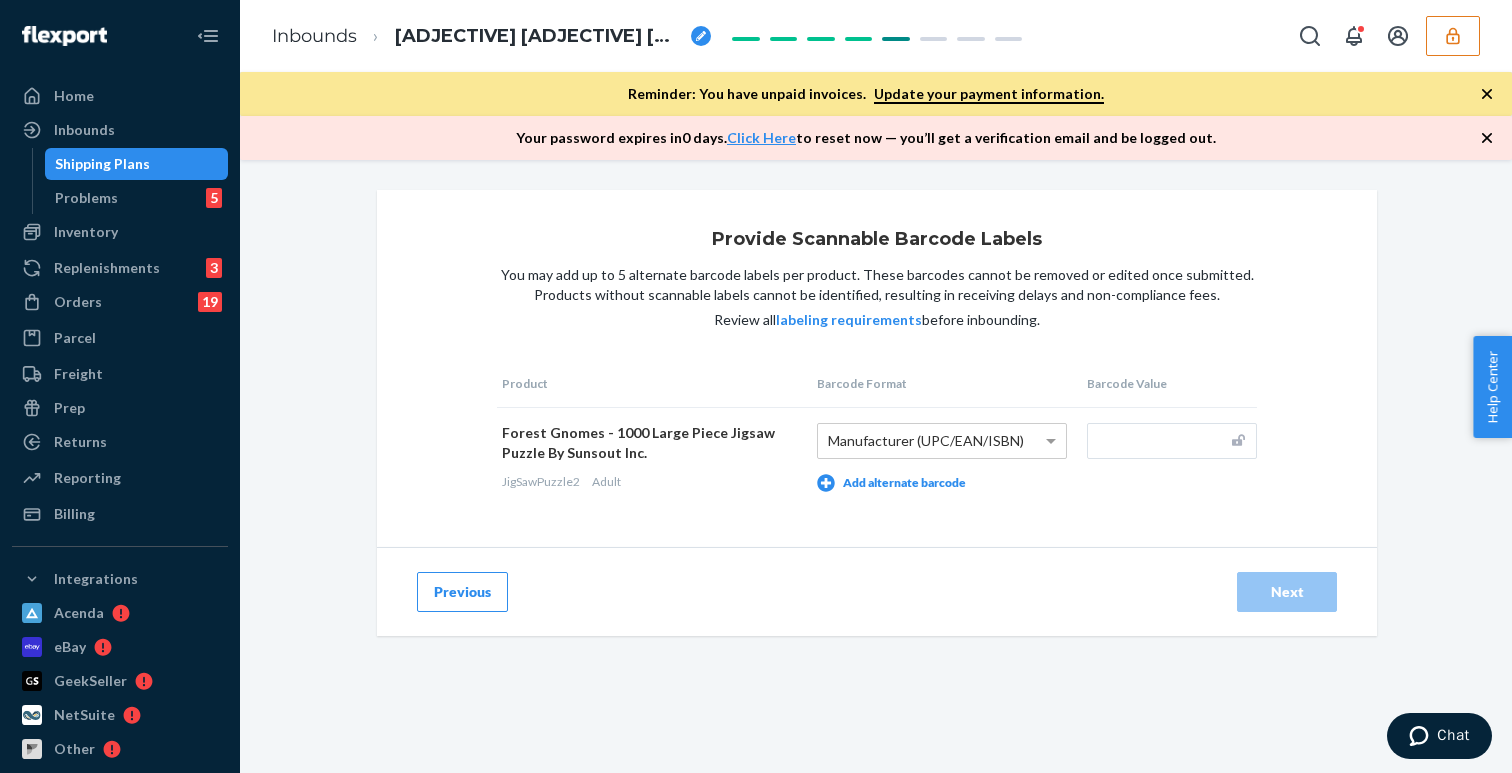 paste on "036000291452" 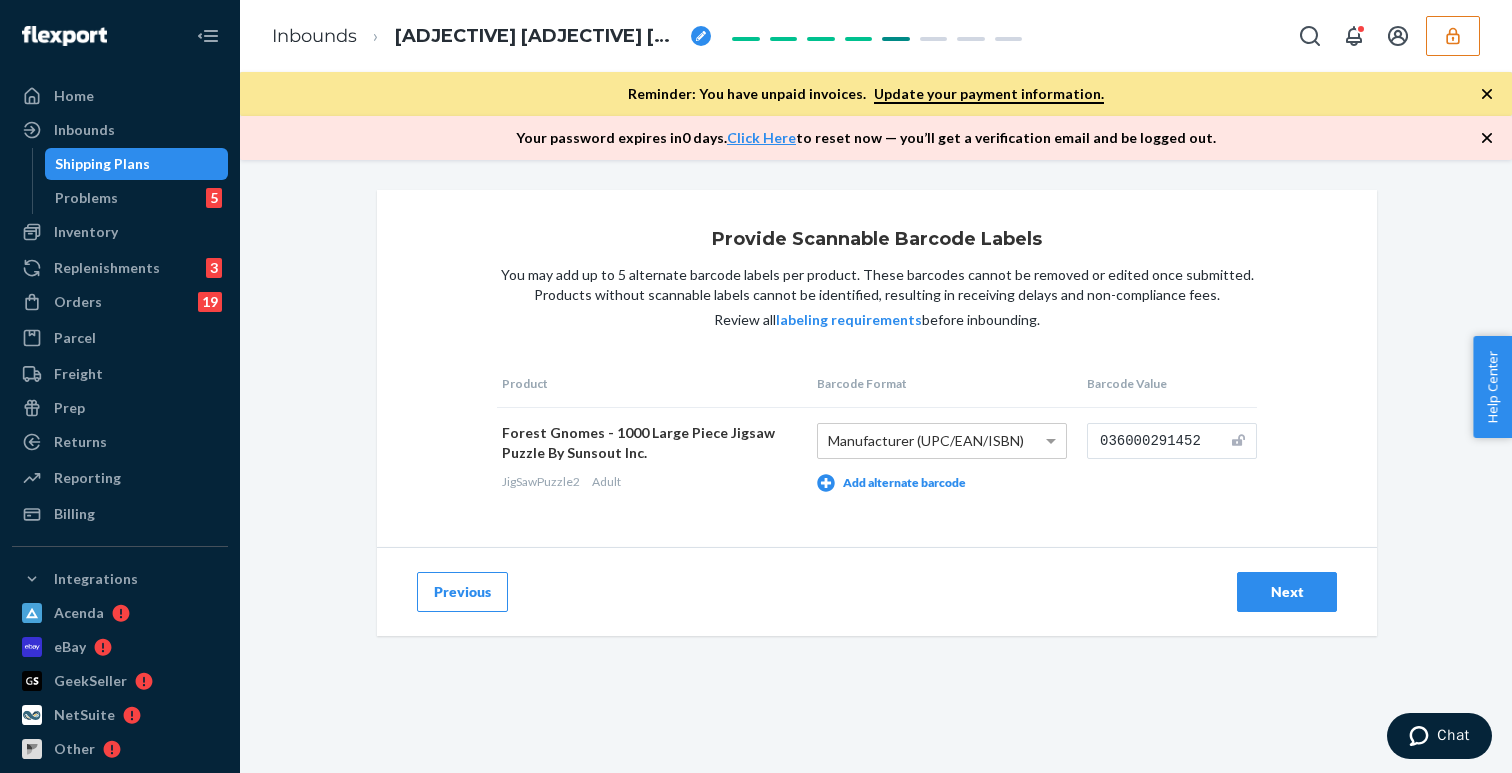 type on "036000291452" 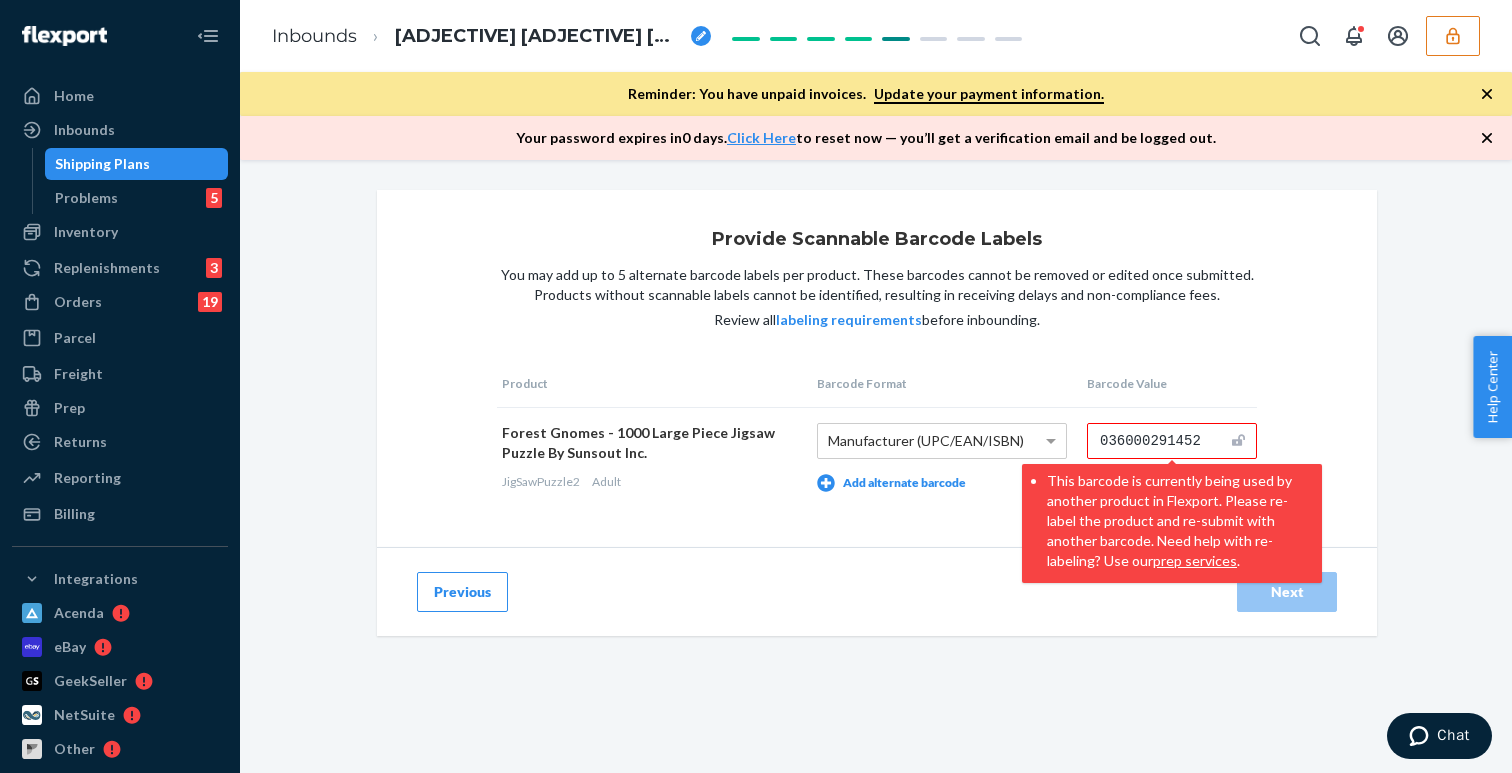 click on "036000291452" at bounding box center [1172, 441] 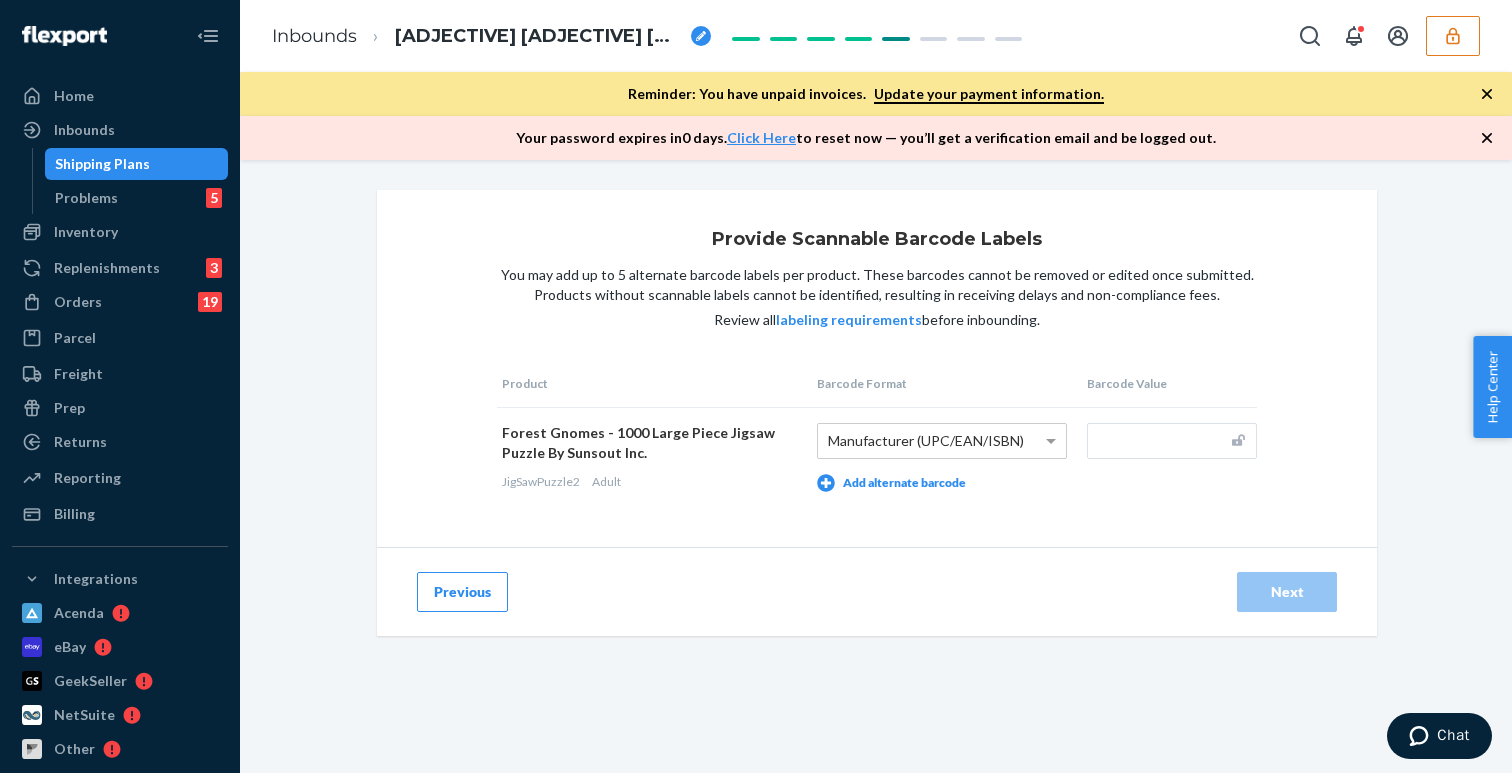 paste on "012345678905" 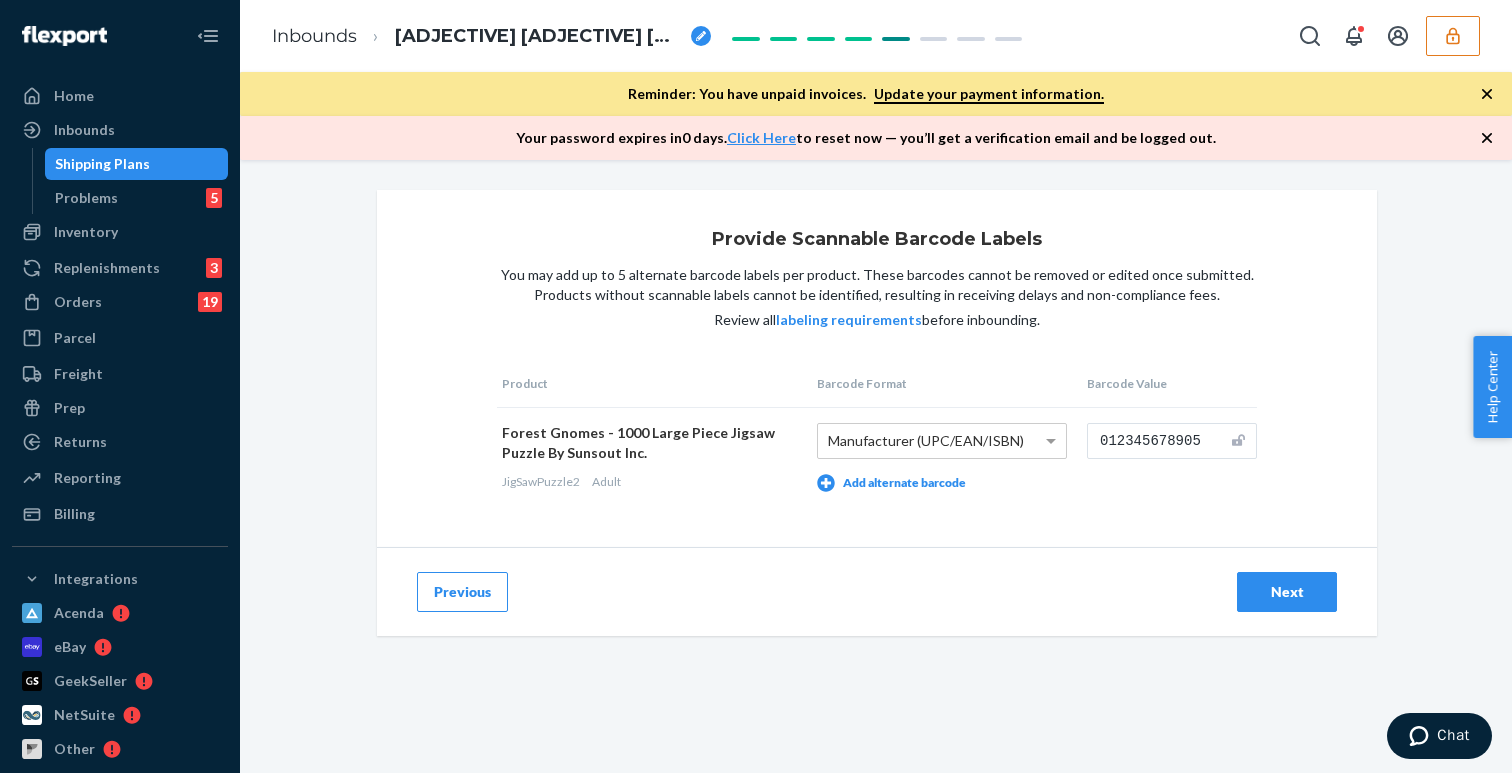 type on "012345678905" 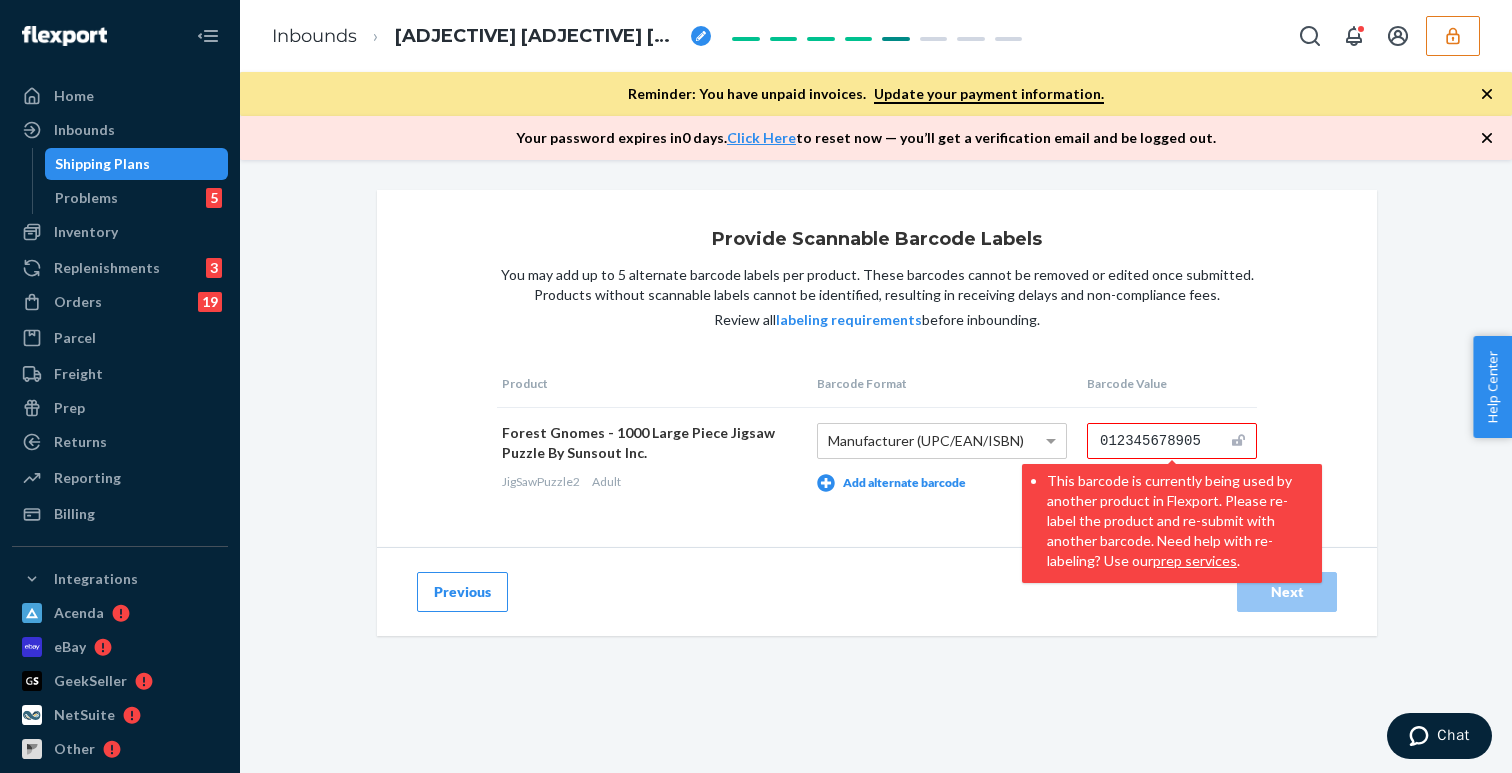click on "This barcode is currently being used by another product in Flexport. Please re-label the product and re-submit with another barcode. Need help with re-labeling? Use our  prep services ." at bounding box center [1179, 518] 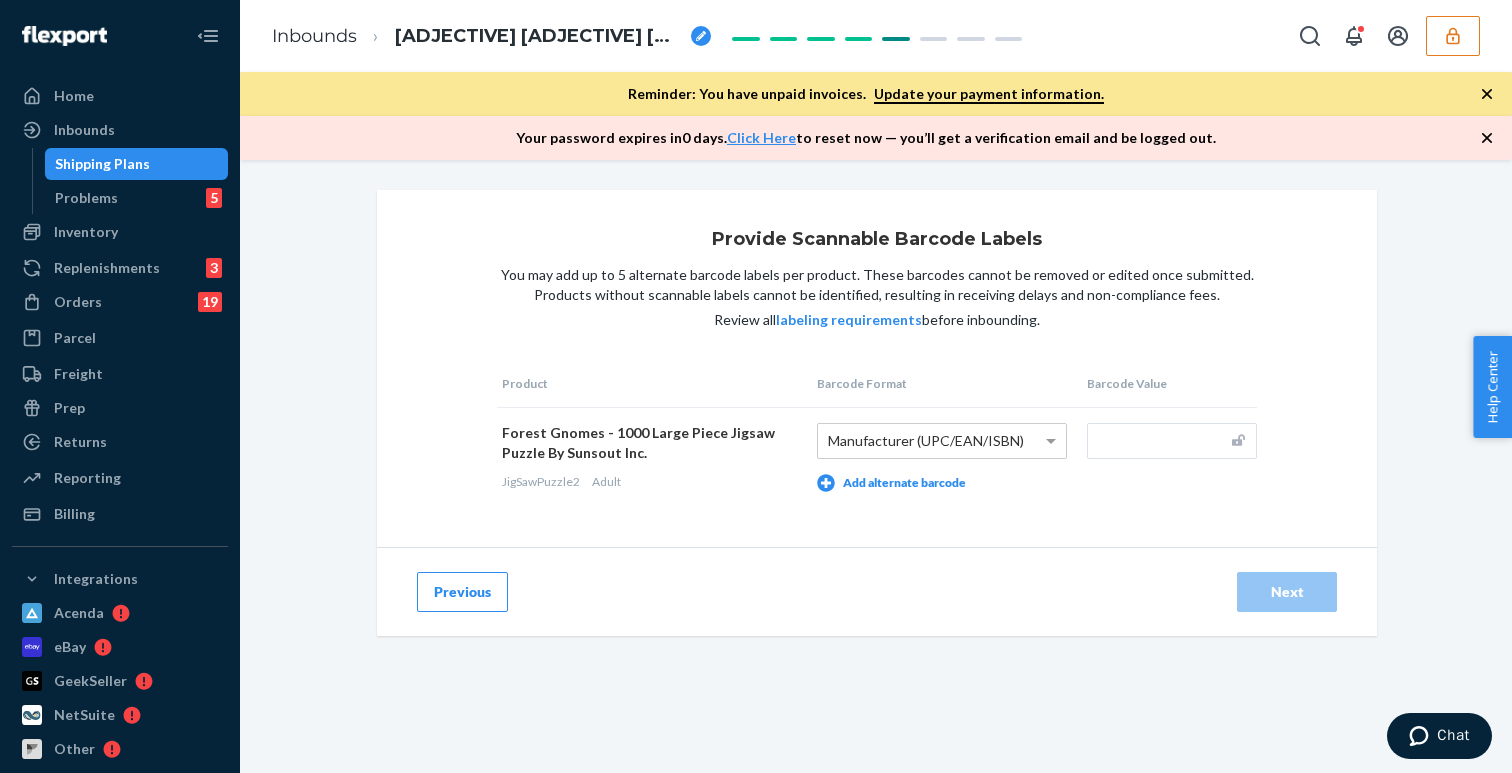 paste on "123456789104" 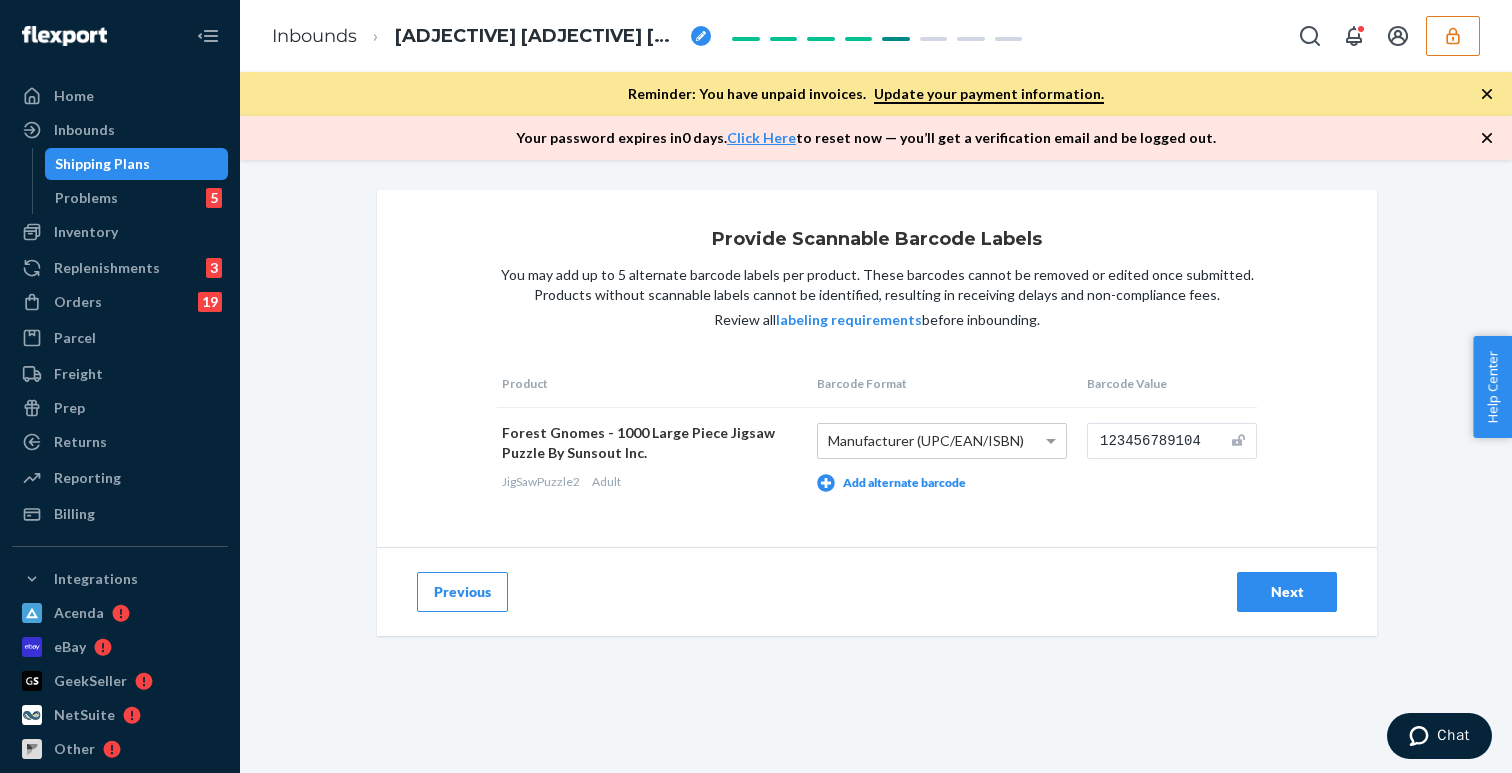 type on "123456789104" 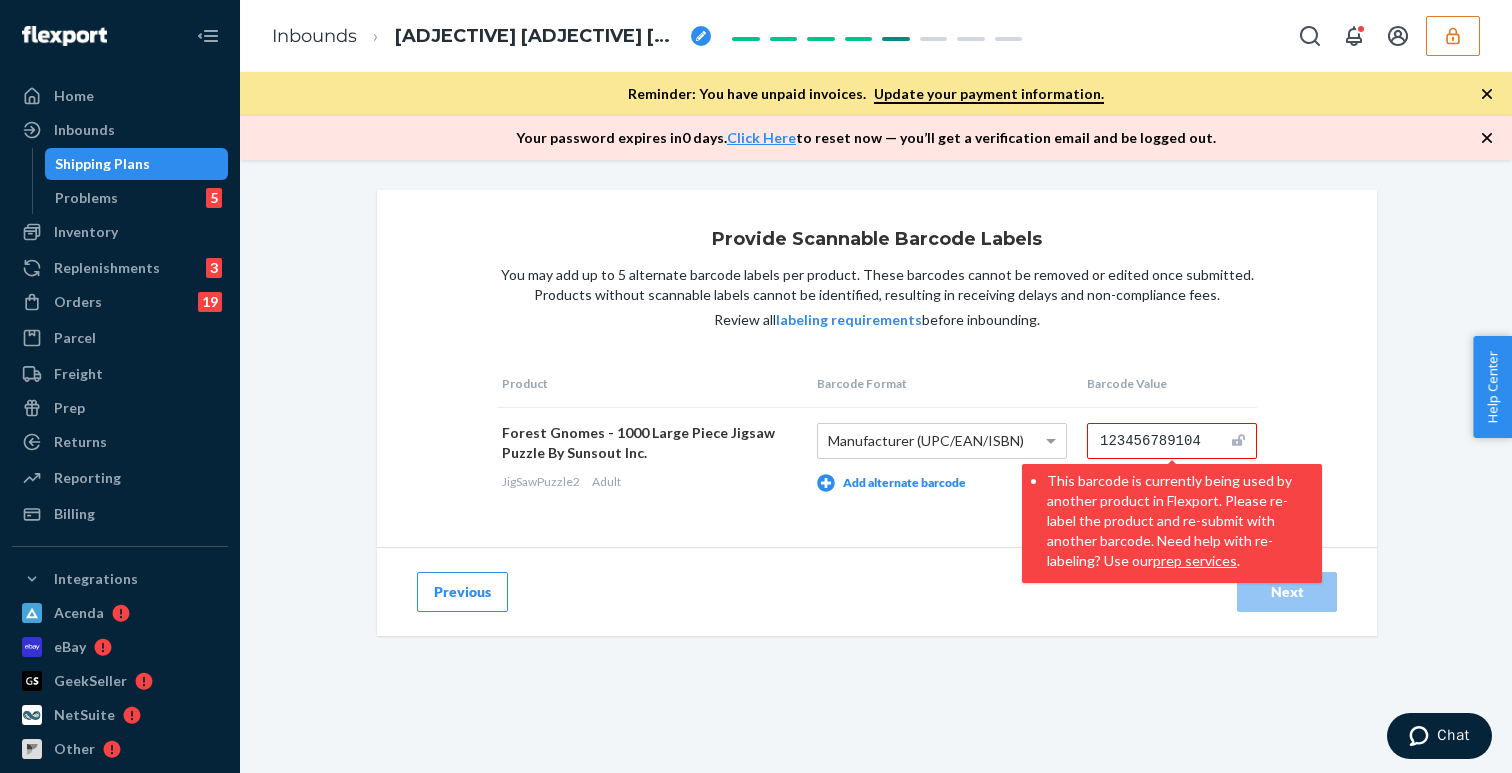 click on "123456789104" at bounding box center [1172, 441] 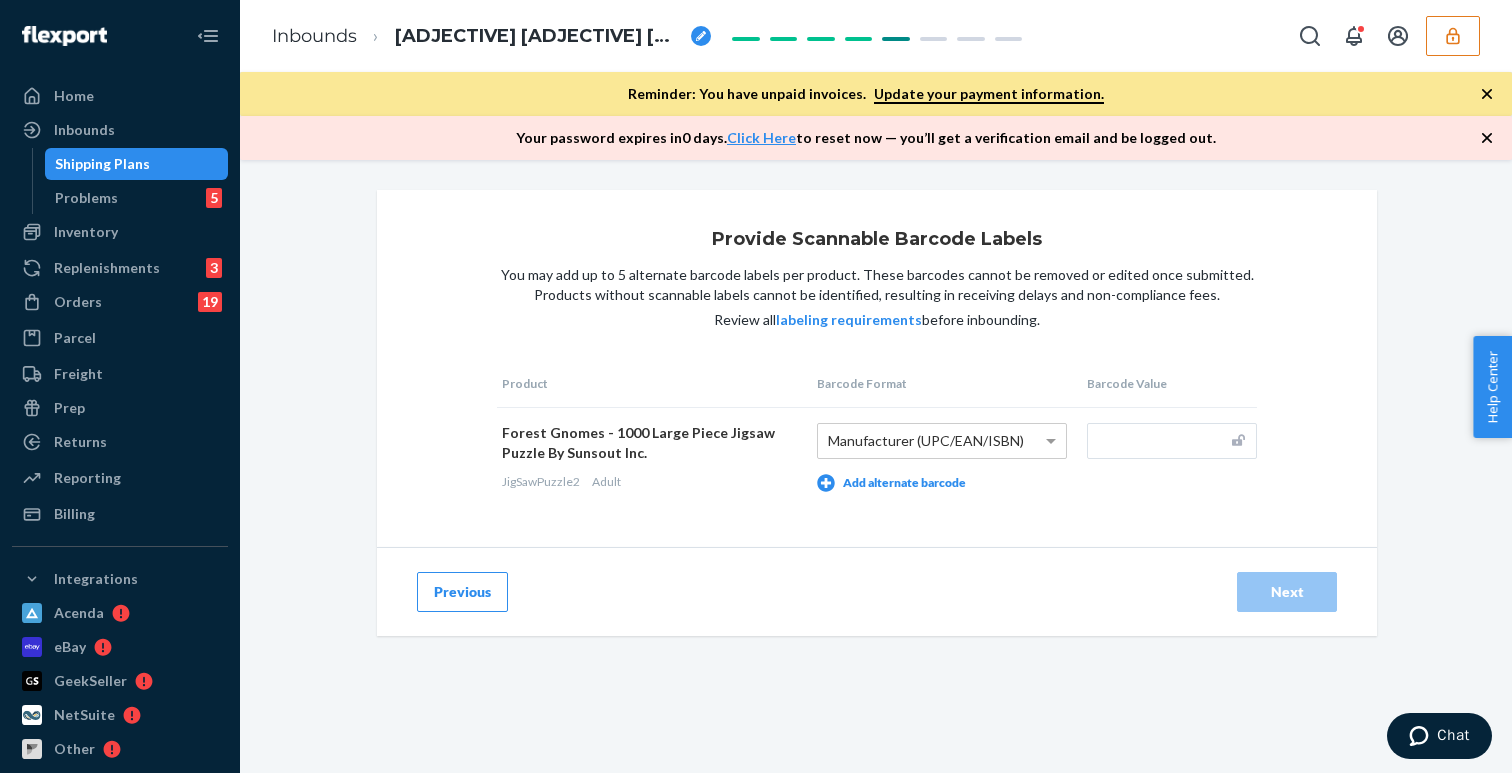 paste on "070847023943" 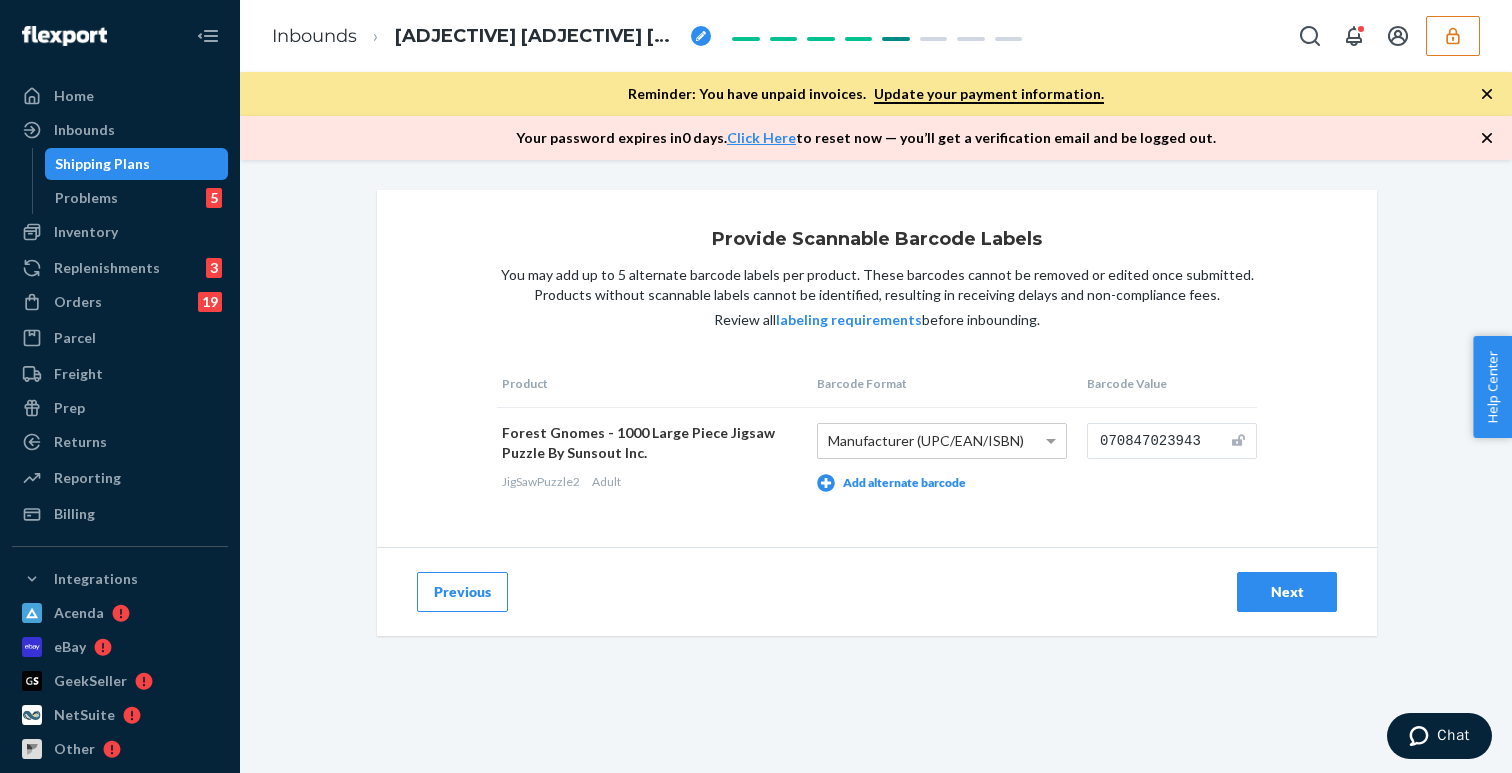 type on "070847023943" 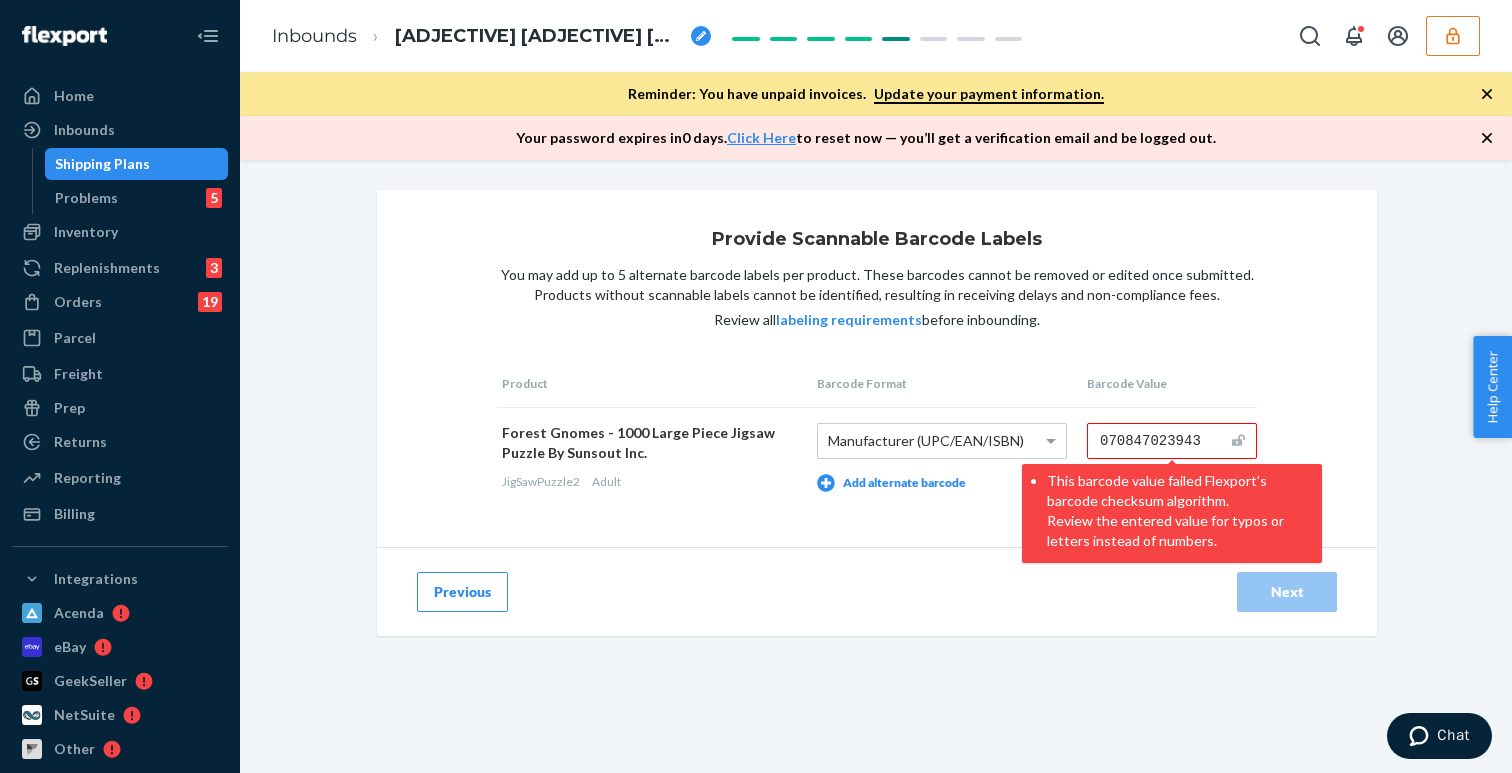 click on "070847023943" at bounding box center (1172, 441) 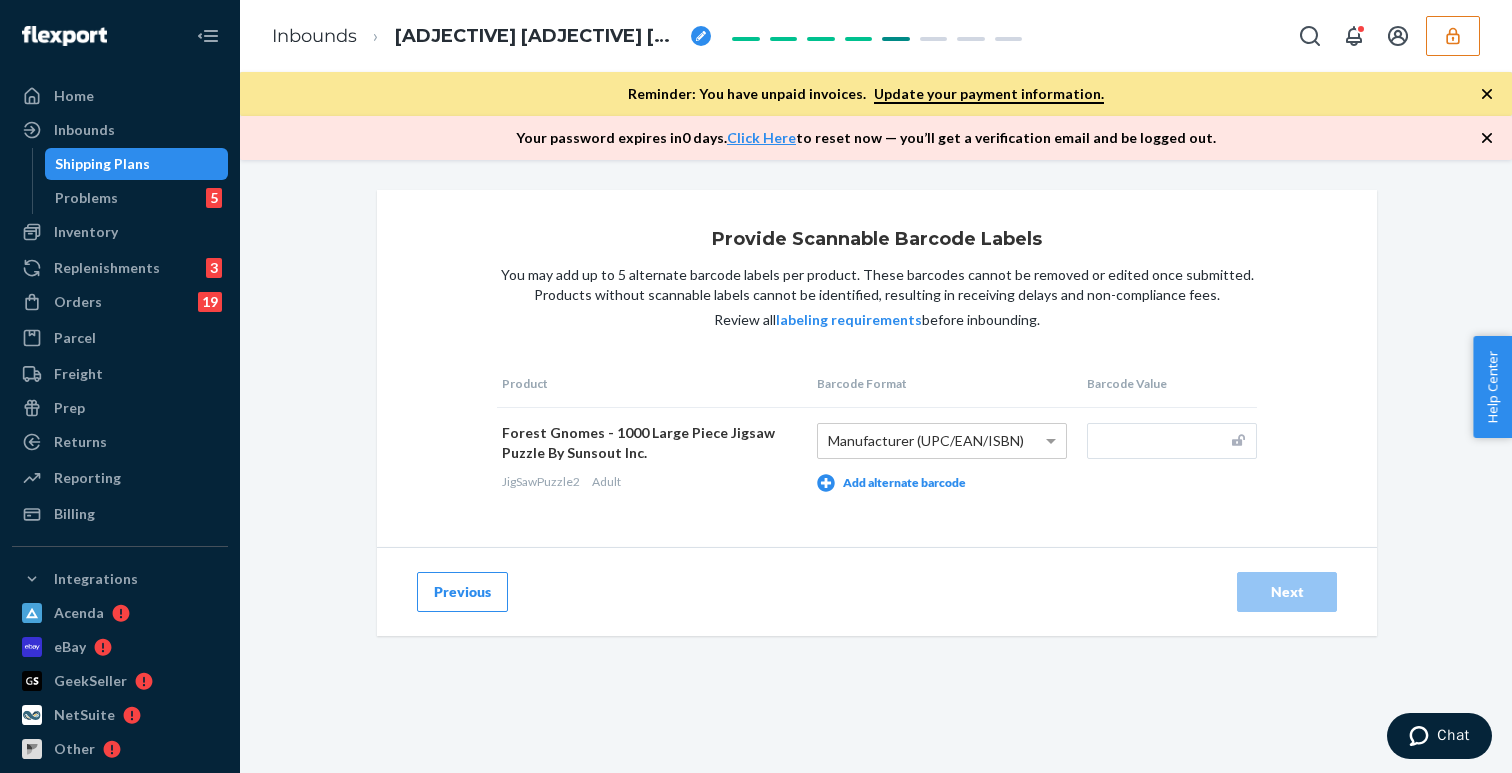 paste on "042100005264" 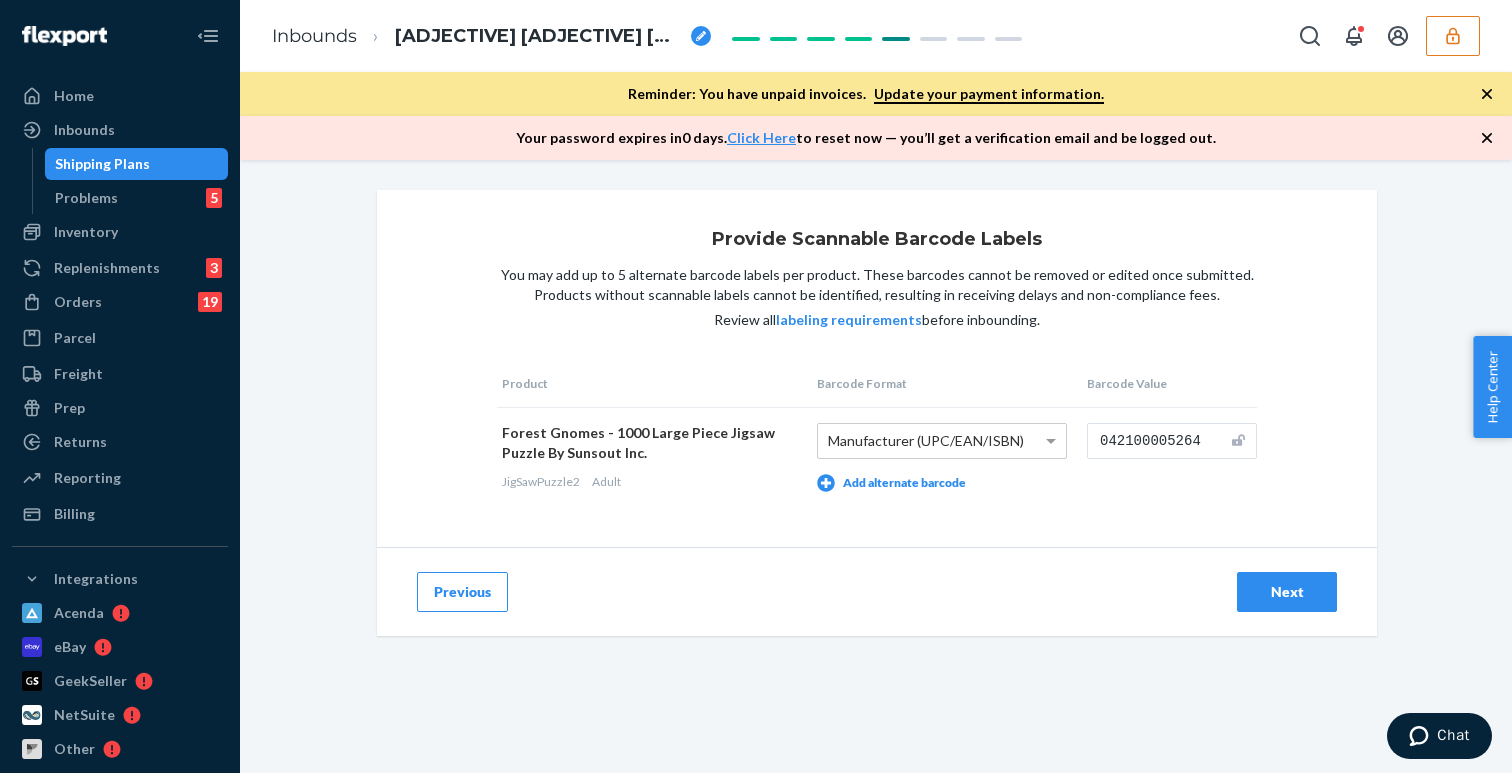 type on "042100005264" 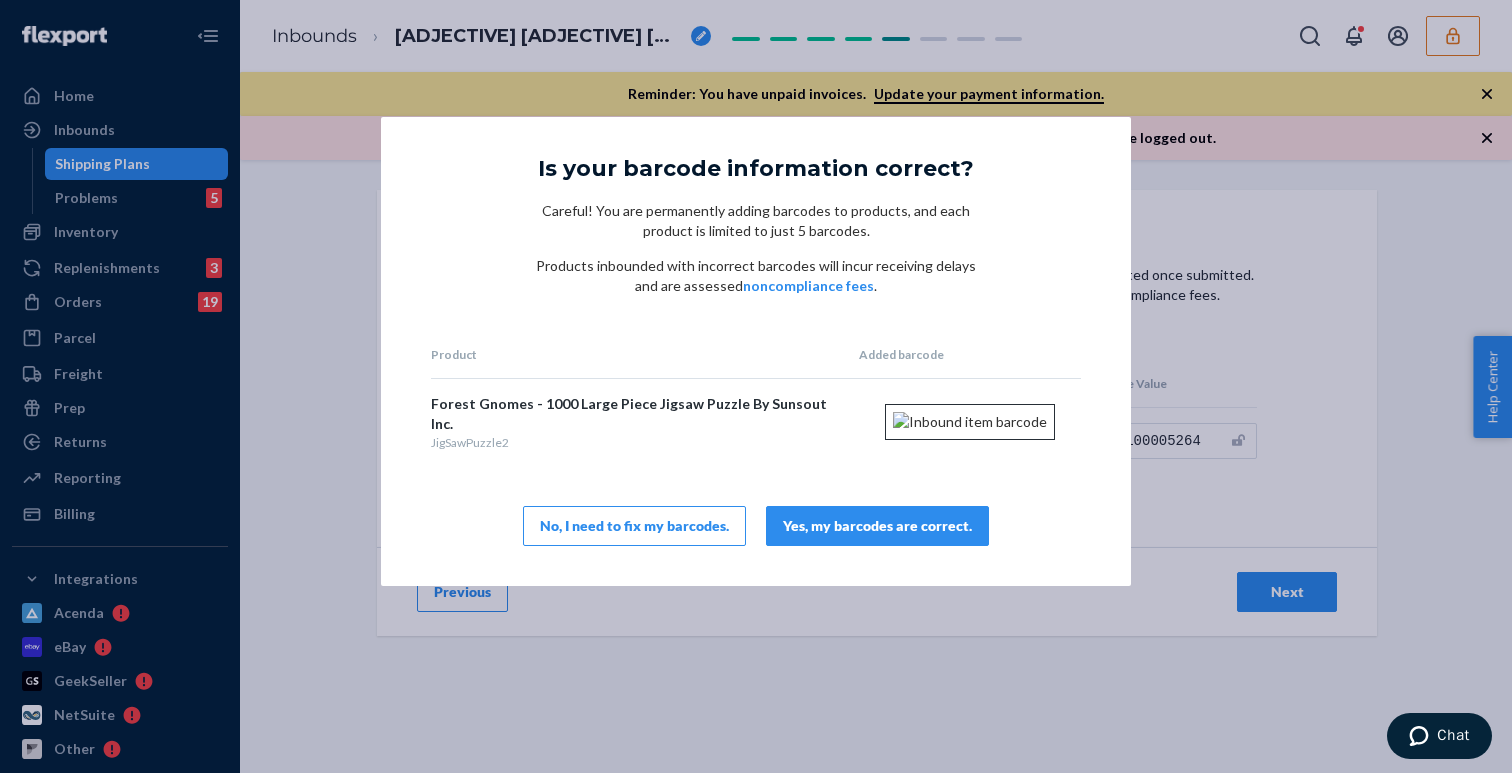 click at bounding box center [970, 422] 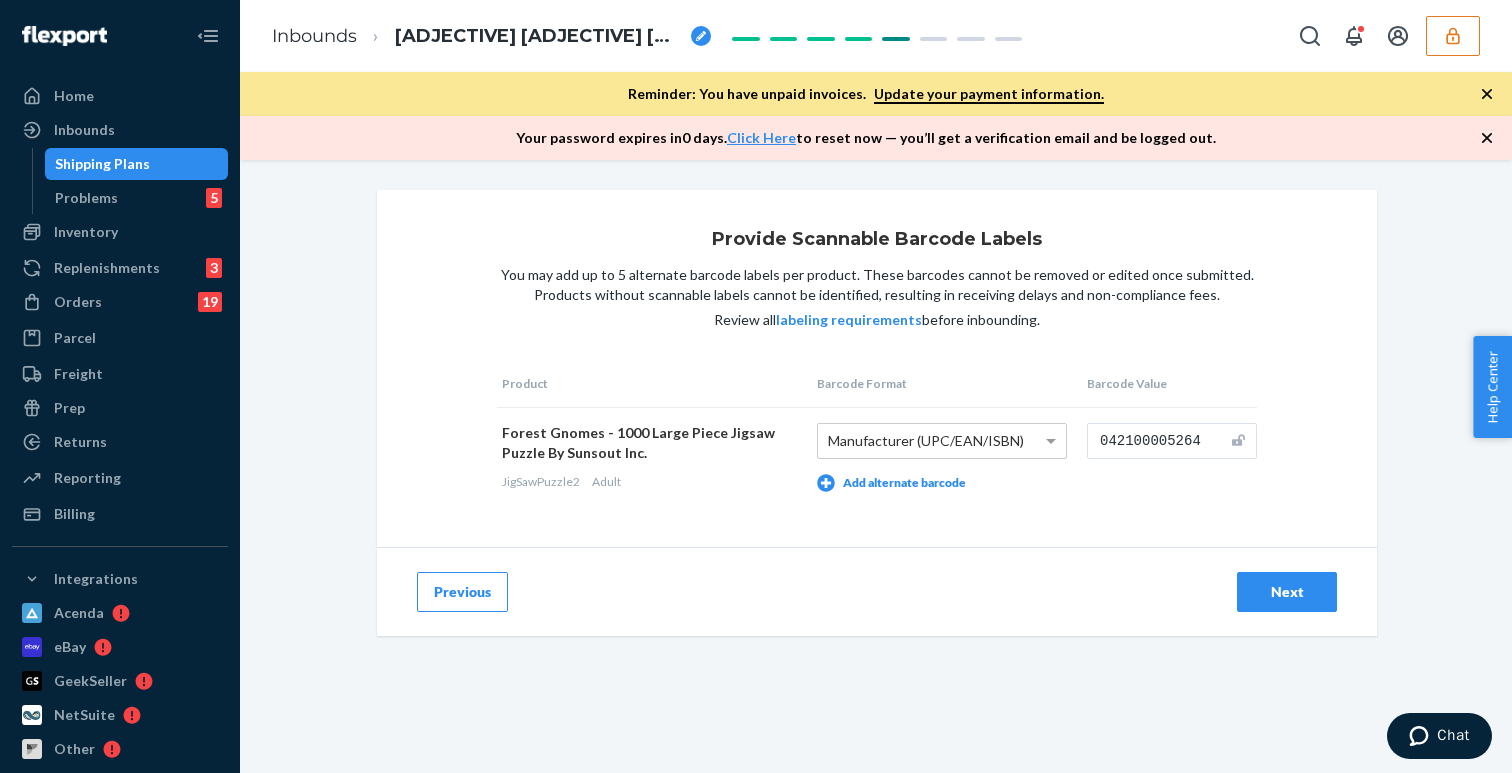 click on "Next" at bounding box center (1287, 592) 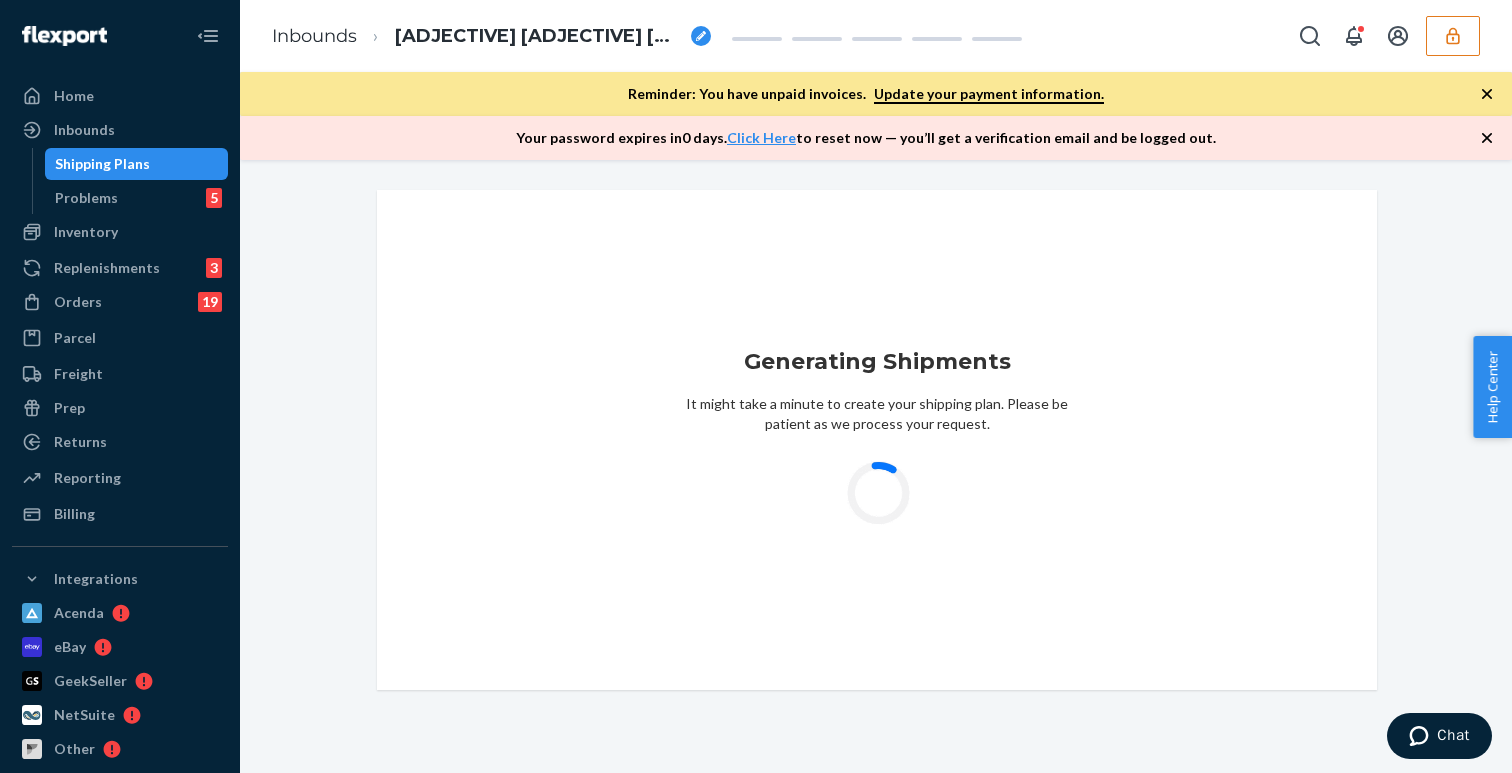 click at bounding box center (877, 492) 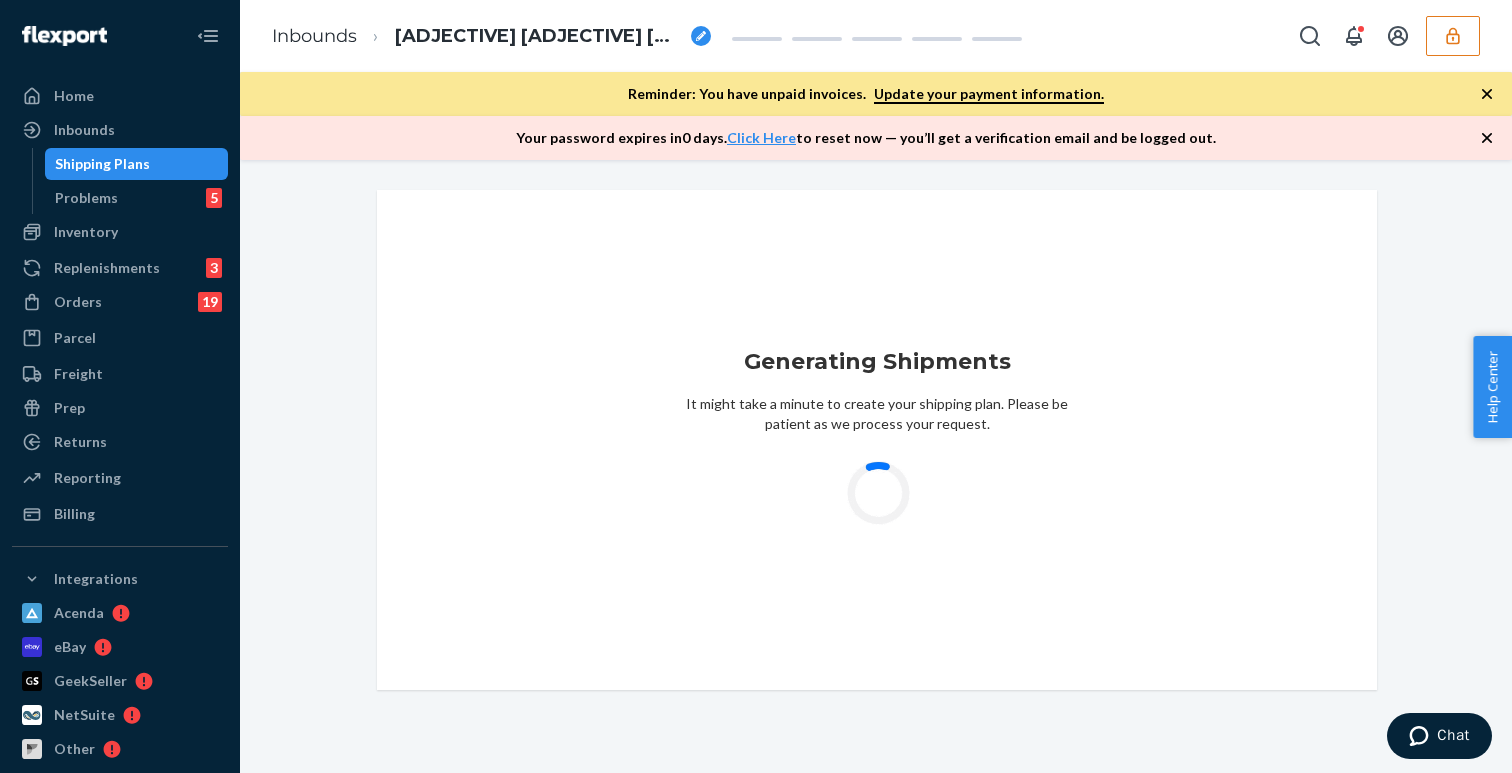 click at bounding box center (1453, 36) 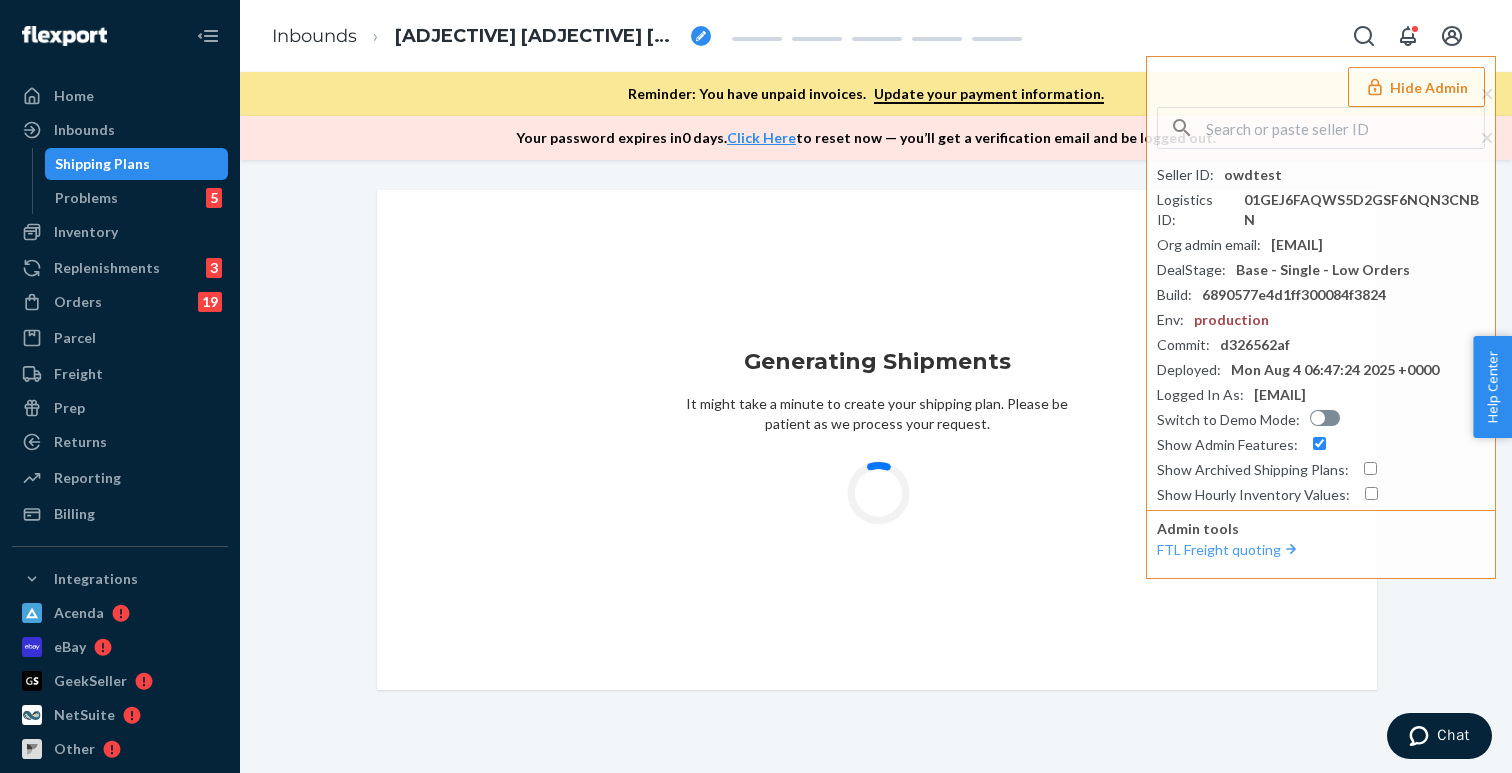 click on "Generating Shipments It might take a minute to create your shipping plan. Please be patient as we process your request." at bounding box center (877, 440) 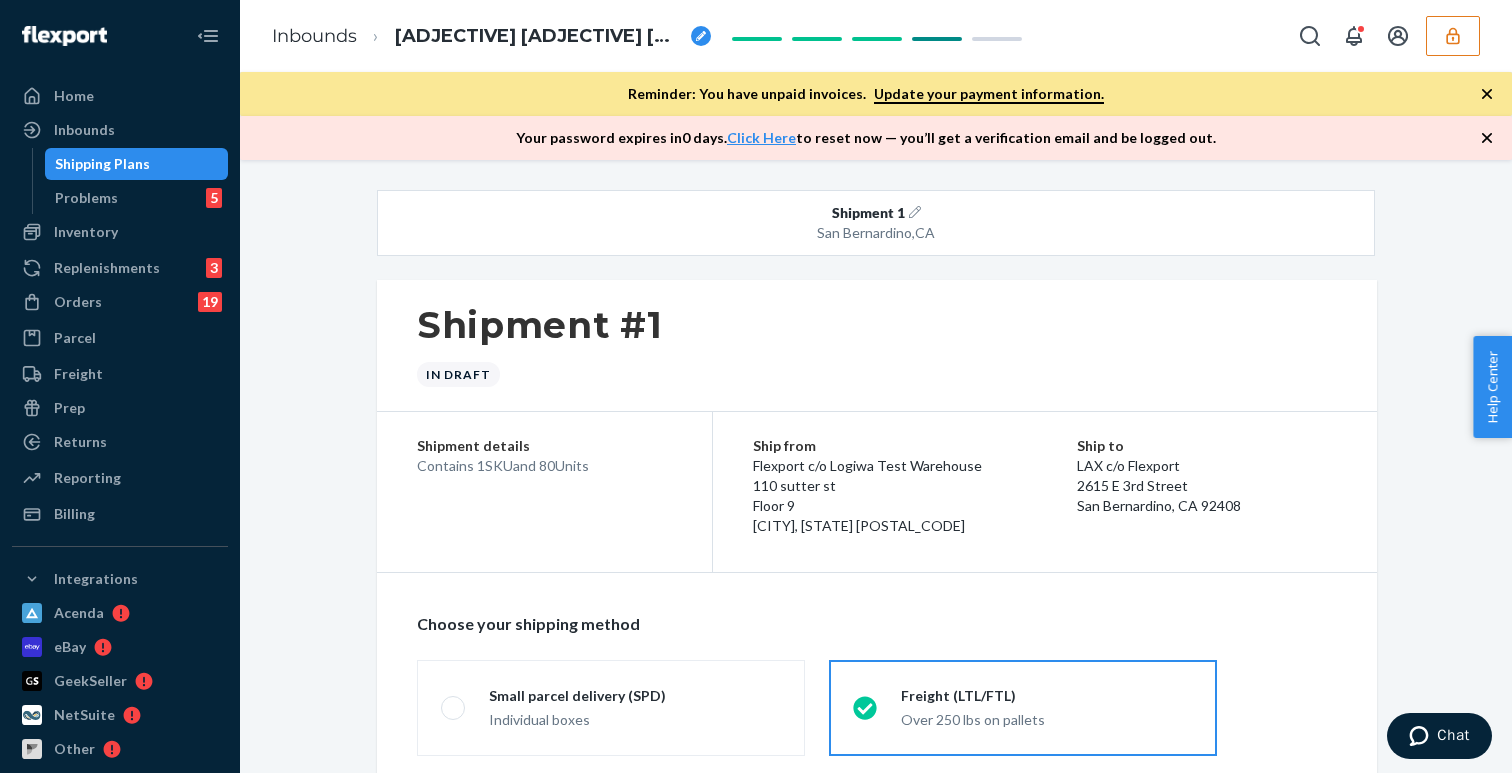 radio on "true" 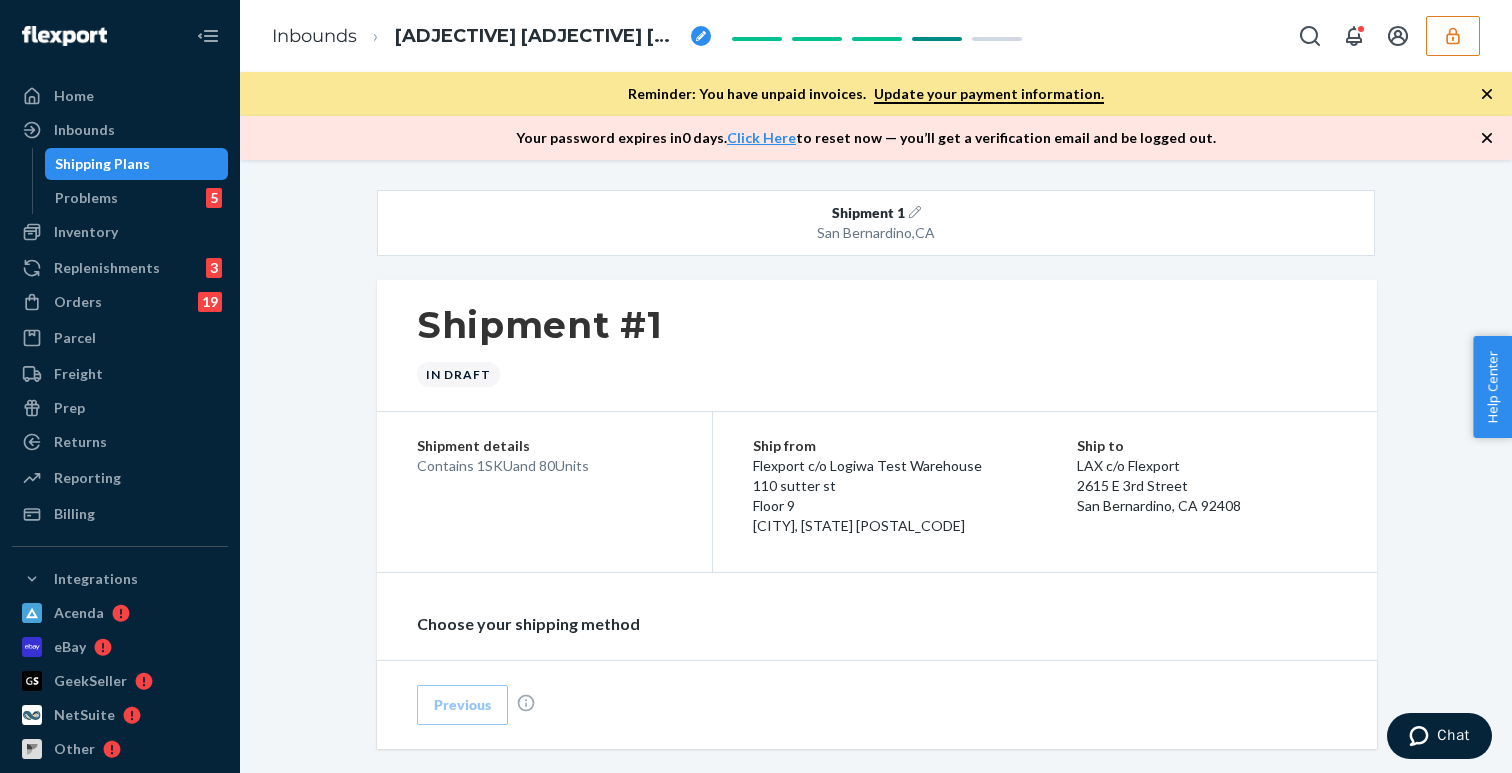 click on "Shipment 1 San Bernardino ,  CA Shipment #1 In draft Shipment details Contains 1  SKU  and 80  Units Ship from Flexport c/o Logiwa Test Warehouse
110 sutter st
Floor 9
[CITY], [STATE] Ship to LAX c/o Flexport 2615 E 3rd Street
San Bernardino, CA 92408 Choose your shipping method Small parcel delivery (SPD) Individual boxes Freight (LTL/FTL) Over 250 lbs on pallets Choose your carrier Flexport Partner Recommended Hassle free, transparent tracking Your carrier Use your own transportation Flexport's small parcel delivery does not support large shipments over 250 lbs. Please use LTL or FTL pallet delivery, or your own rates. 1 Shipment Packages and Boxes SKU Total Qty # per Box # of Boxes Boxed Qty Box Weight (lb) Box Dimensions (in) Remove configuration Forest Gnomes - 1000 Large Piece Jigsaw Puzzle By Sunsout Inc. JigSawPuzzle2 80 10 8 80 x x Add another box config 1  product  boxed ,  0 lbs total You can modify your box configurations by  uploading a file Save Confirm and estimate cost 2 3 4 5 Previous" at bounding box center (876, 1169) 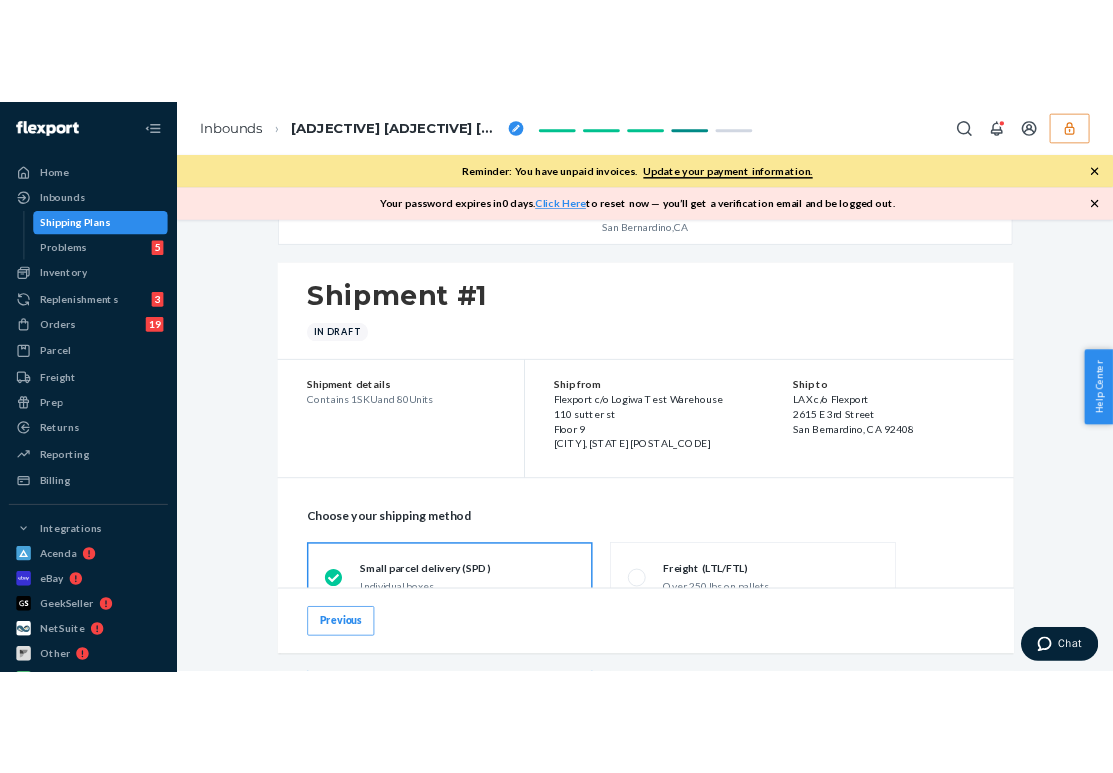 scroll, scrollTop: 0, scrollLeft: 0, axis: both 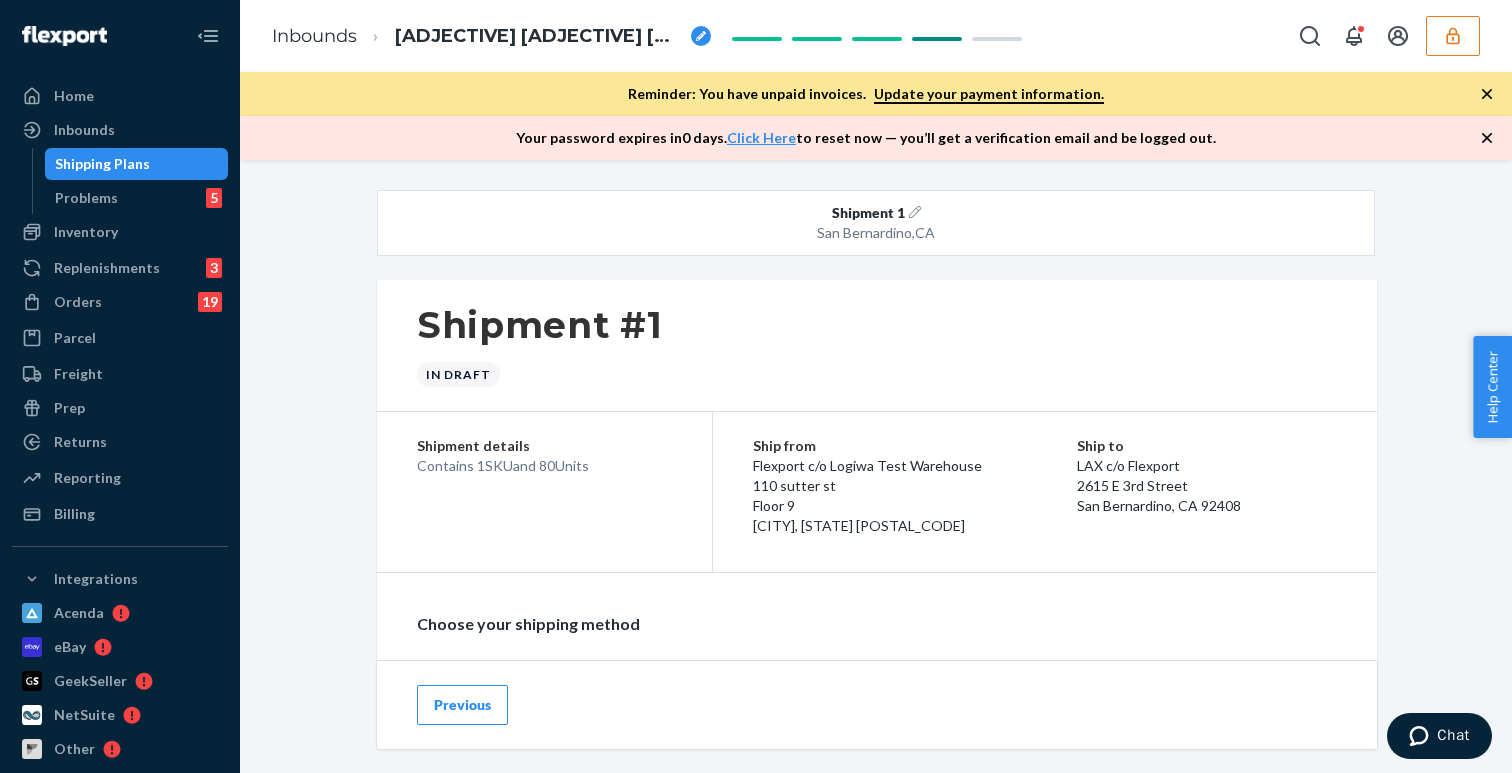 click on "Shipment 1 San Bernardino ,  CA Shipment #1 In draft Shipment details Contains 1  SKU  and 80  Units Ship from Flexport c/o Logiwa Test Warehouse
110 sutter st
Floor 9
[CITY], [STATE] Ship to LAX c/o Flexport 2615 E 3rd Street
San Bernardino, CA 92408 Choose your shipping method Small parcel delivery (SPD) Individual boxes Freight (LTL/FTL) Over 250 lbs on pallets Choose your carrier Flexport Partner Recommended Hassle free, transparent tracking Your carrier Use your own transportation Flexport's small parcel delivery does not support large shipments over 250 lbs. Please use LTL or FTL pallet delivery, or your own rates. 1 Shipment Packages and Boxes SKU Total Qty # per Box # of Boxes Boxed Qty Box Weight (lb) Box Dimensions (in) Remove configuration Forest Gnomes - 1000 Large Piece Jigsaw Puzzle By Sunsout Inc. JigSawPuzzle2 80 10 8 80 x x Add another box config 1  product  boxed ,  0 lbs total You can modify your box configurations by  uploading a file Save Confirm and estimate cost 2 3 4 5 Previous" at bounding box center [876, 1169] 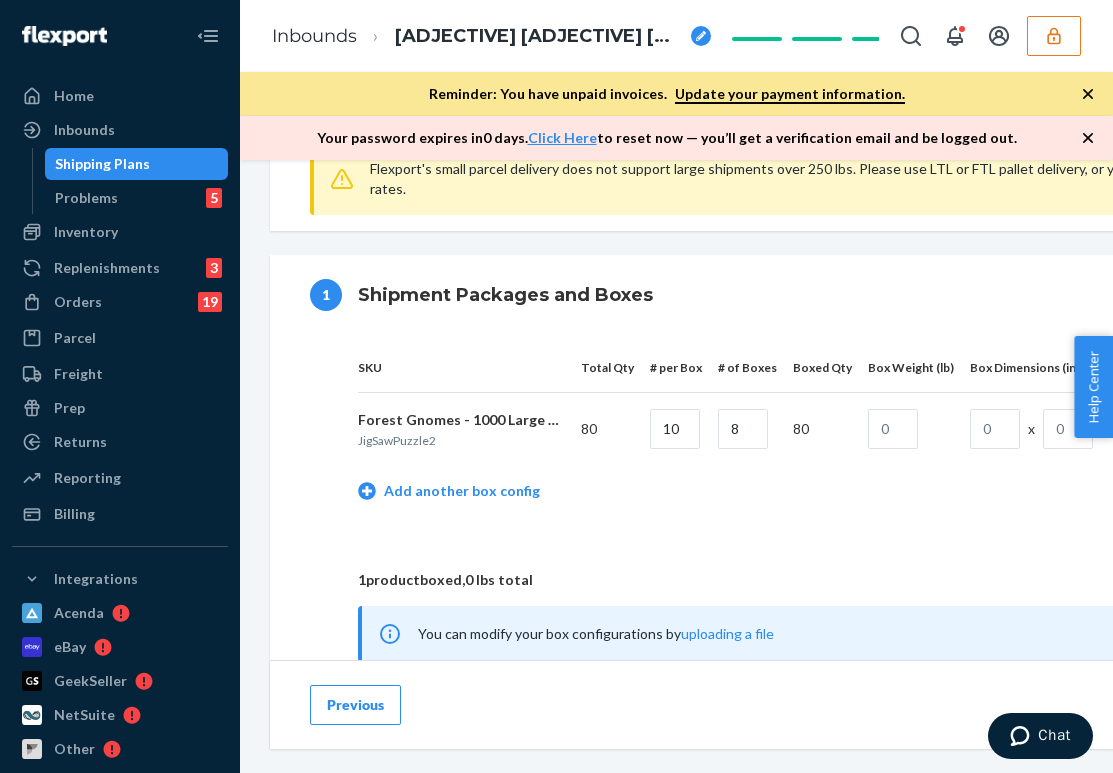 scroll, scrollTop: 869, scrollLeft: 0, axis: vertical 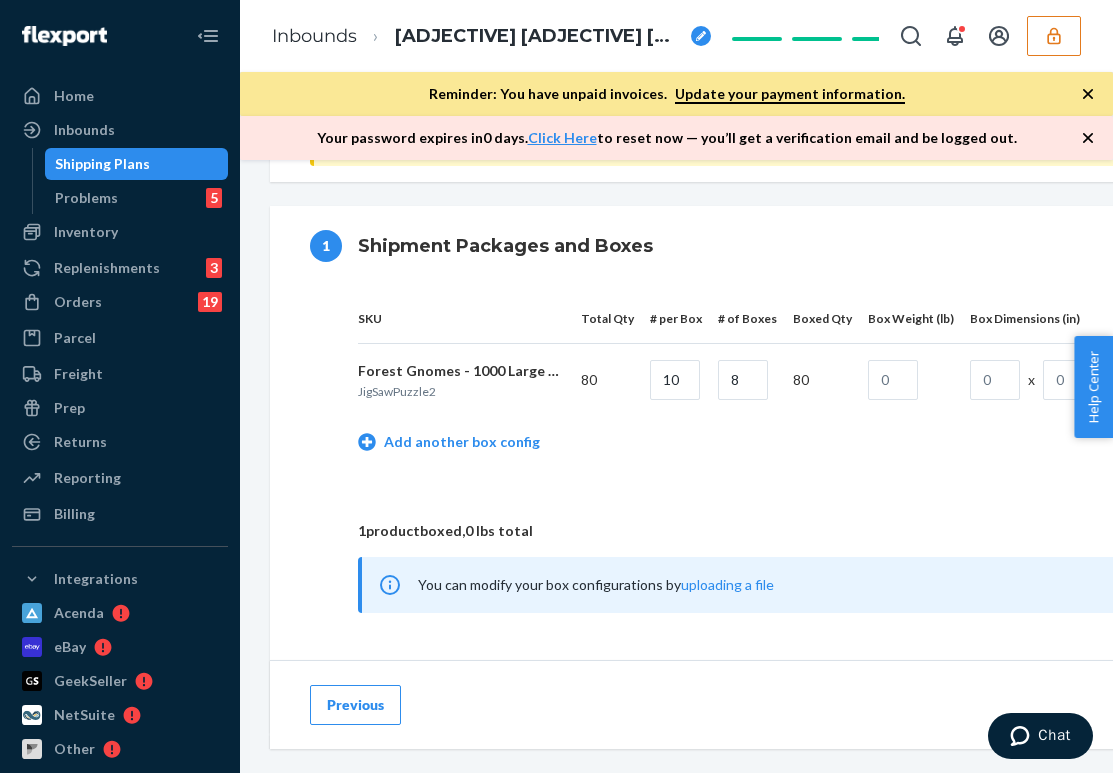 click on "SKU Total Qty # per Box # of Boxes Boxed Qty Box Weight (lb) Box Dimensions (in) Remove configuration Forest Gnomes - 1000 Large Piece Jigsaw Puzzle By Sunsout Inc. JigSawPuzzle2 80 10 8 80 x x Add another box config 1  product  boxed ,  0 lbs total You can modify your box configurations by  uploading a file Save Confirm and estimate cost Once confirmed, you will no longer be able to modify your shipment package configurations." at bounding box center [770, 497] 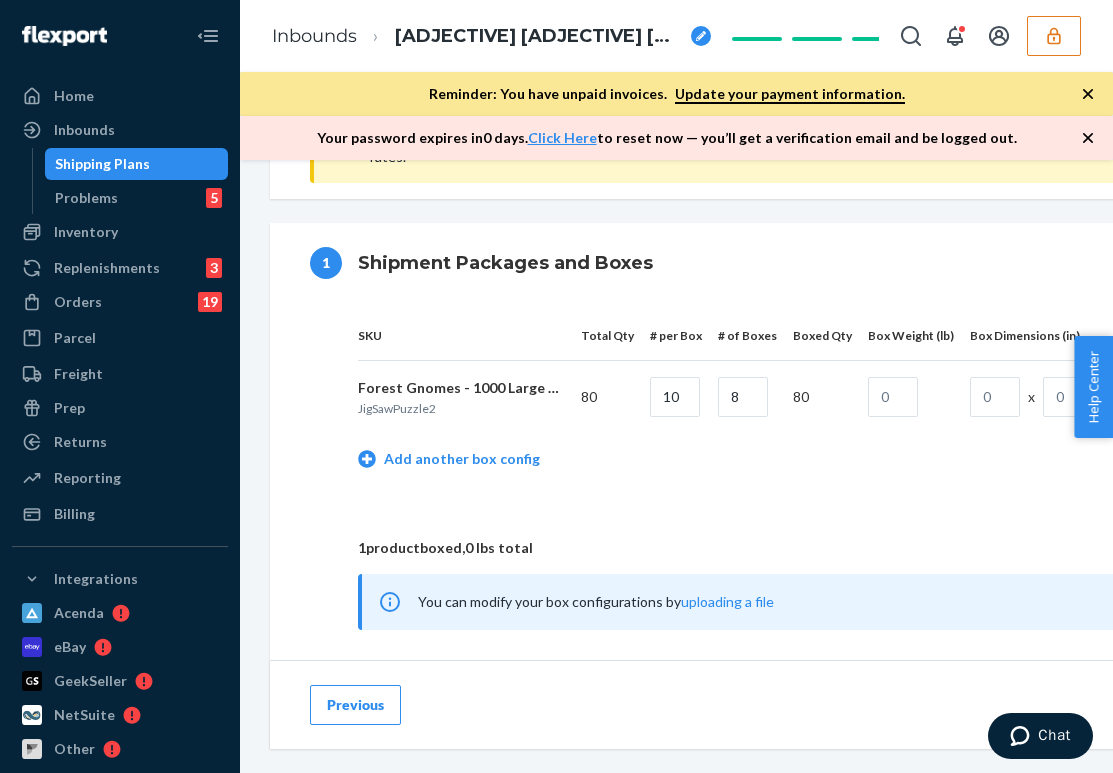 scroll, scrollTop: 876, scrollLeft: 0, axis: vertical 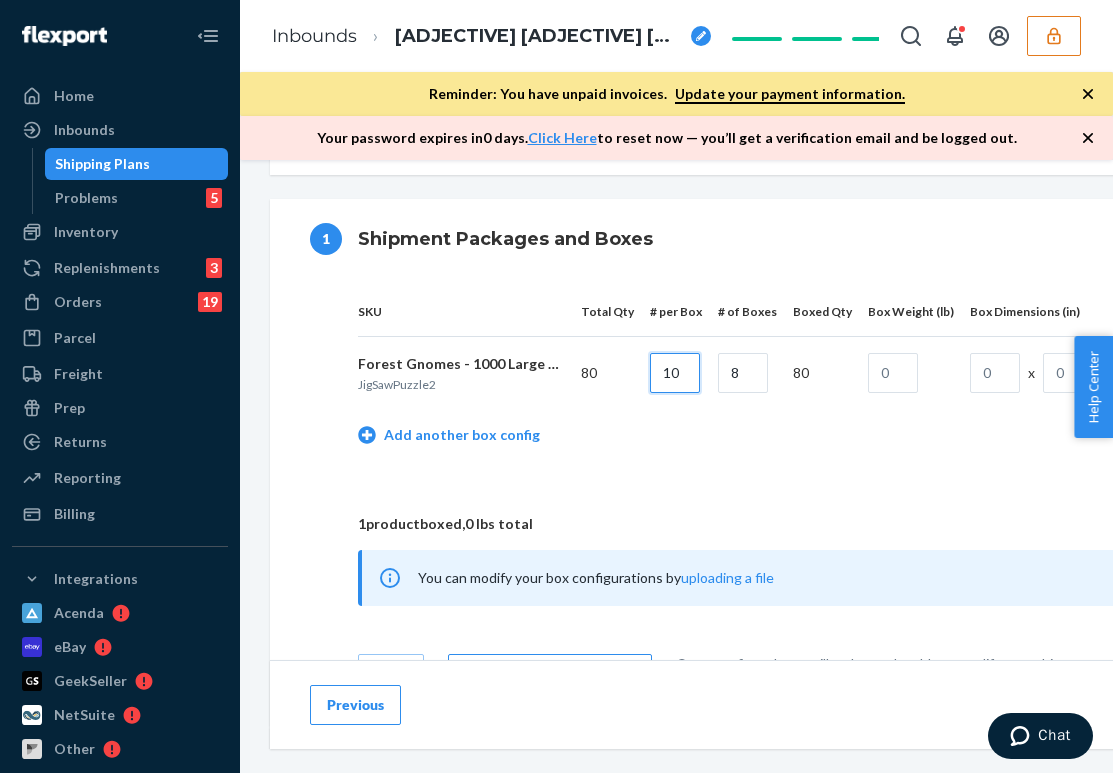 click on "10" at bounding box center (675, 373) 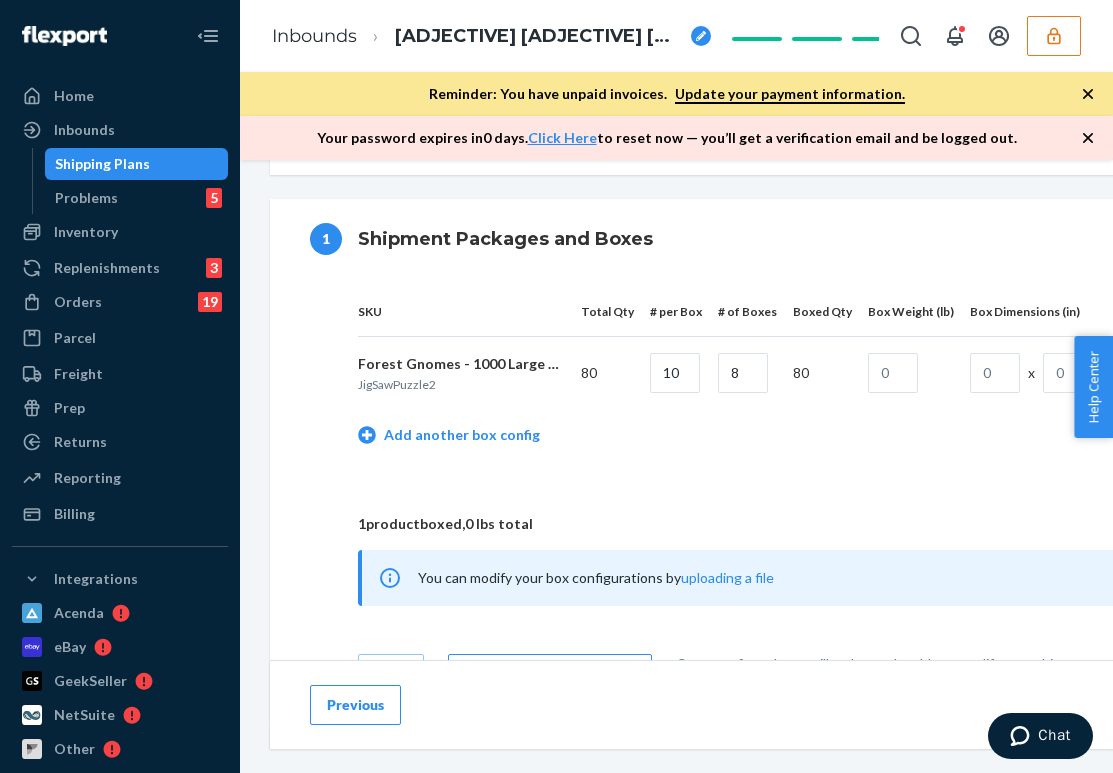click on "Add another box config" at bounding box center [770, 437] 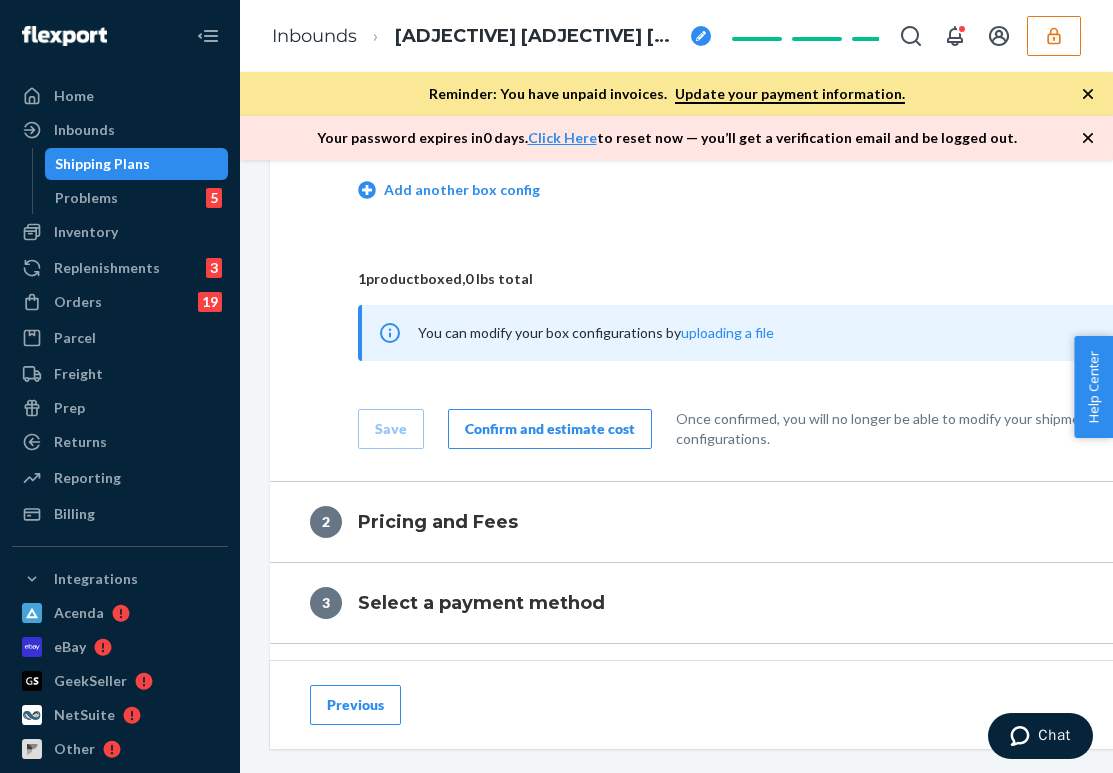 scroll, scrollTop: 1101, scrollLeft: 0, axis: vertical 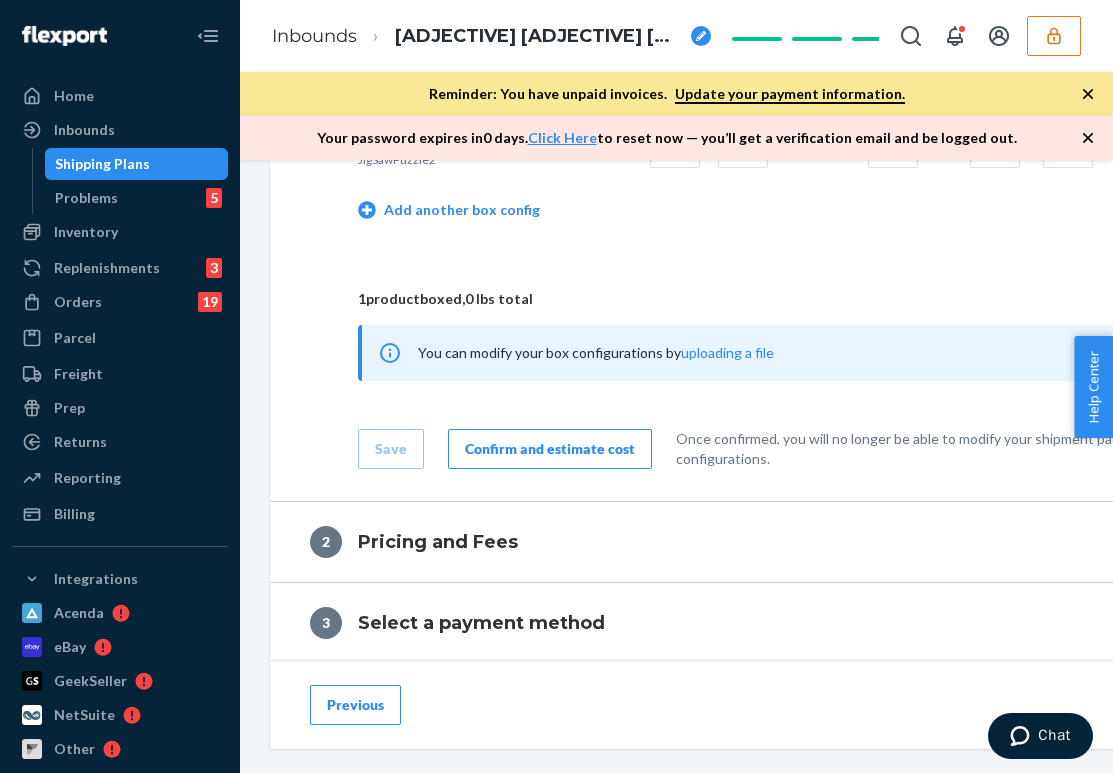 click on "Confirm and estimate cost" at bounding box center (550, 449) 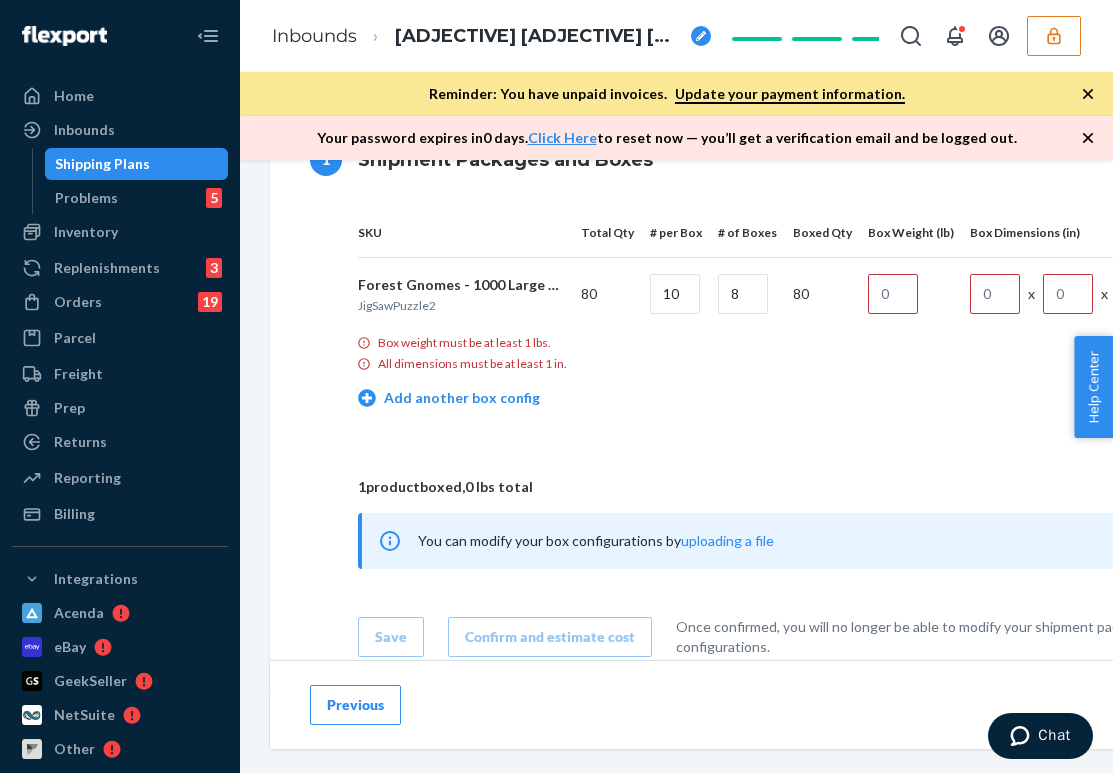 scroll, scrollTop: 931, scrollLeft: 0, axis: vertical 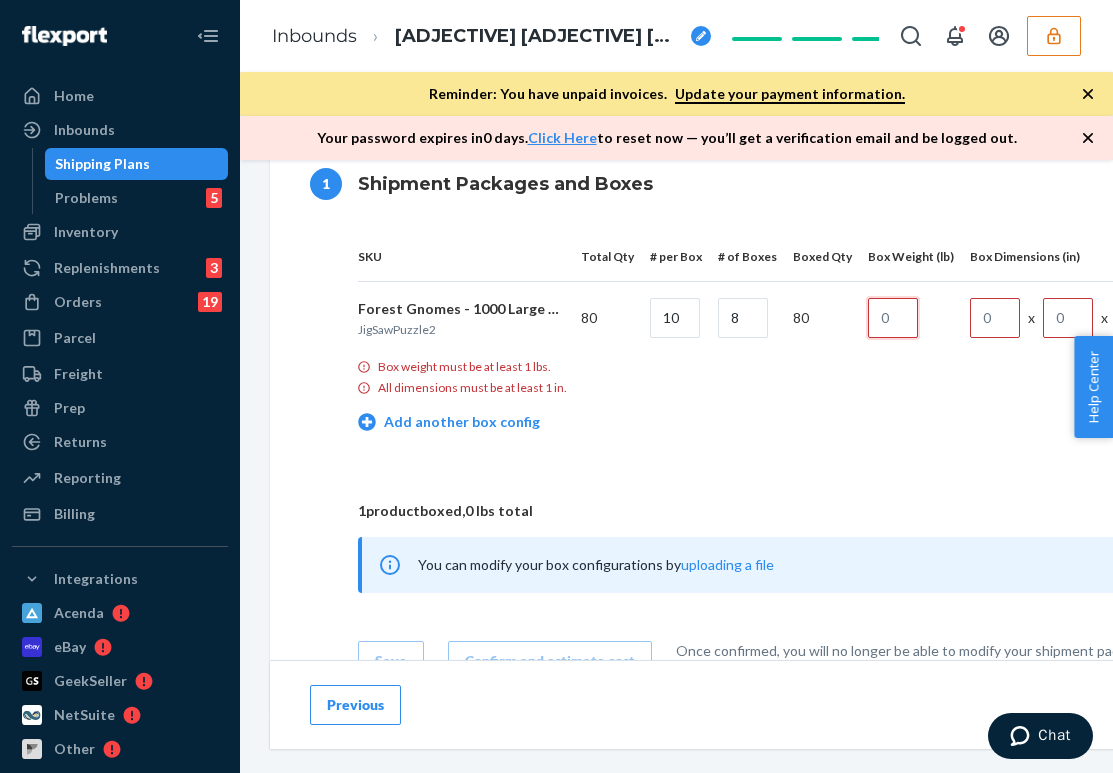 click at bounding box center (893, 318) 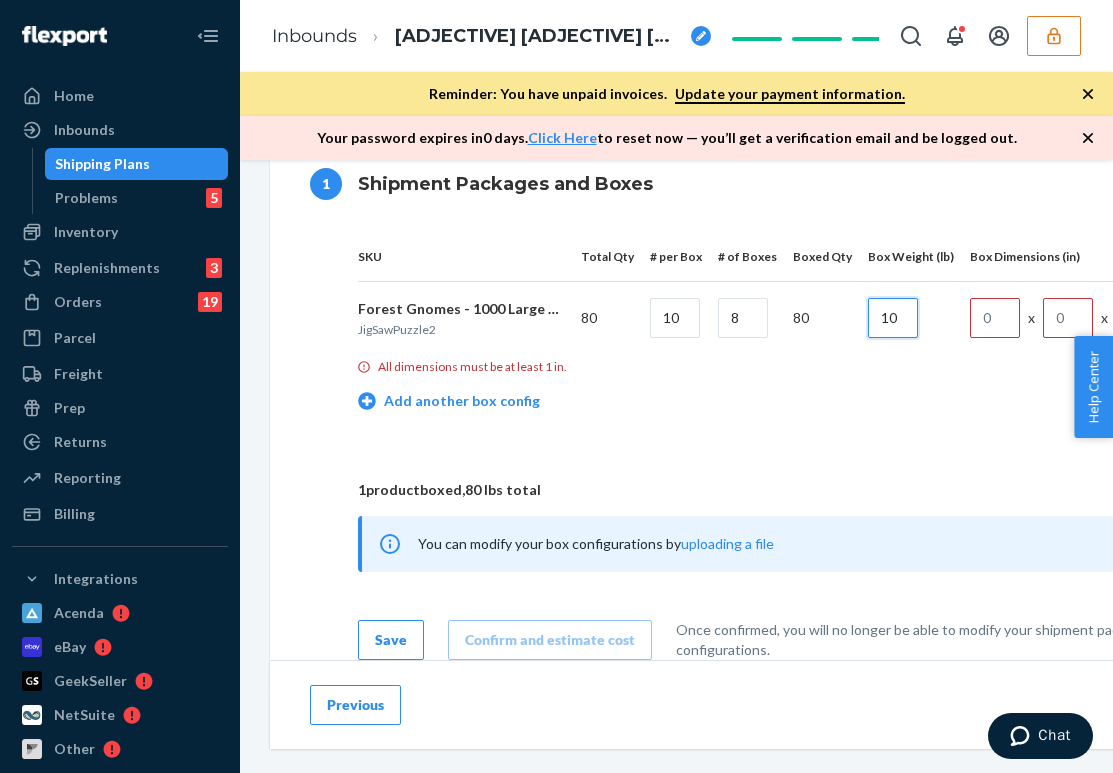 type on "10" 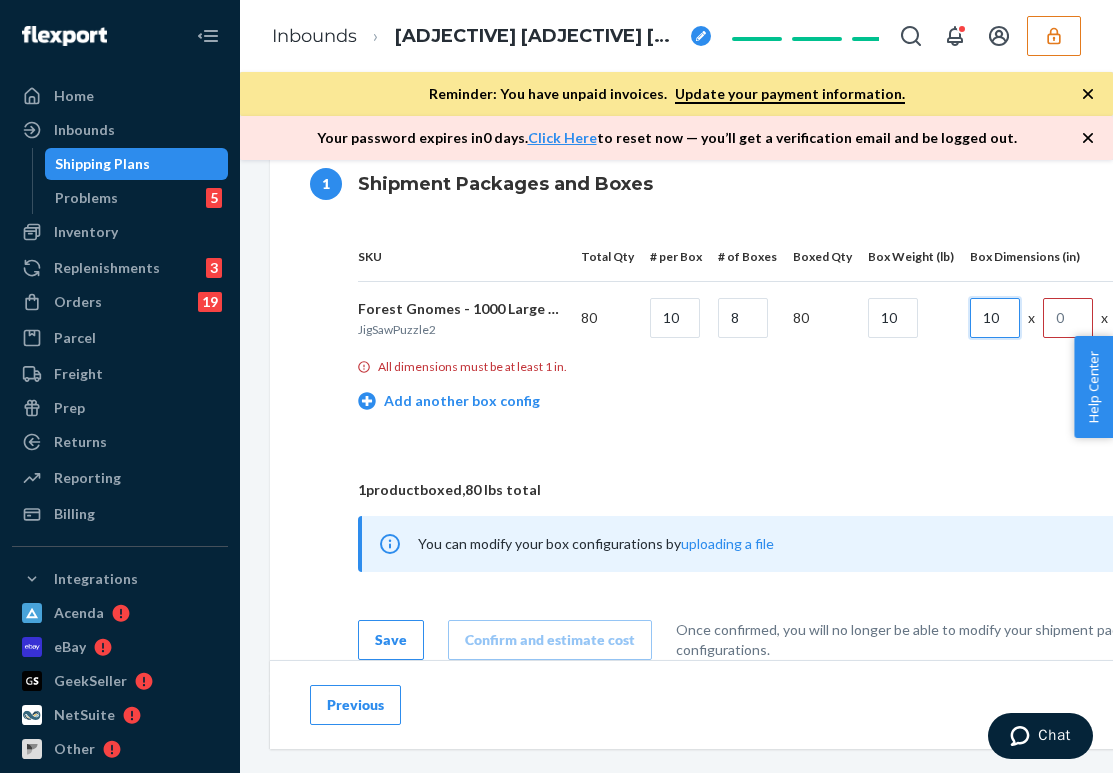 type on "10" 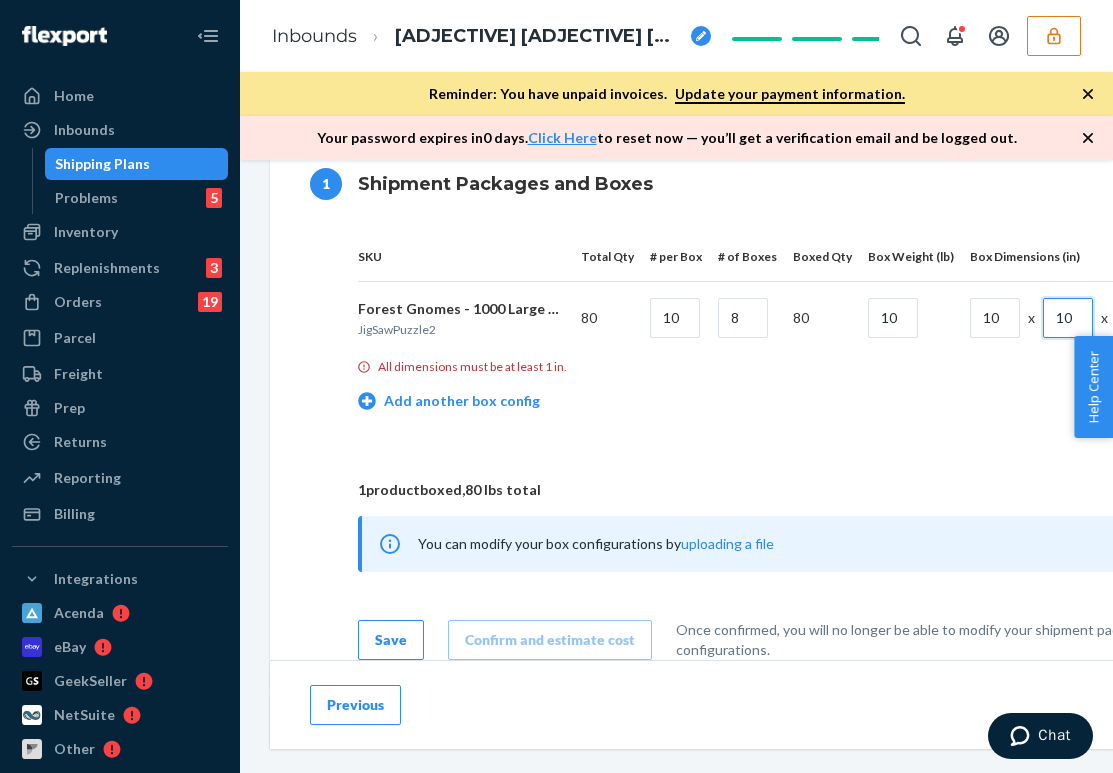 type on "10" 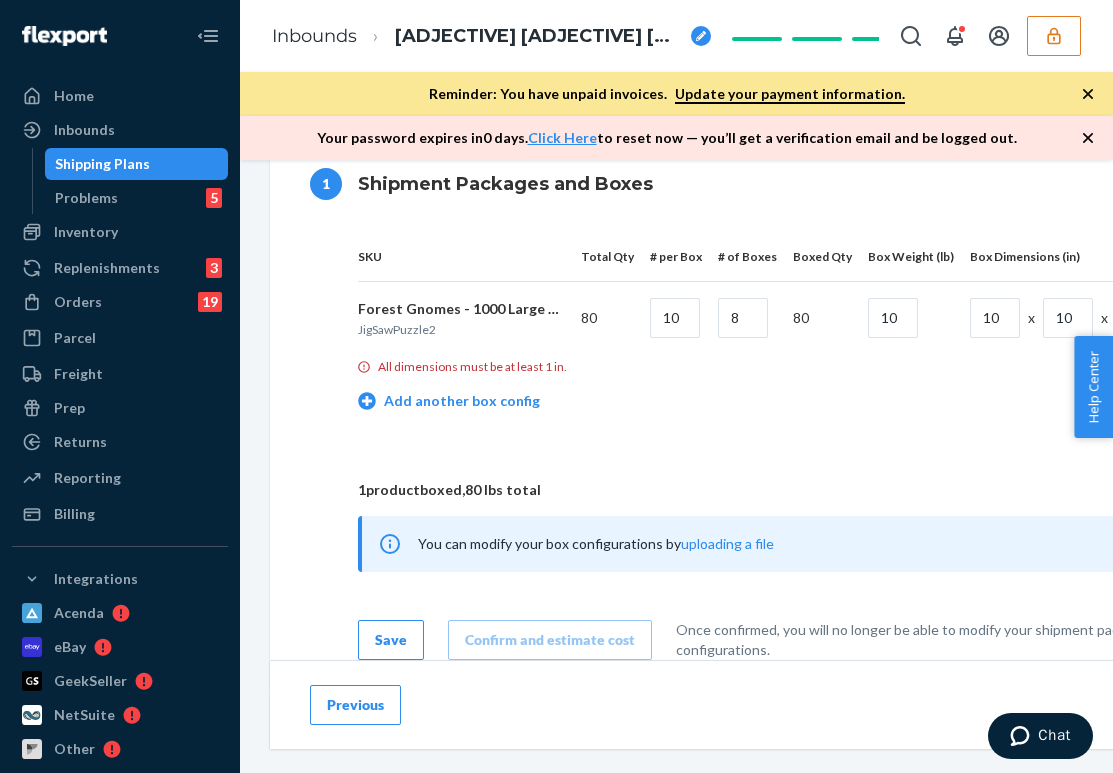 click on "Add another box config" at bounding box center [770, 403] 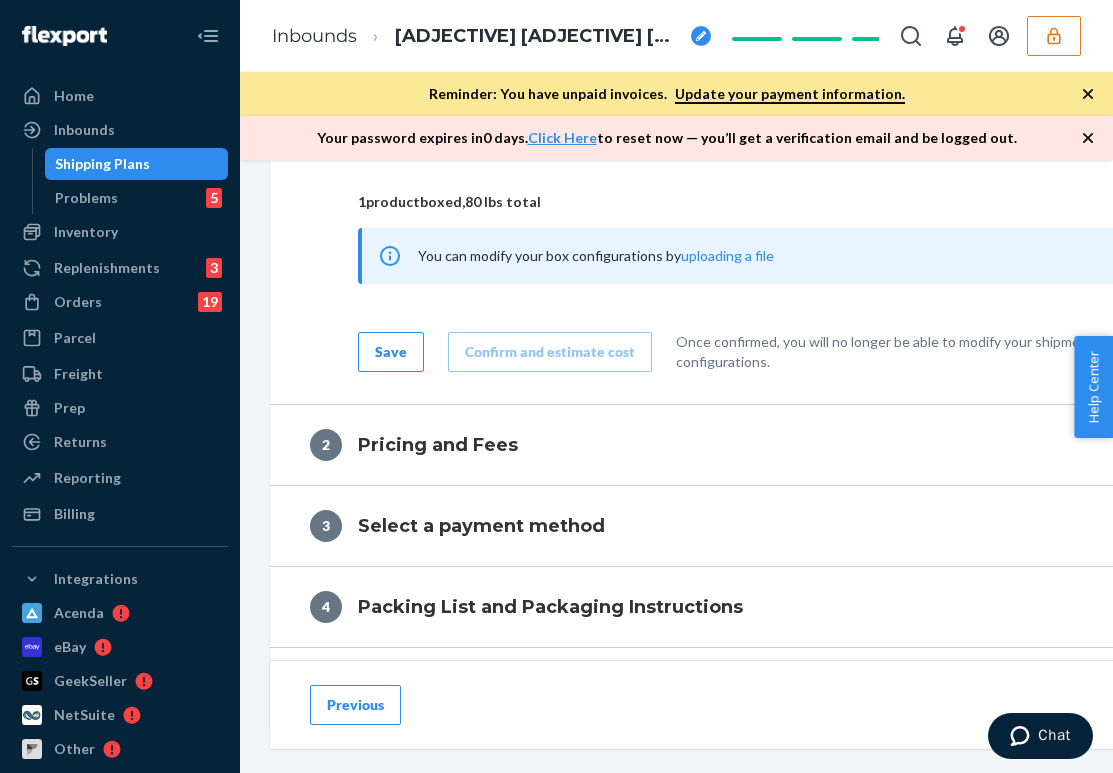 scroll, scrollTop: 1233, scrollLeft: 0, axis: vertical 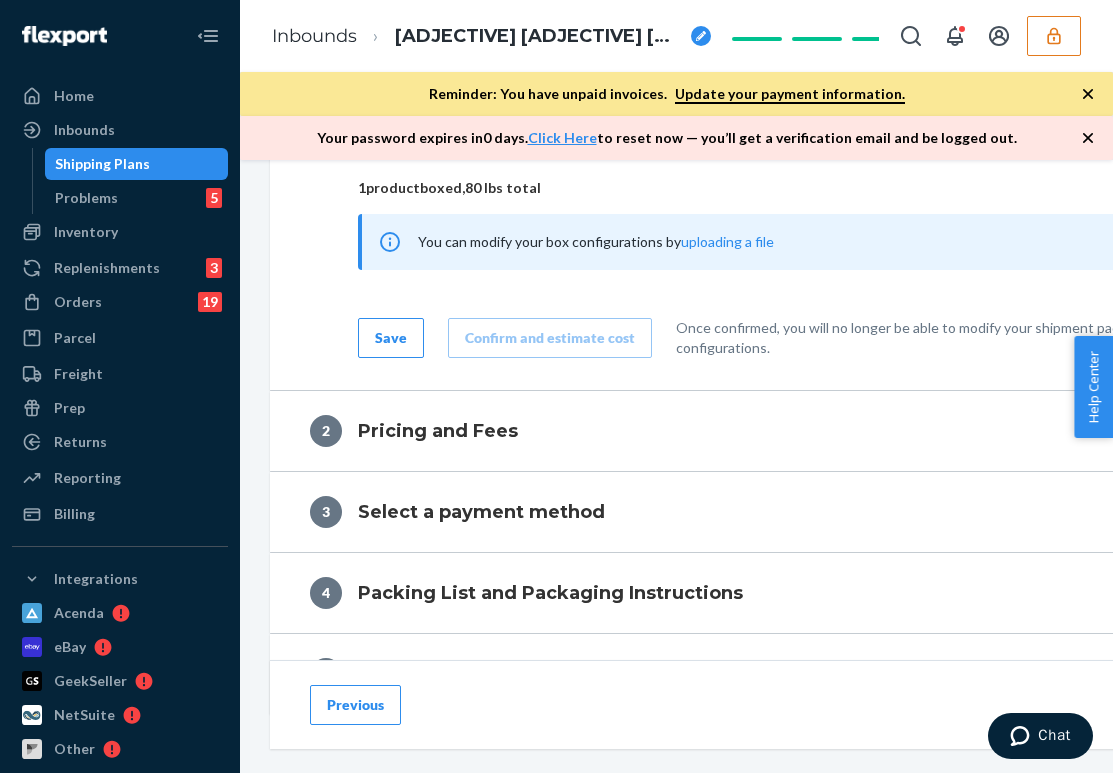 click on "Save" at bounding box center (391, 338) 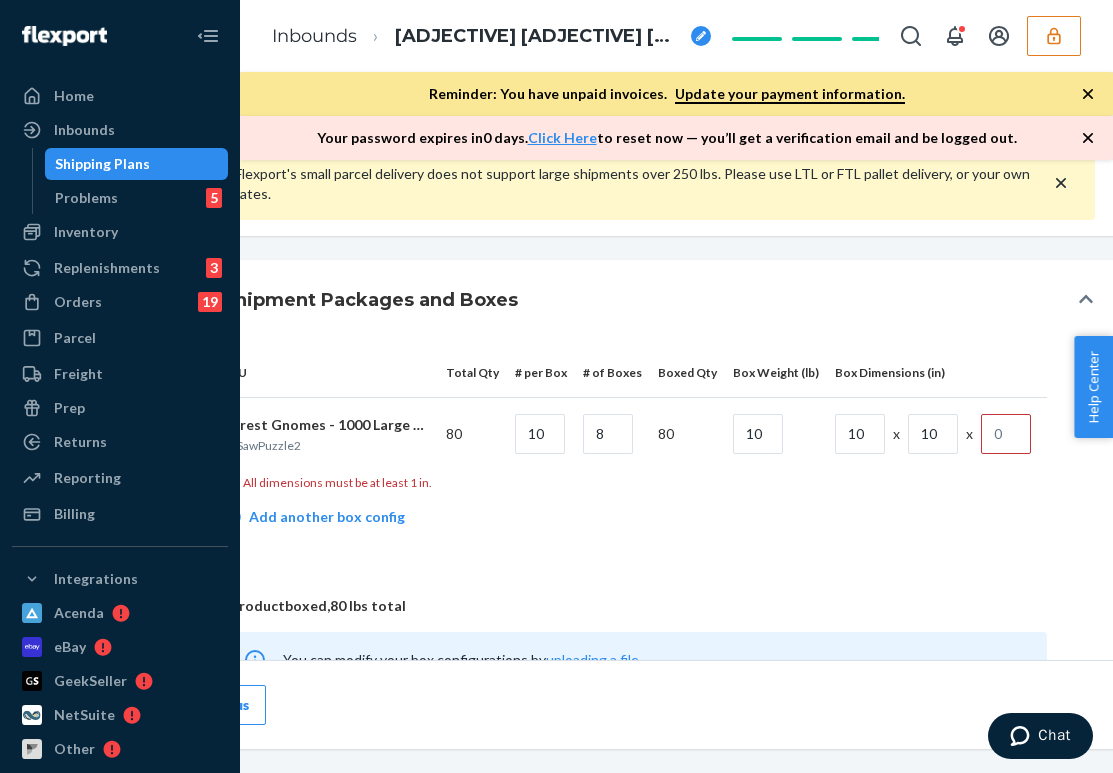scroll, scrollTop: 815, scrollLeft: 160, axis: both 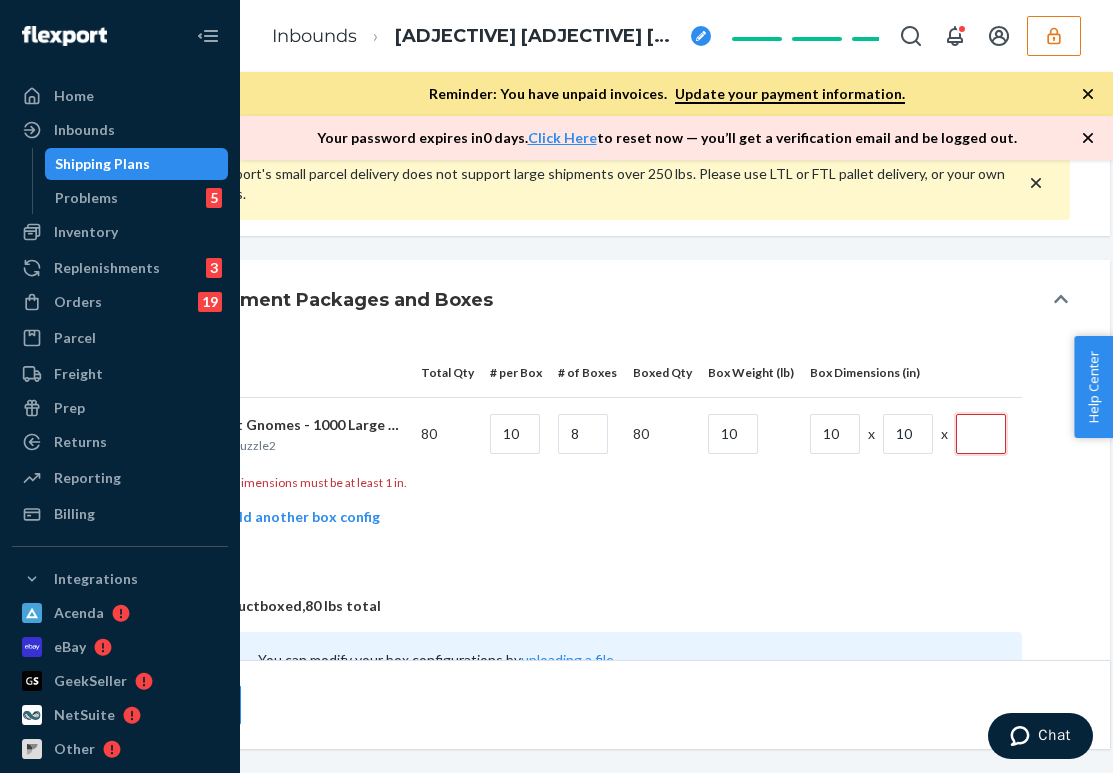 click at bounding box center [981, 434] 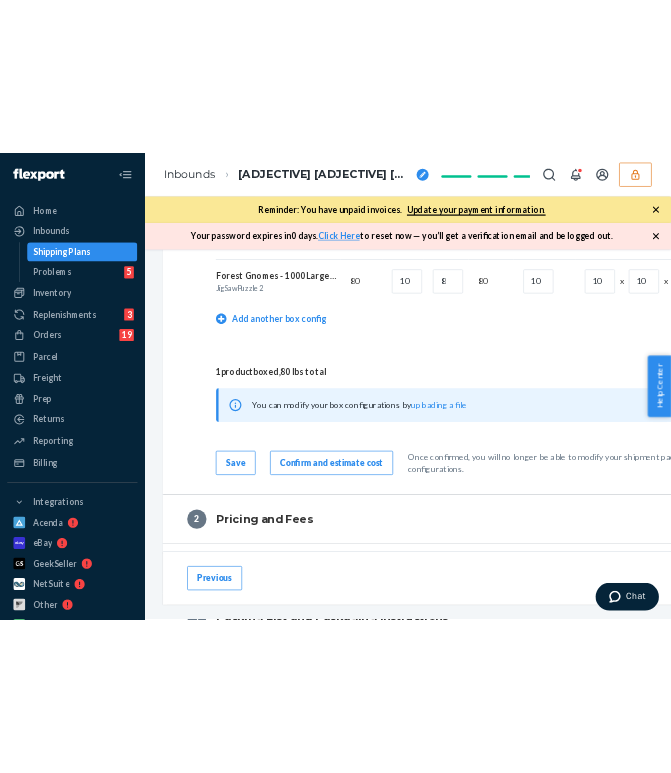scroll, scrollTop: 1042, scrollLeft: 0, axis: vertical 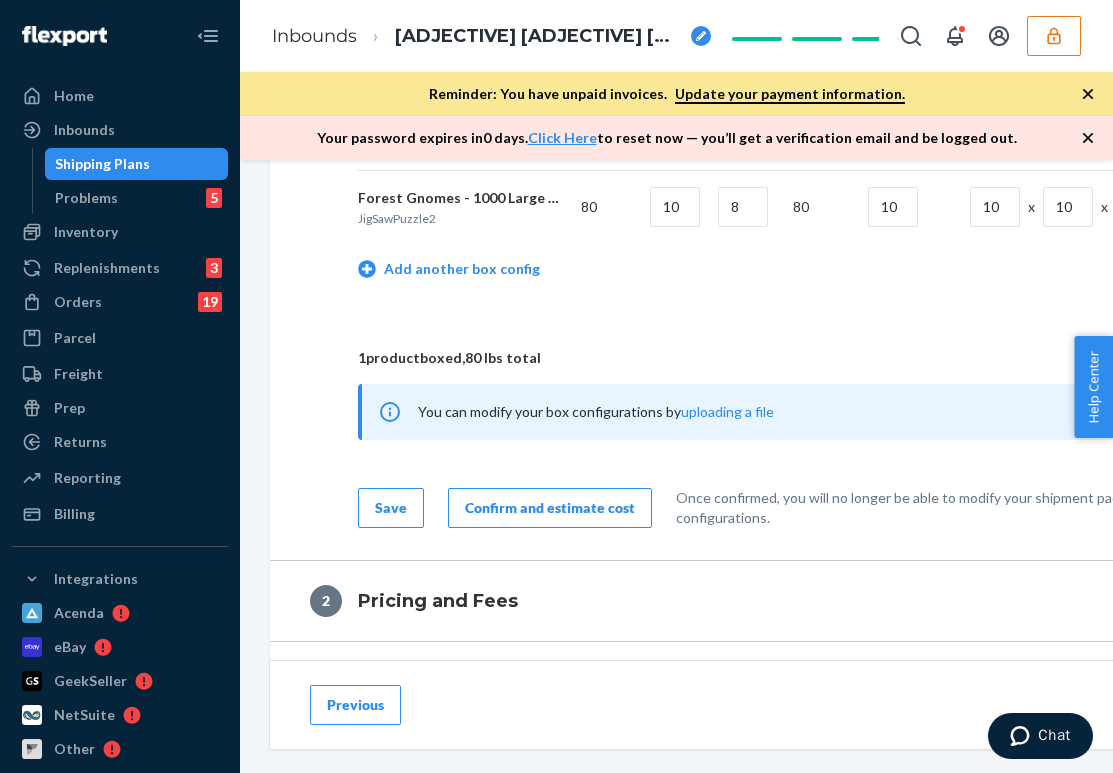 type on "1" 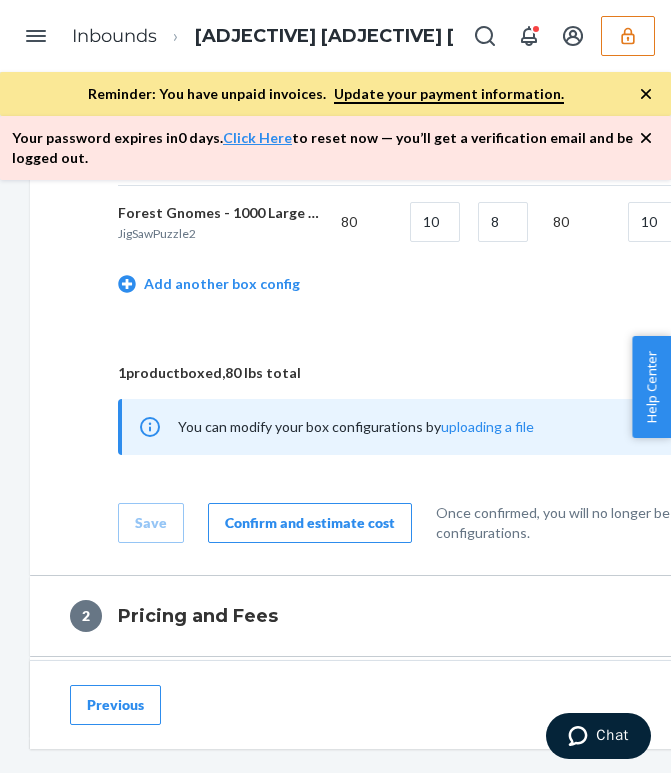 scroll, scrollTop: 1052, scrollLeft: 0, axis: vertical 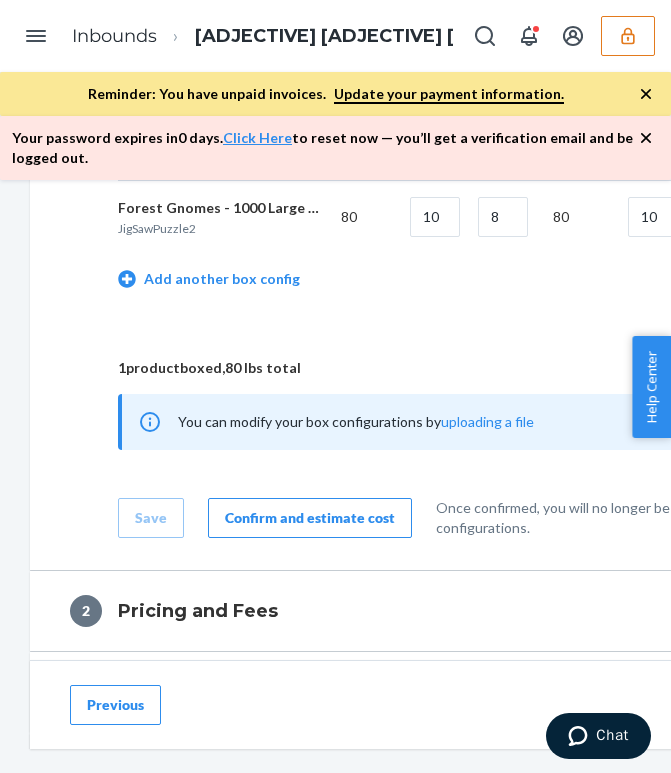 click on "Confirm and estimate cost" at bounding box center (310, 518) 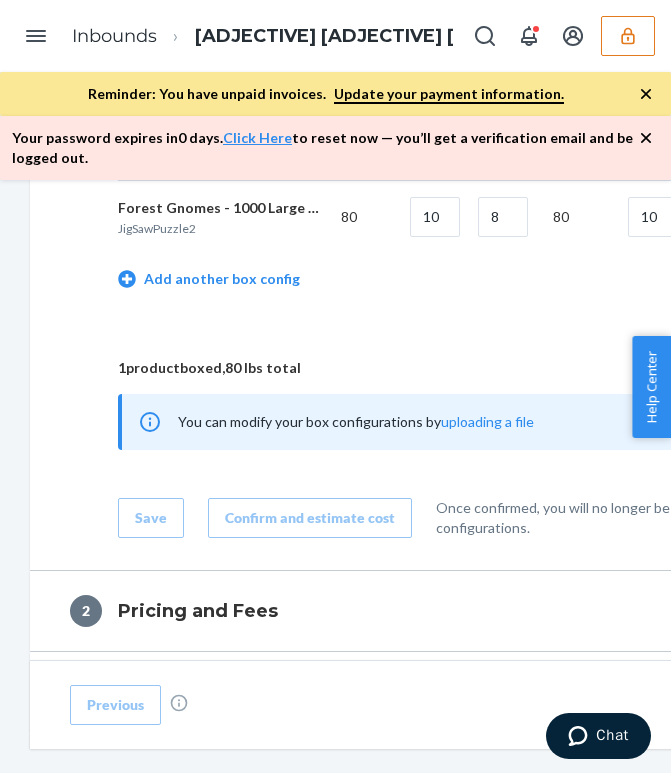 scroll, scrollTop: 1156, scrollLeft: 0, axis: vertical 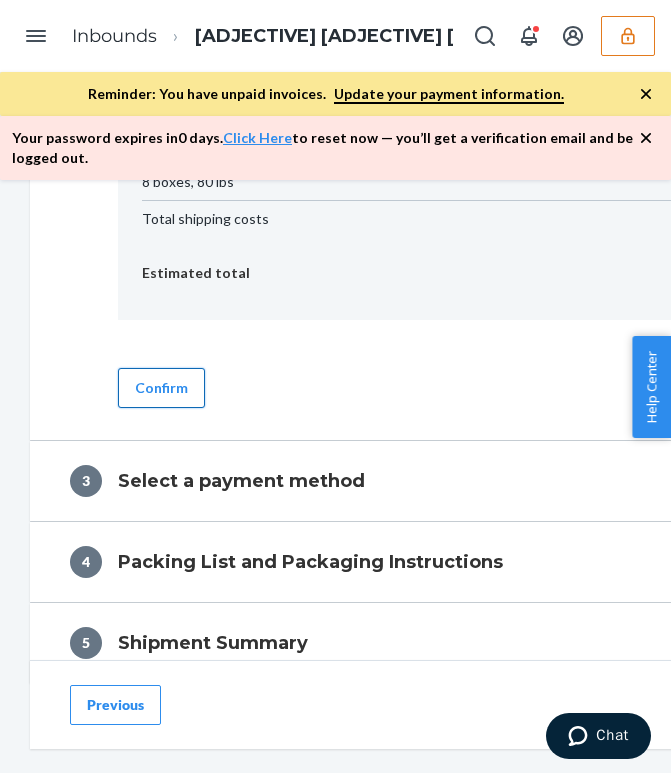 click on "Confirm" at bounding box center (161, 388) 